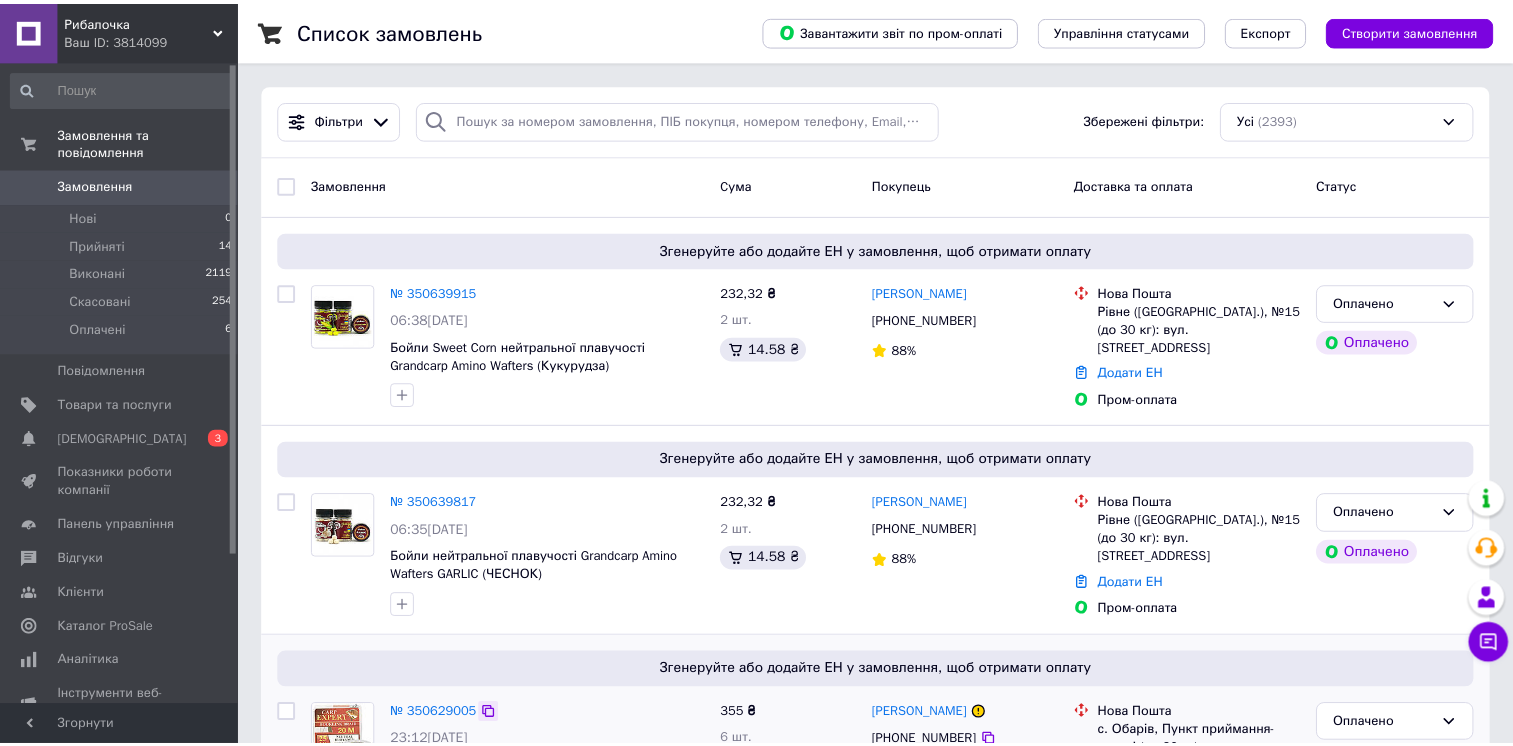 scroll, scrollTop: 300, scrollLeft: 0, axis: vertical 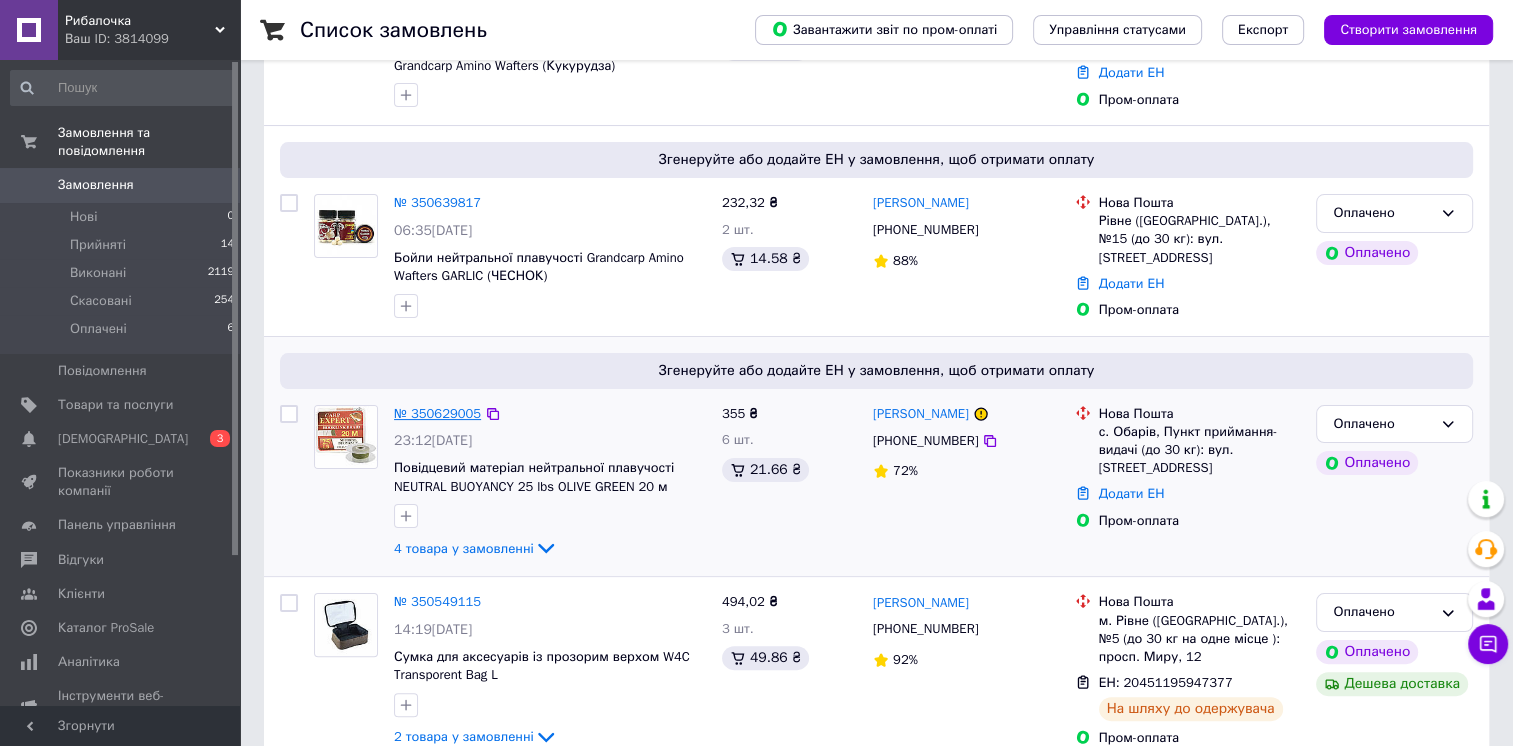 click on "№ 350629005" at bounding box center (437, 413) 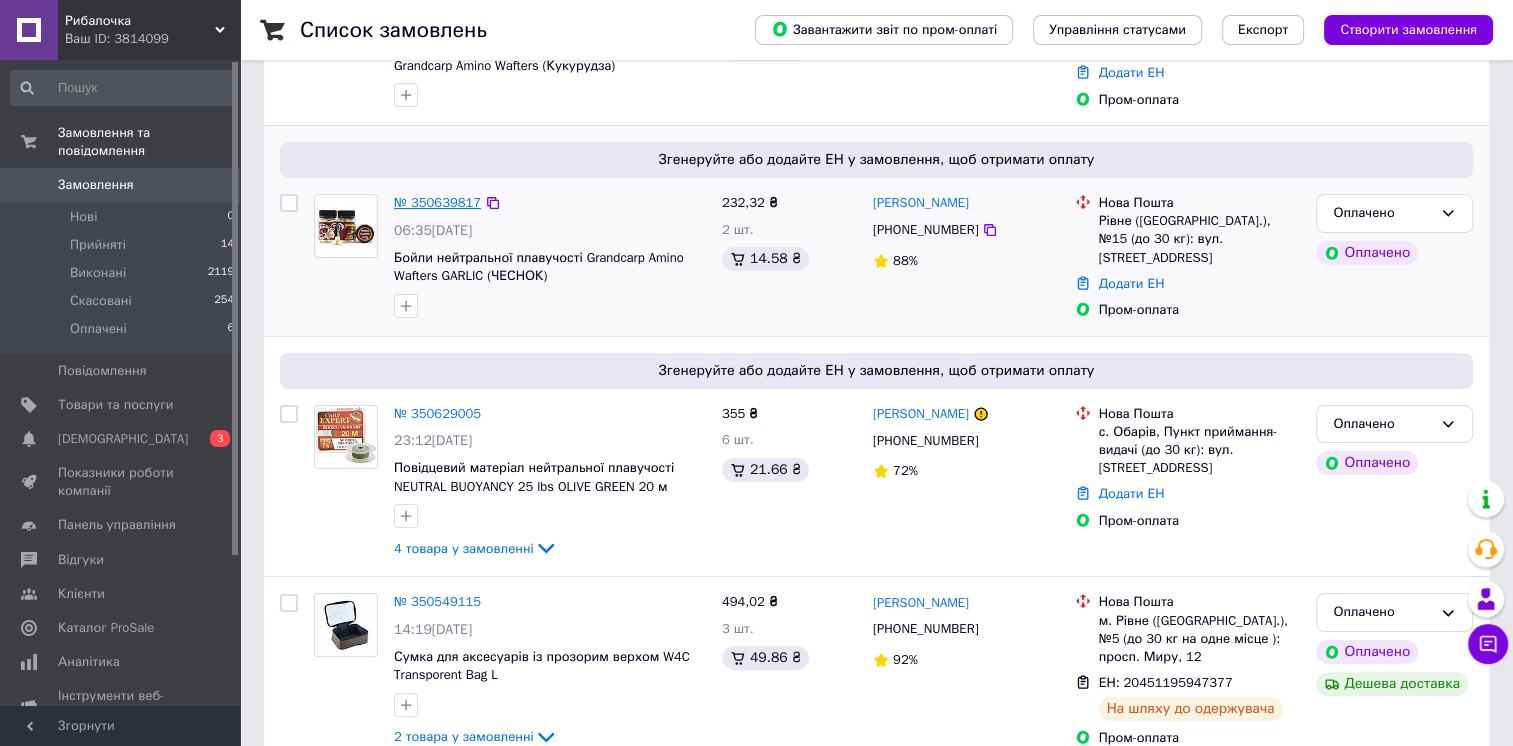 click on "№ 350639817" at bounding box center (437, 202) 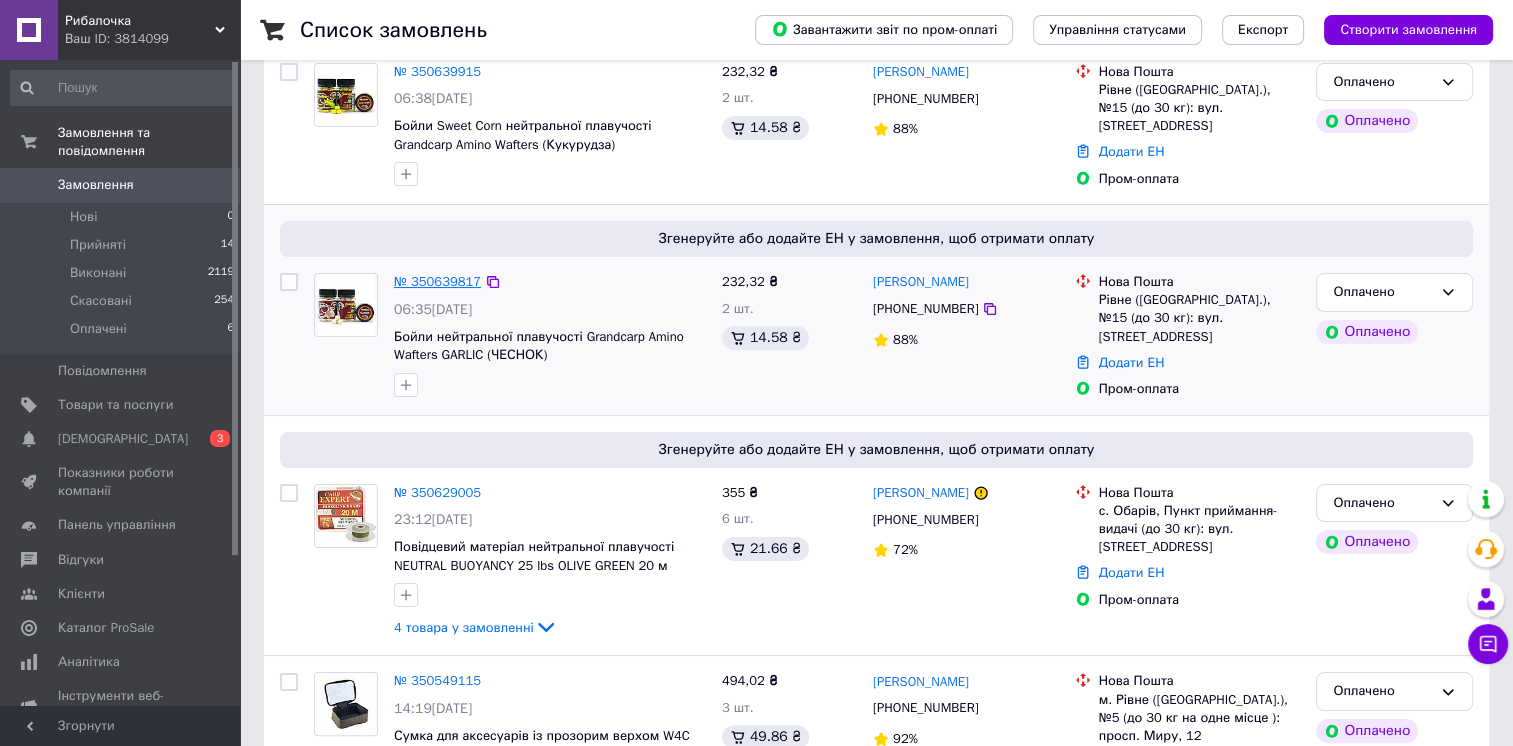 scroll, scrollTop: 100, scrollLeft: 0, axis: vertical 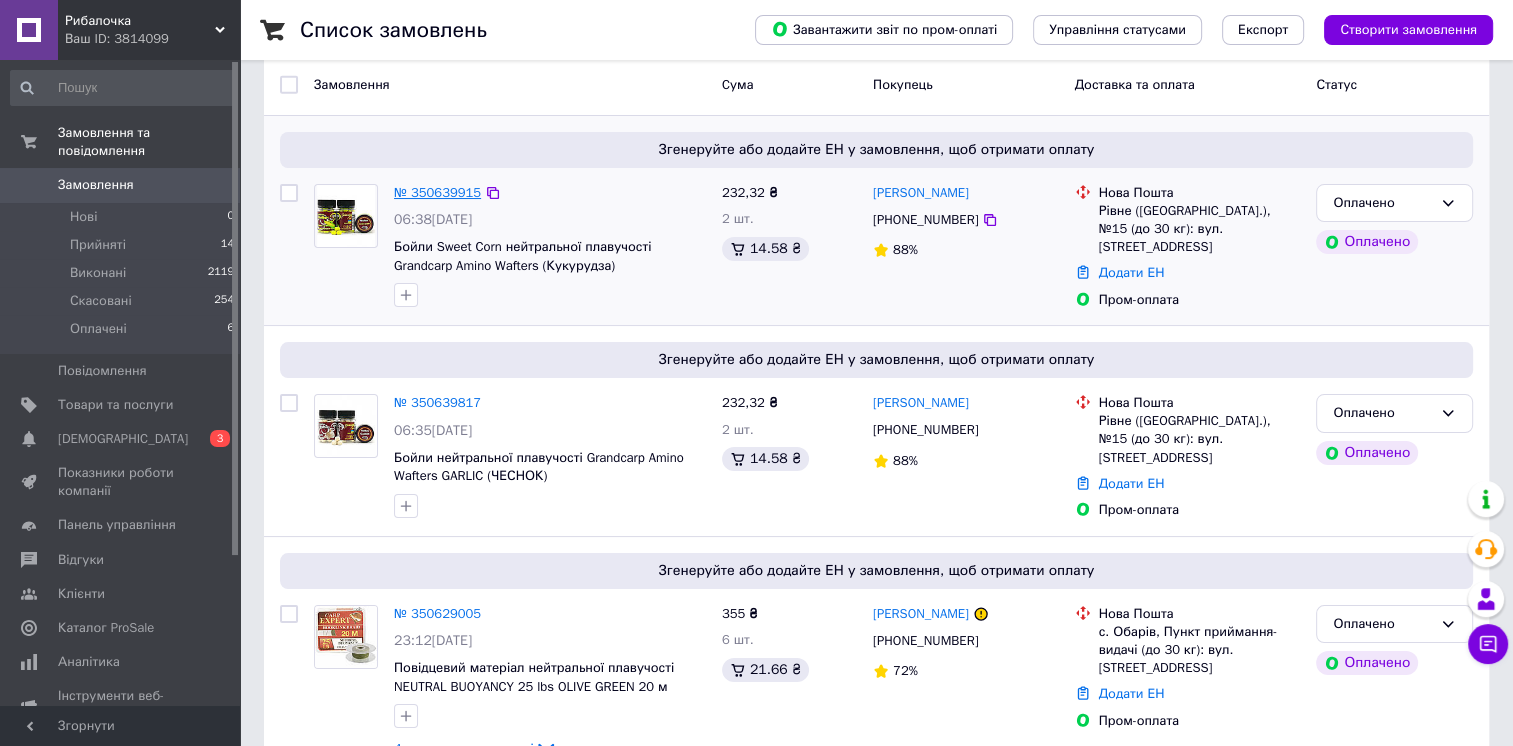 click on "№ 350639915" at bounding box center (437, 192) 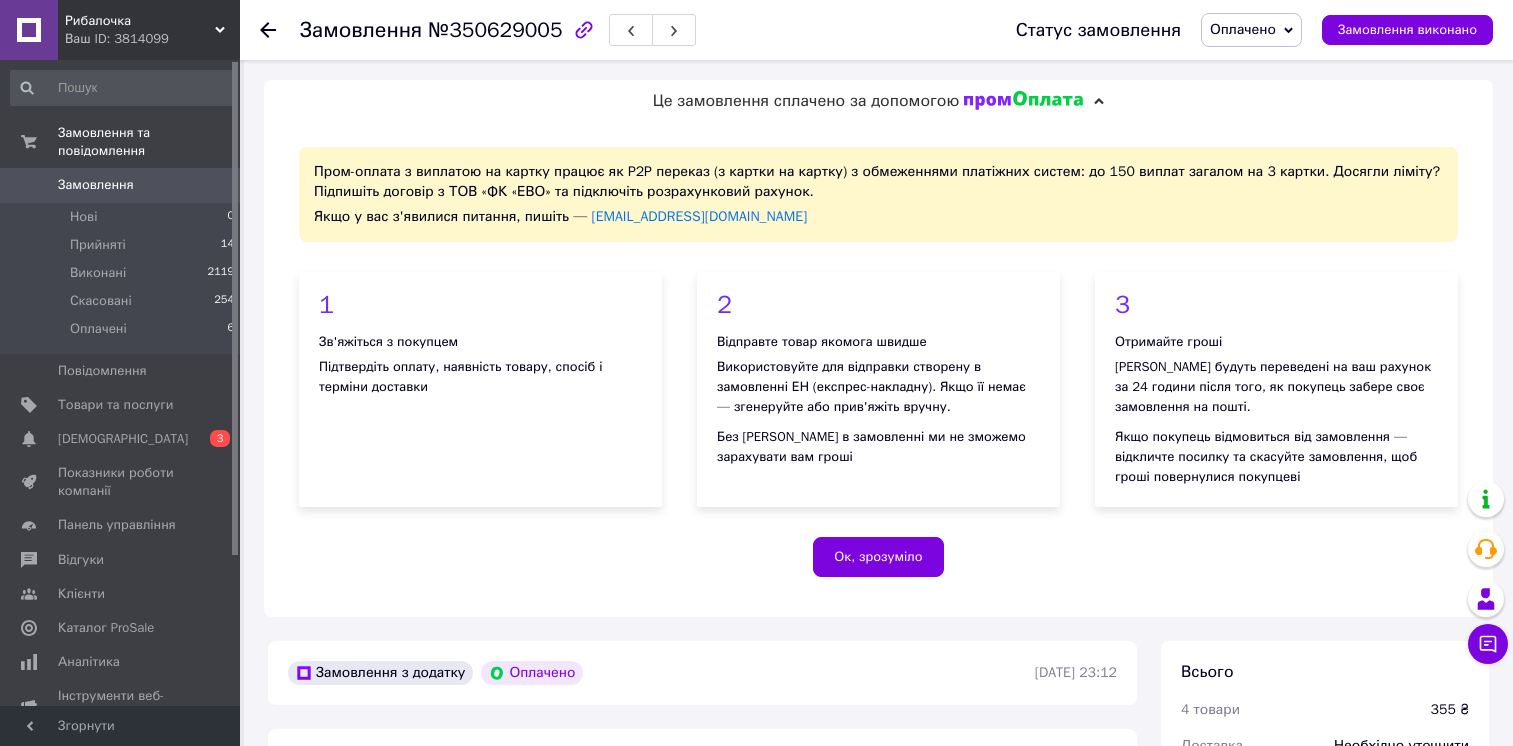 scroll, scrollTop: 500, scrollLeft: 0, axis: vertical 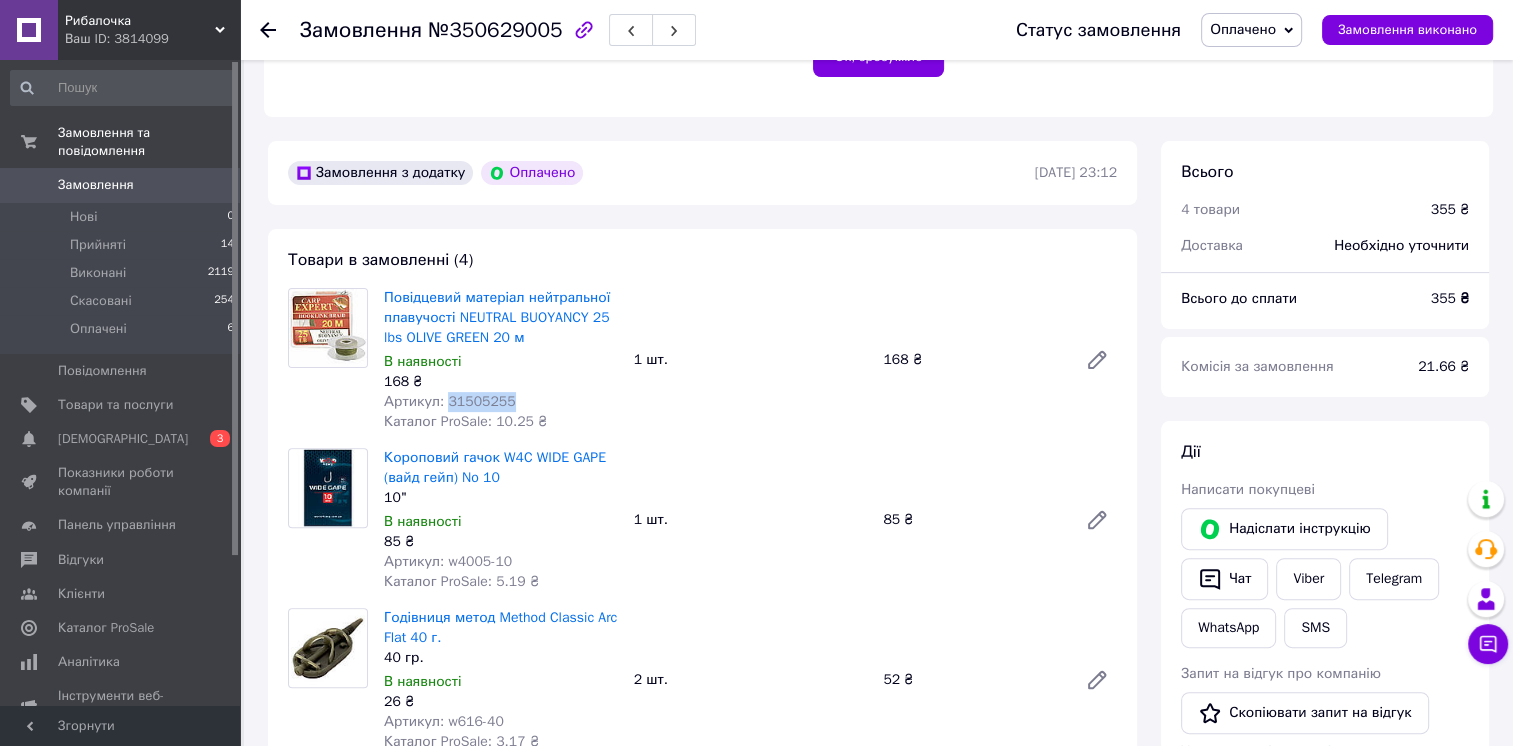 drag, startPoint x: 0, startPoint y: 0, endPoint x: 536, endPoint y: 405, distance: 671.80426 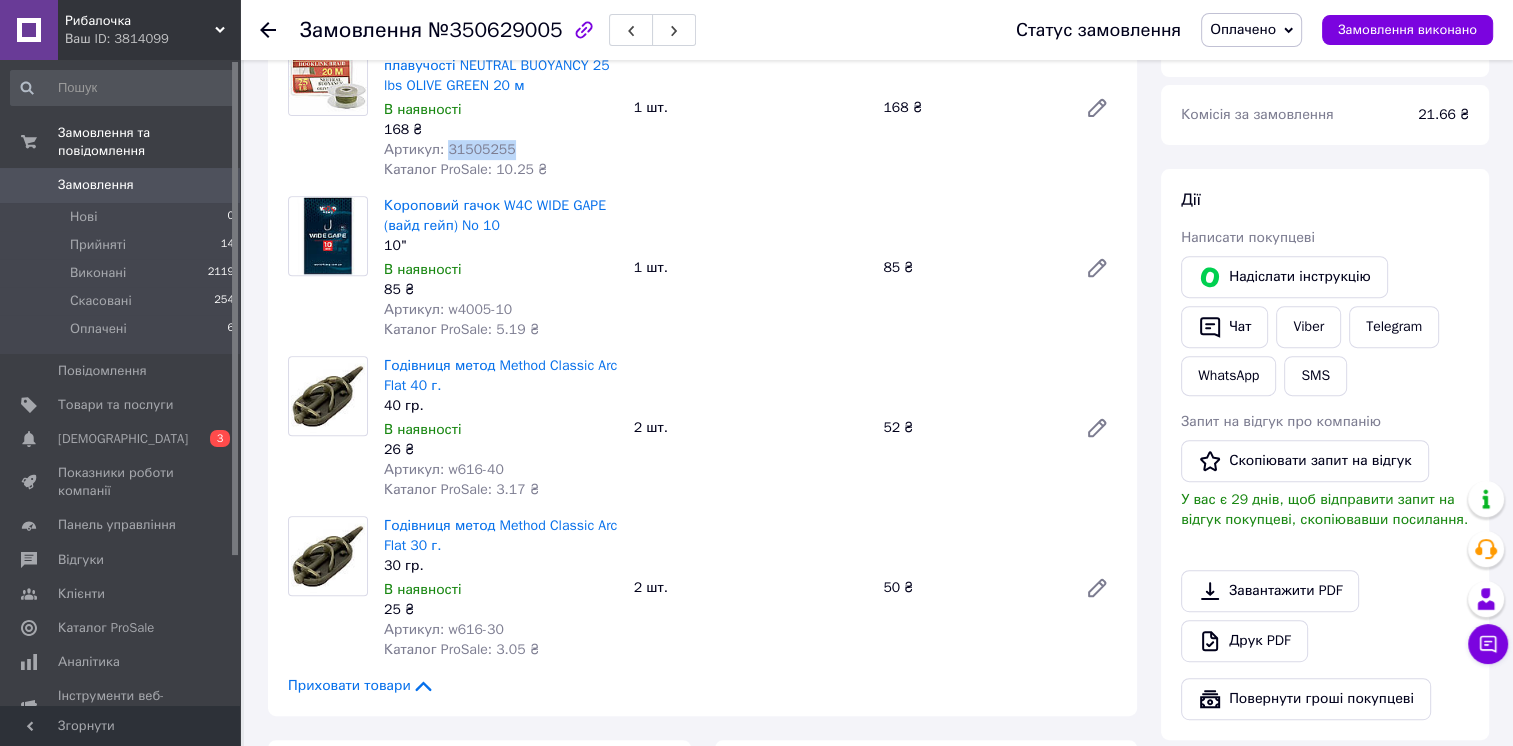 scroll, scrollTop: 800, scrollLeft: 0, axis: vertical 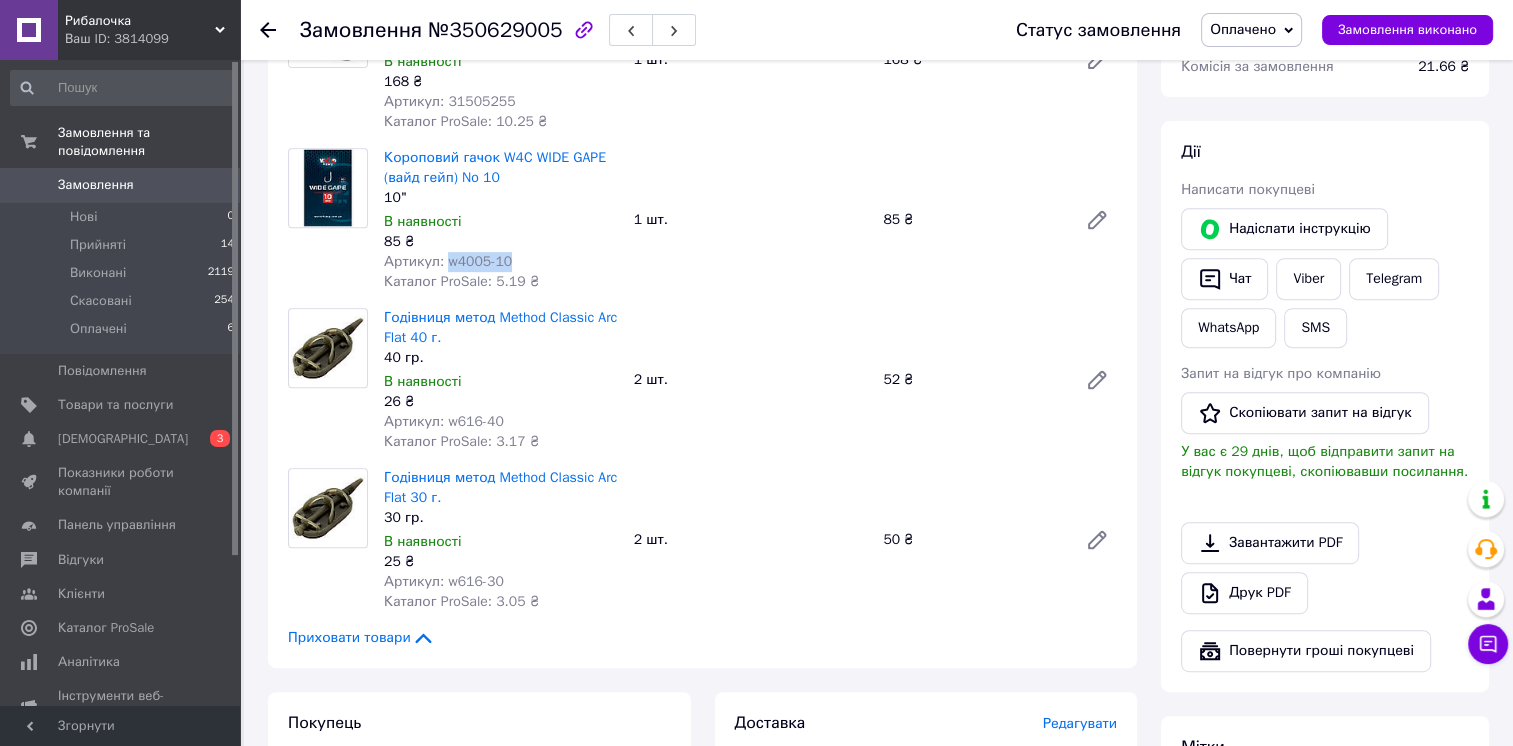 drag, startPoint x: 444, startPoint y: 266, endPoint x: 505, endPoint y: 263, distance: 61.073727 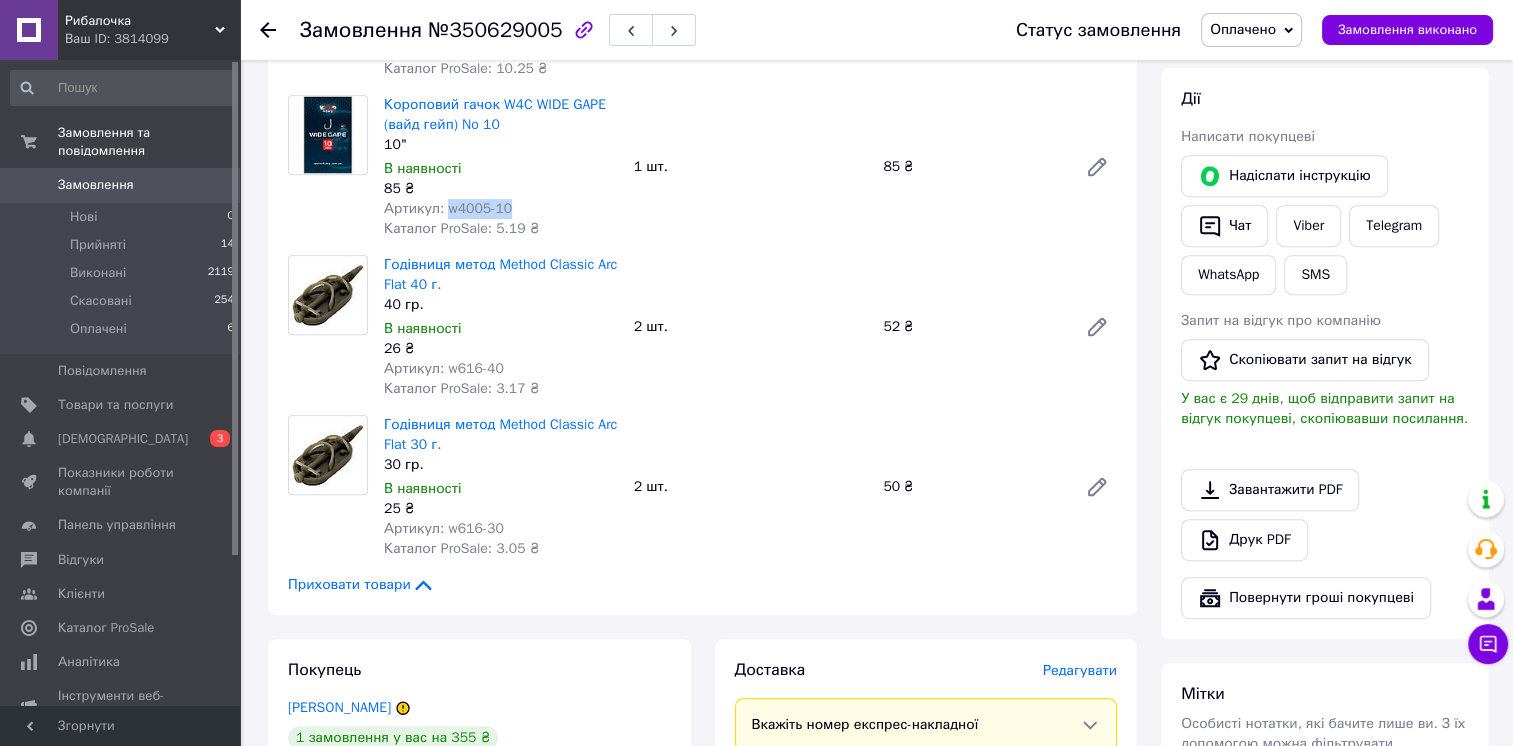 scroll, scrollTop: 900, scrollLeft: 0, axis: vertical 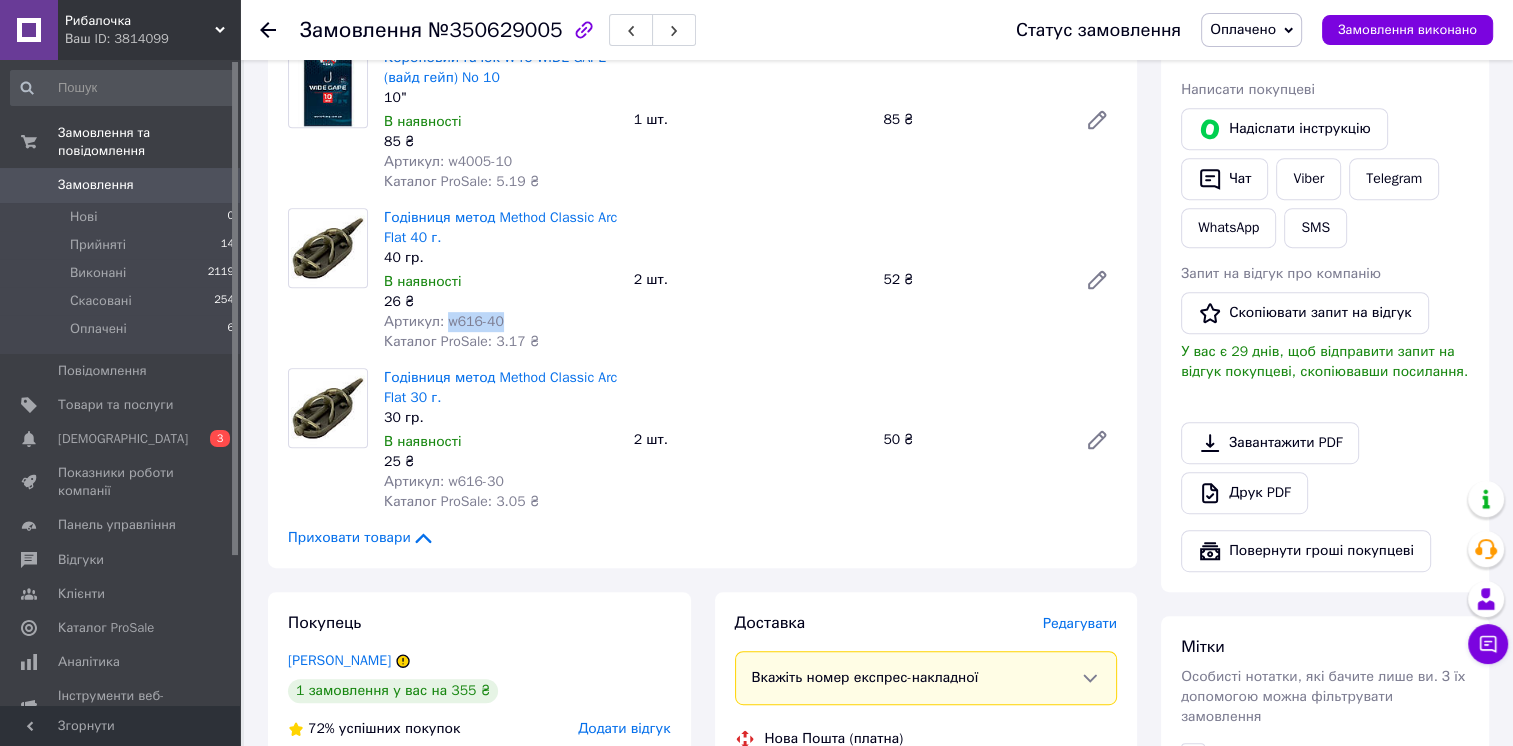 drag, startPoint x: 445, startPoint y: 323, endPoint x: 501, endPoint y: 322, distance: 56.008926 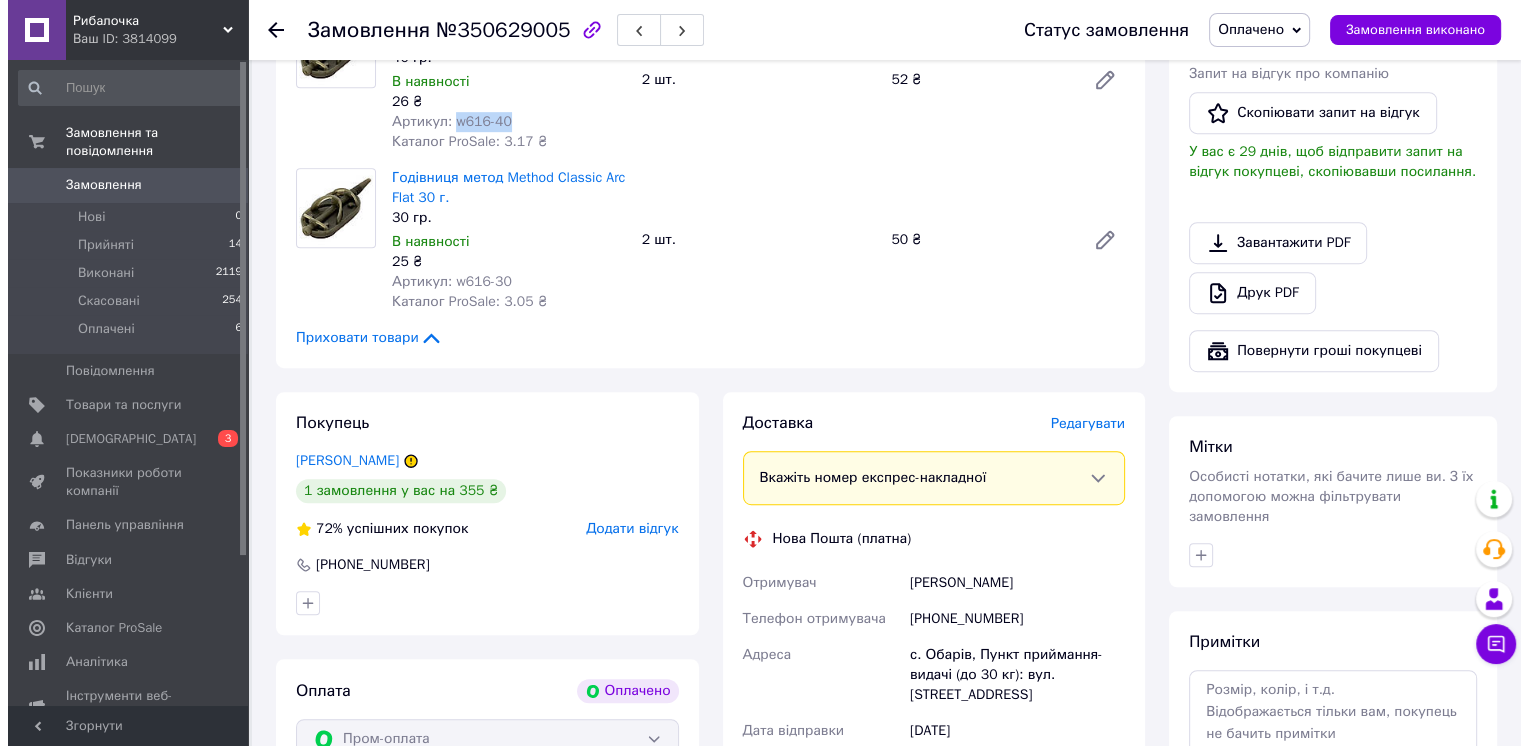 scroll, scrollTop: 1000, scrollLeft: 0, axis: vertical 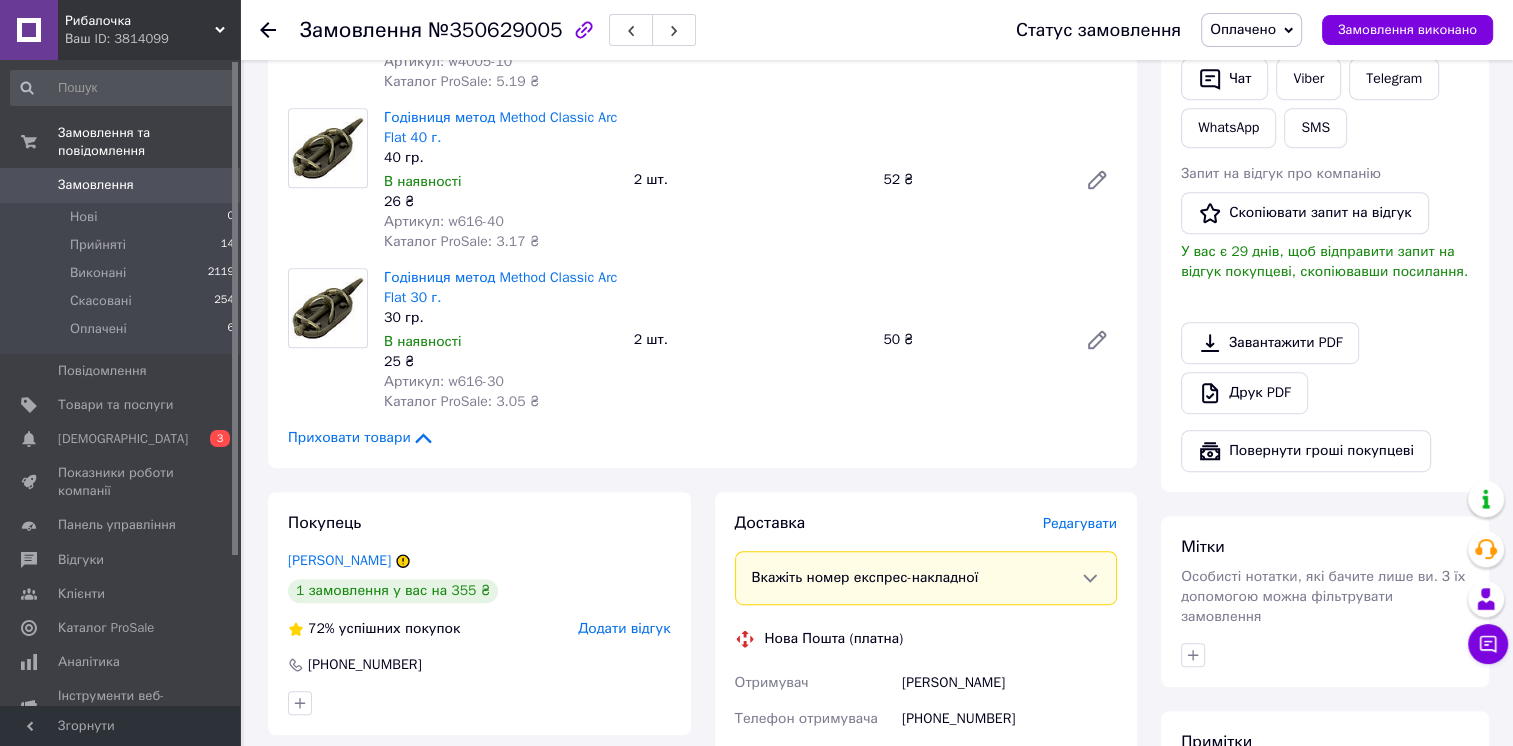 click on "Редагувати" at bounding box center (1080, 523) 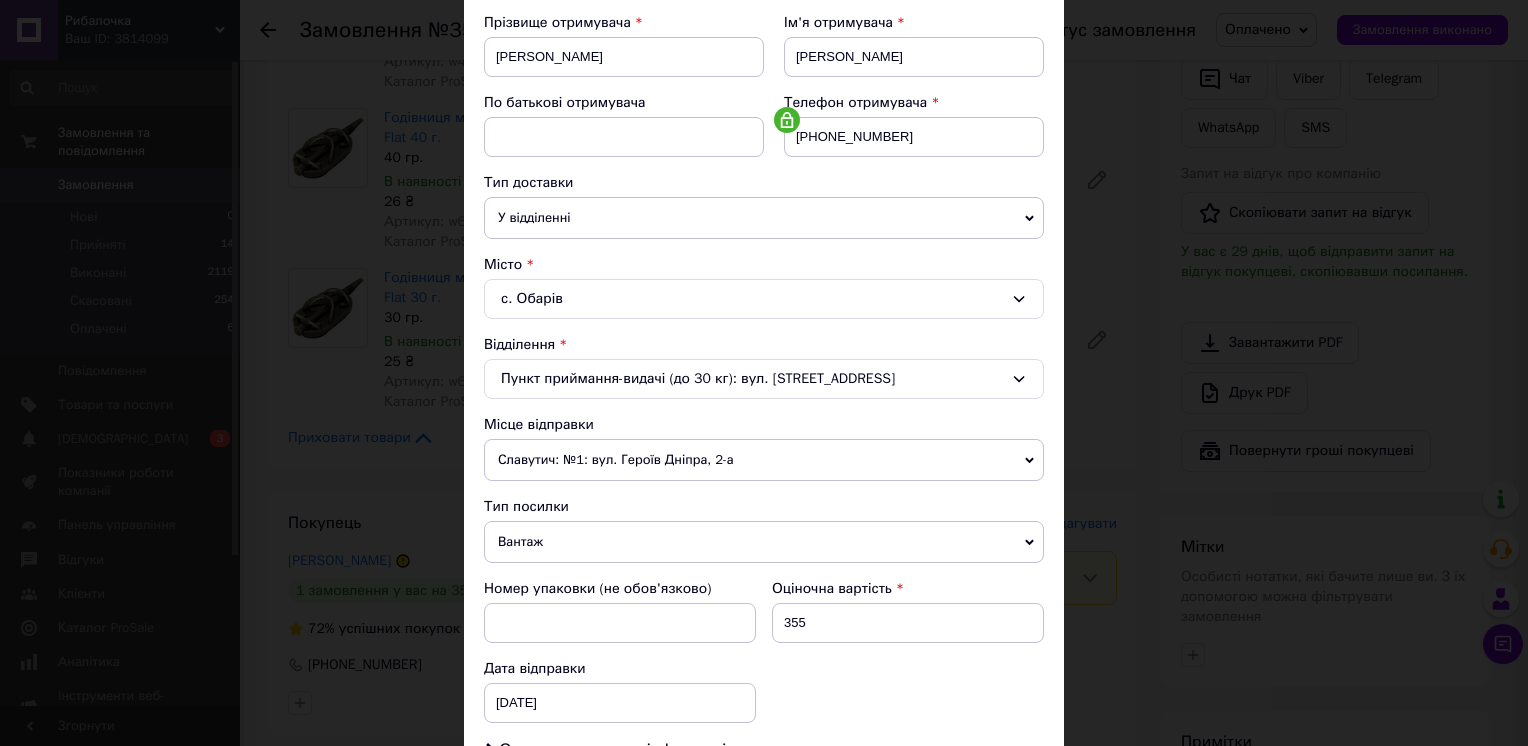 scroll, scrollTop: 500, scrollLeft: 0, axis: vertical 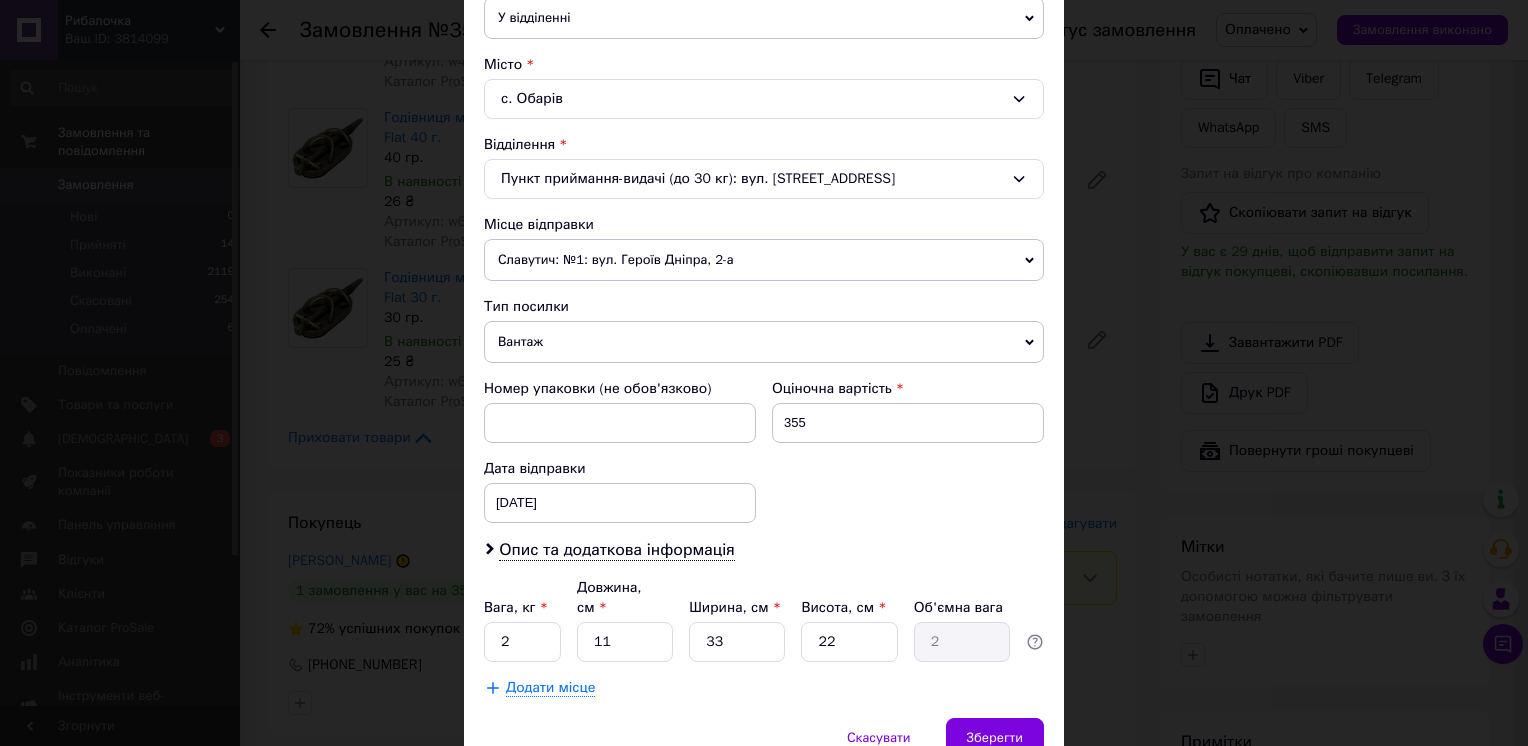 click on "Славутич: №1: вул. Героїв Дніпра, 2-а" at bounding box center [764, 260] 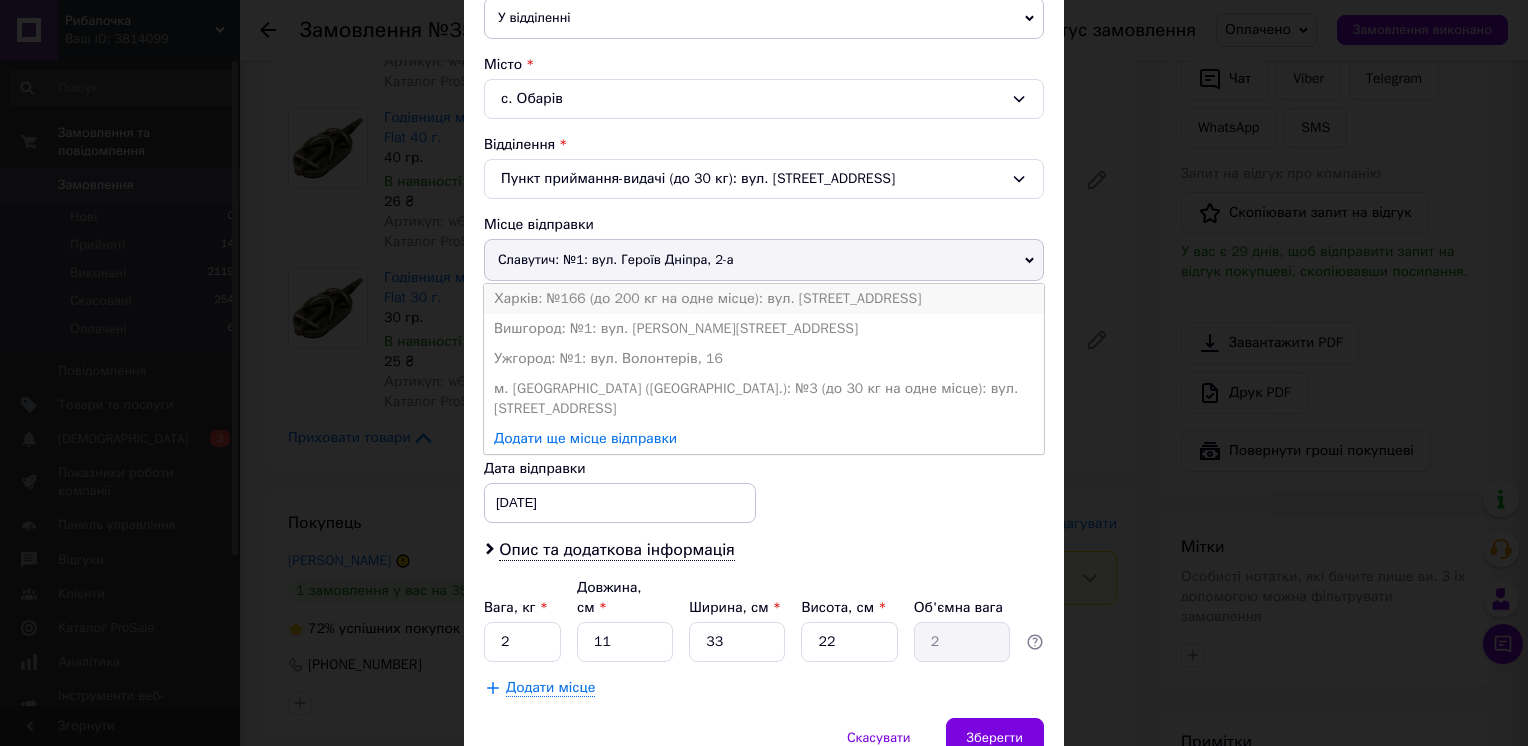 click on "Харків: №166 (до 200 кг на одне місце): вул. Волонтерська, 2А" at bounding box center [764, 299] 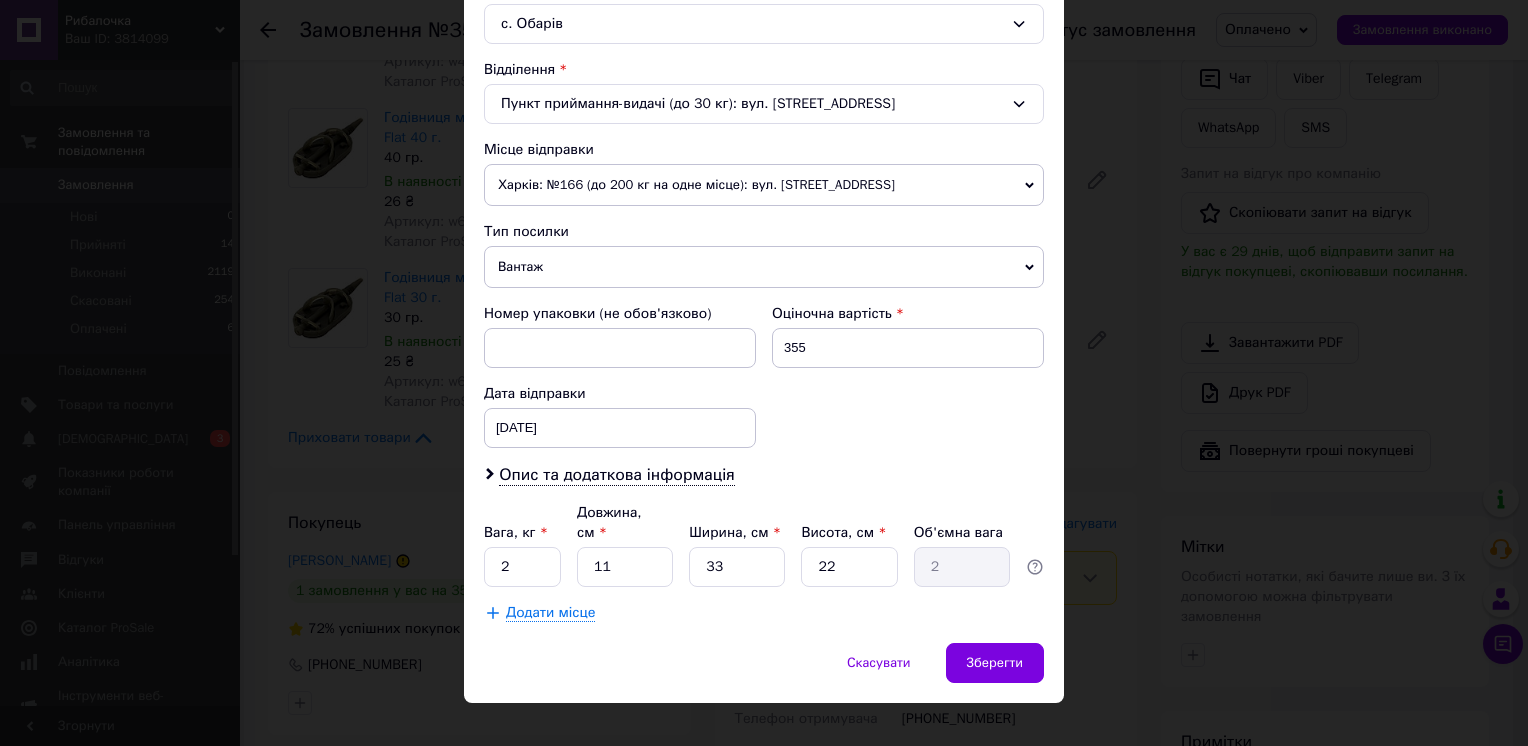 scroll, scrollTop: 576, scrollLeft: 0, axis: vertical 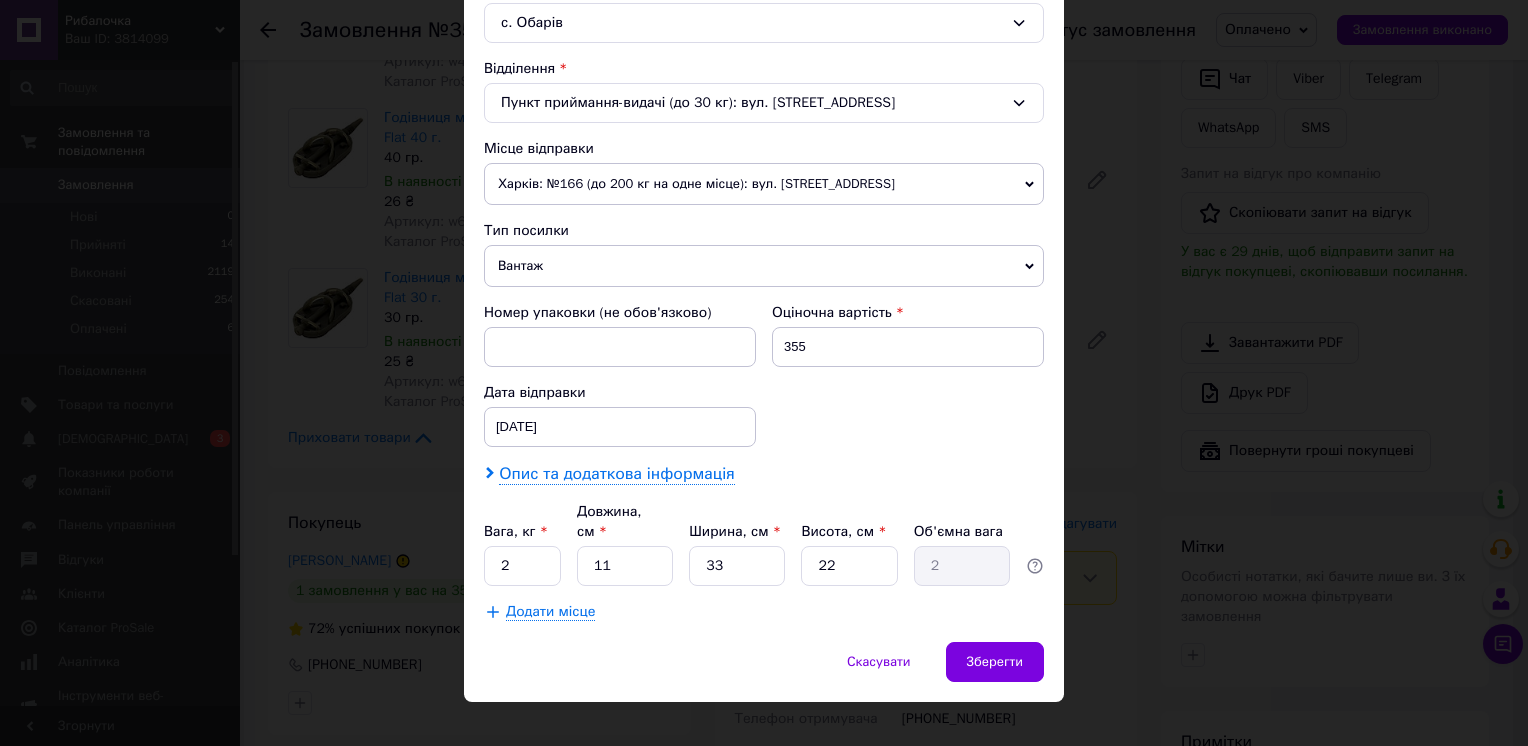 click on "Опис та додаткова інформація" at bounding box center (616, 474) 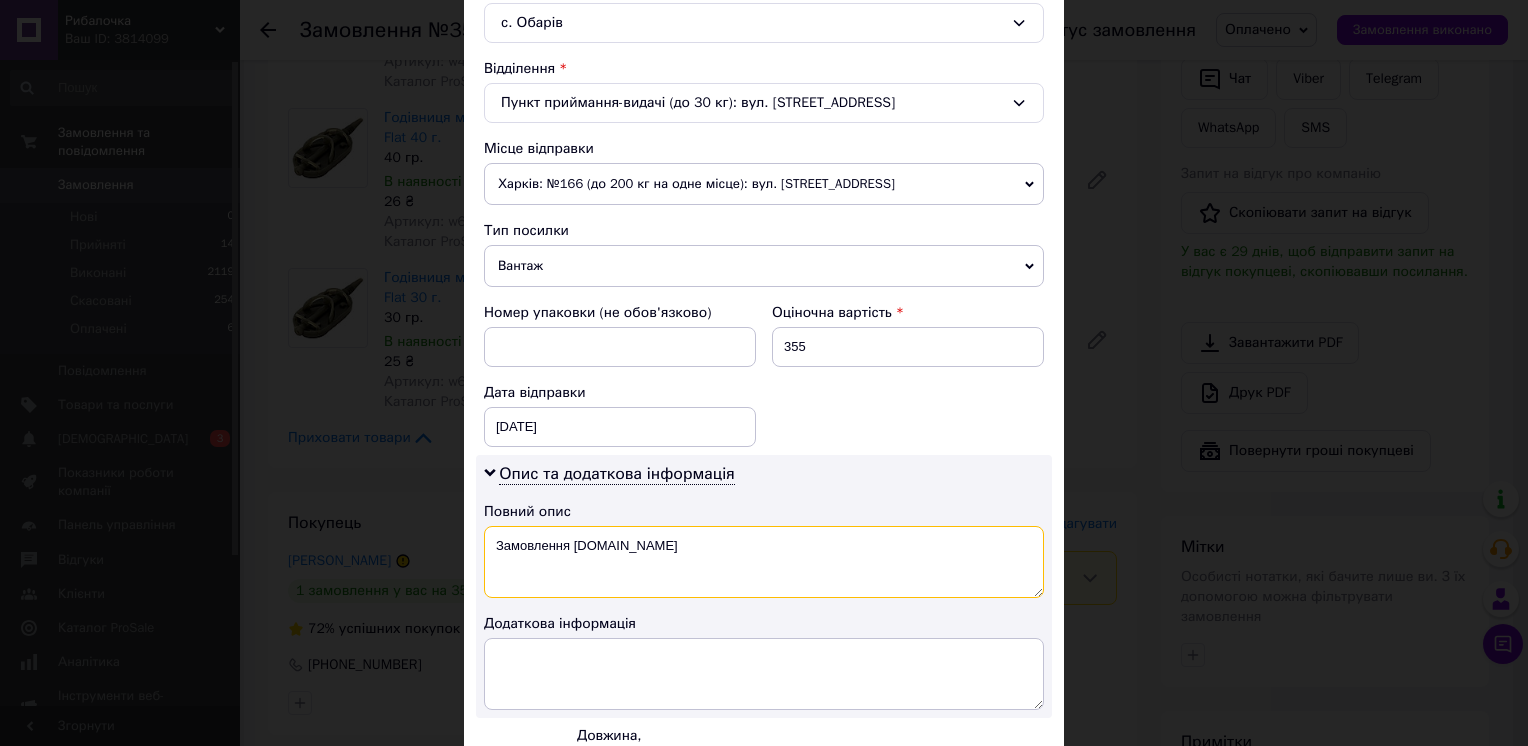 drag, startPoint x: 656, startPoint y: 533, endPoint x: 494, endPoint y: 534, distance: 162.00308 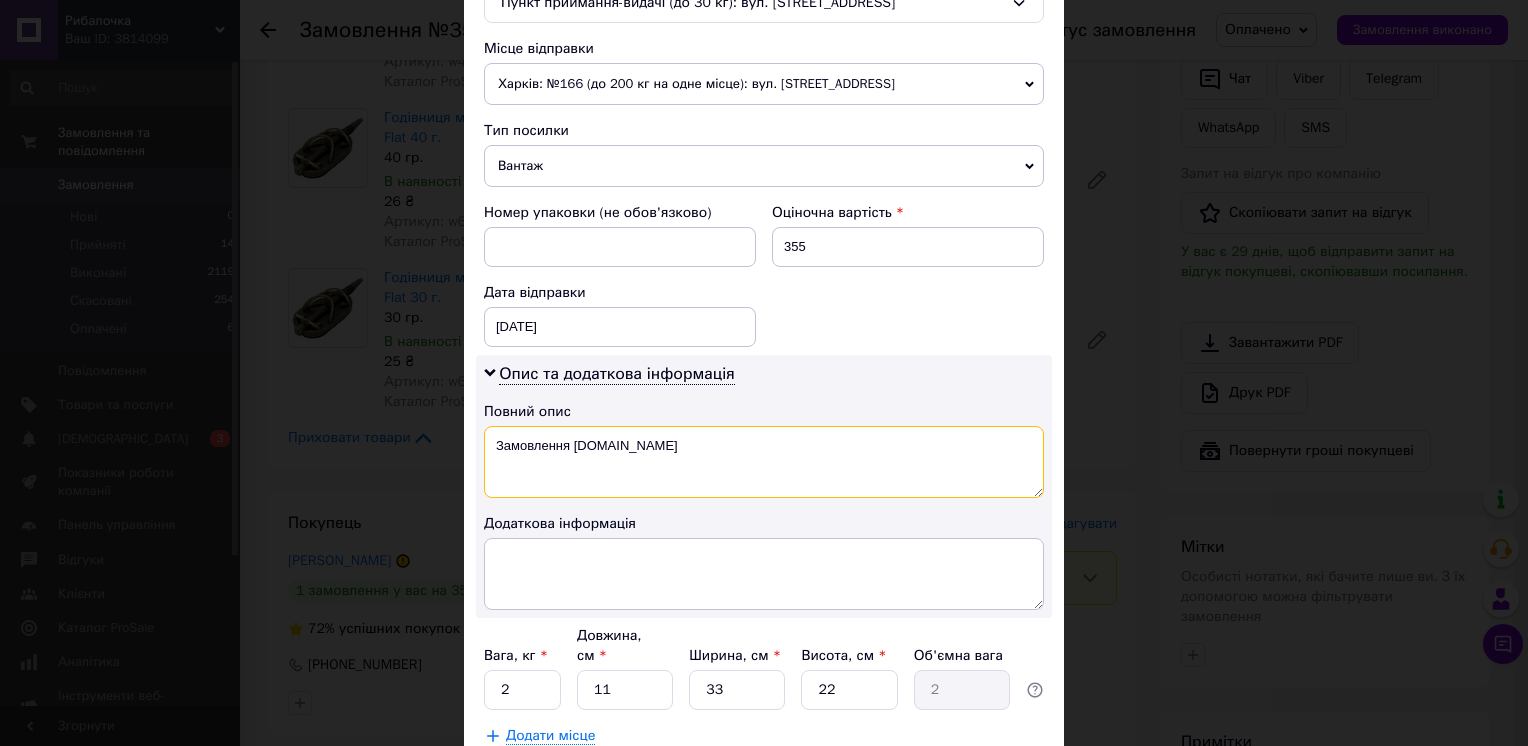 scroll, scrollTop: 776, scrollLeft: 0, axis: vertical 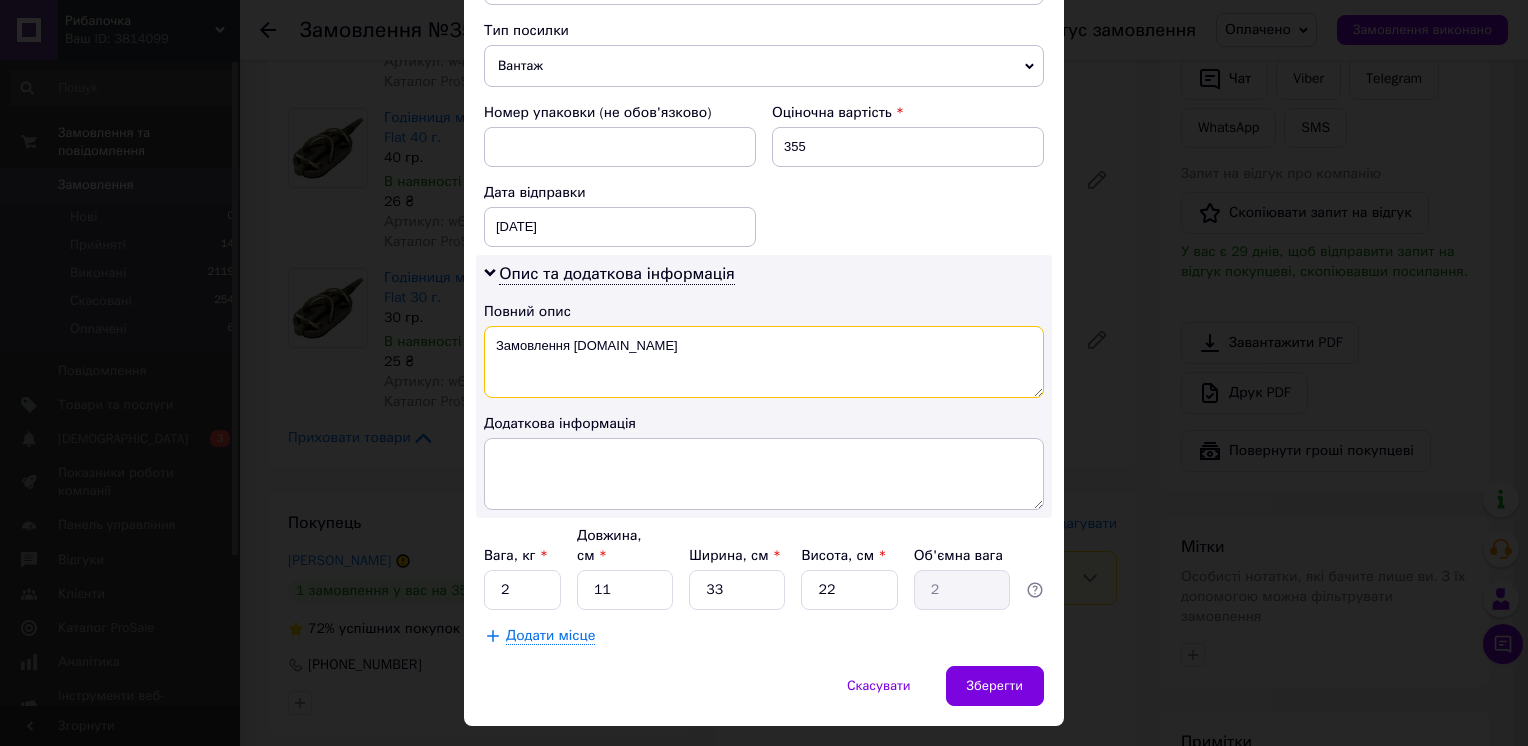 type on "Замовлення Rybalocka.com.ua" 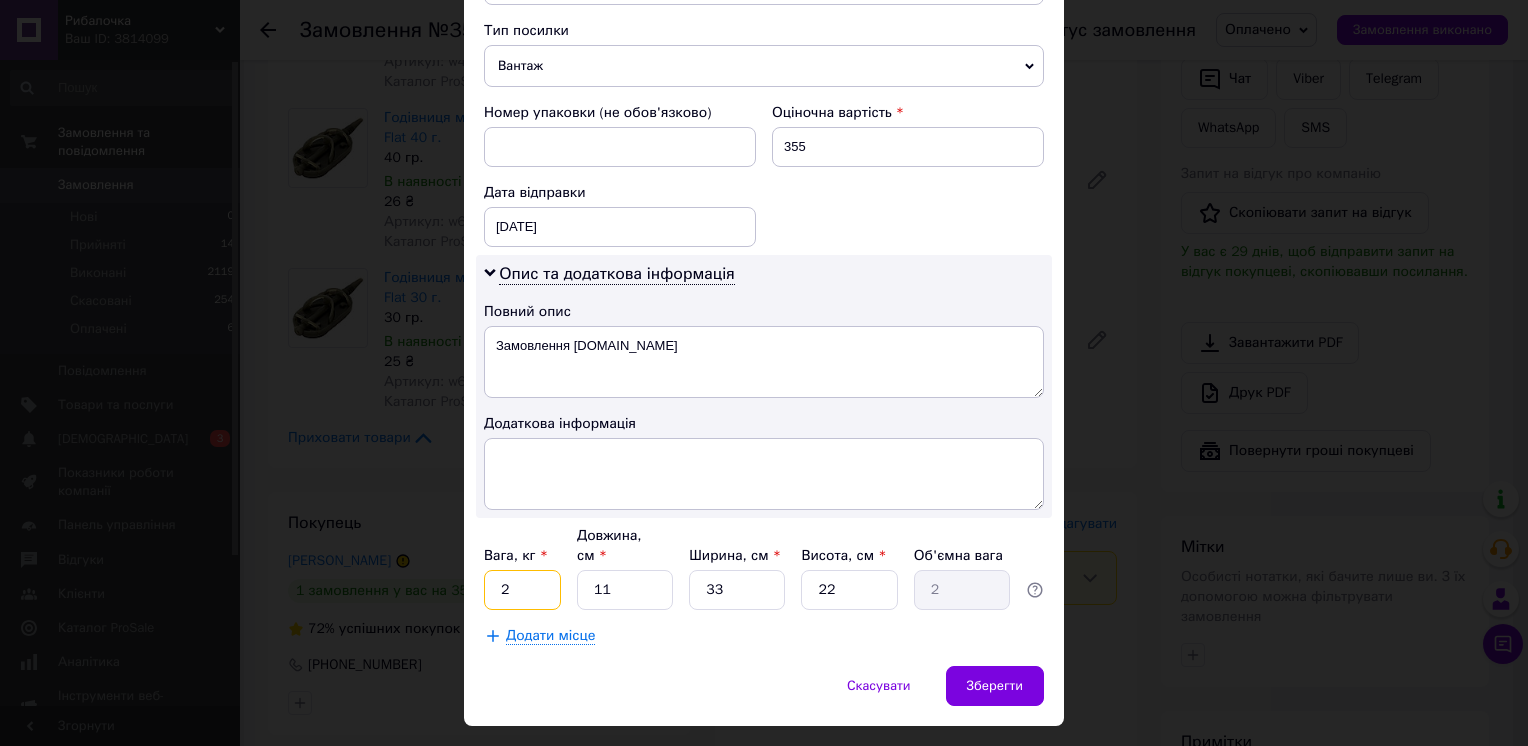 drag, startPoint x: 508, startPoint y: 564, endPoint x: 491, endPoint y: 568, distance: 17.464249 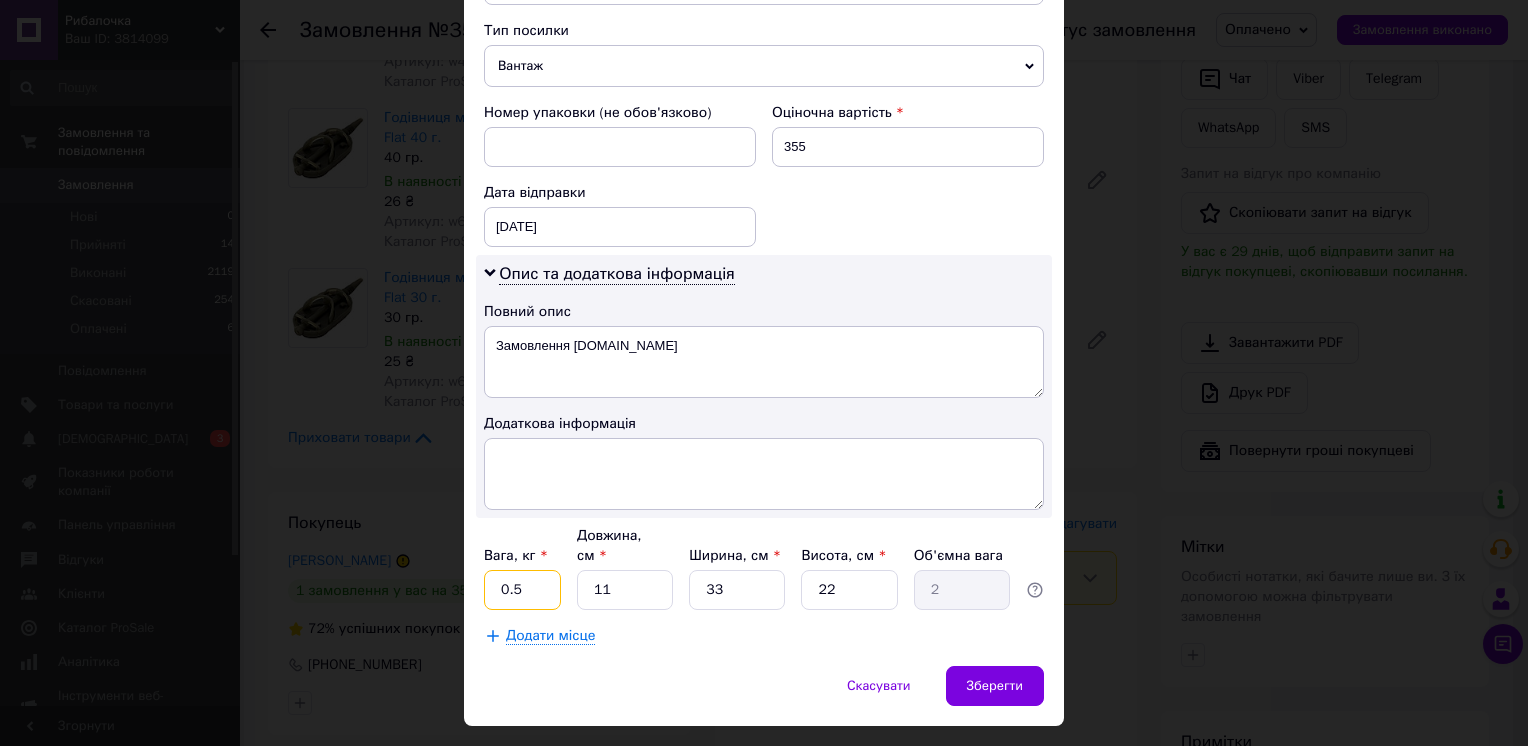 type on "0.5" 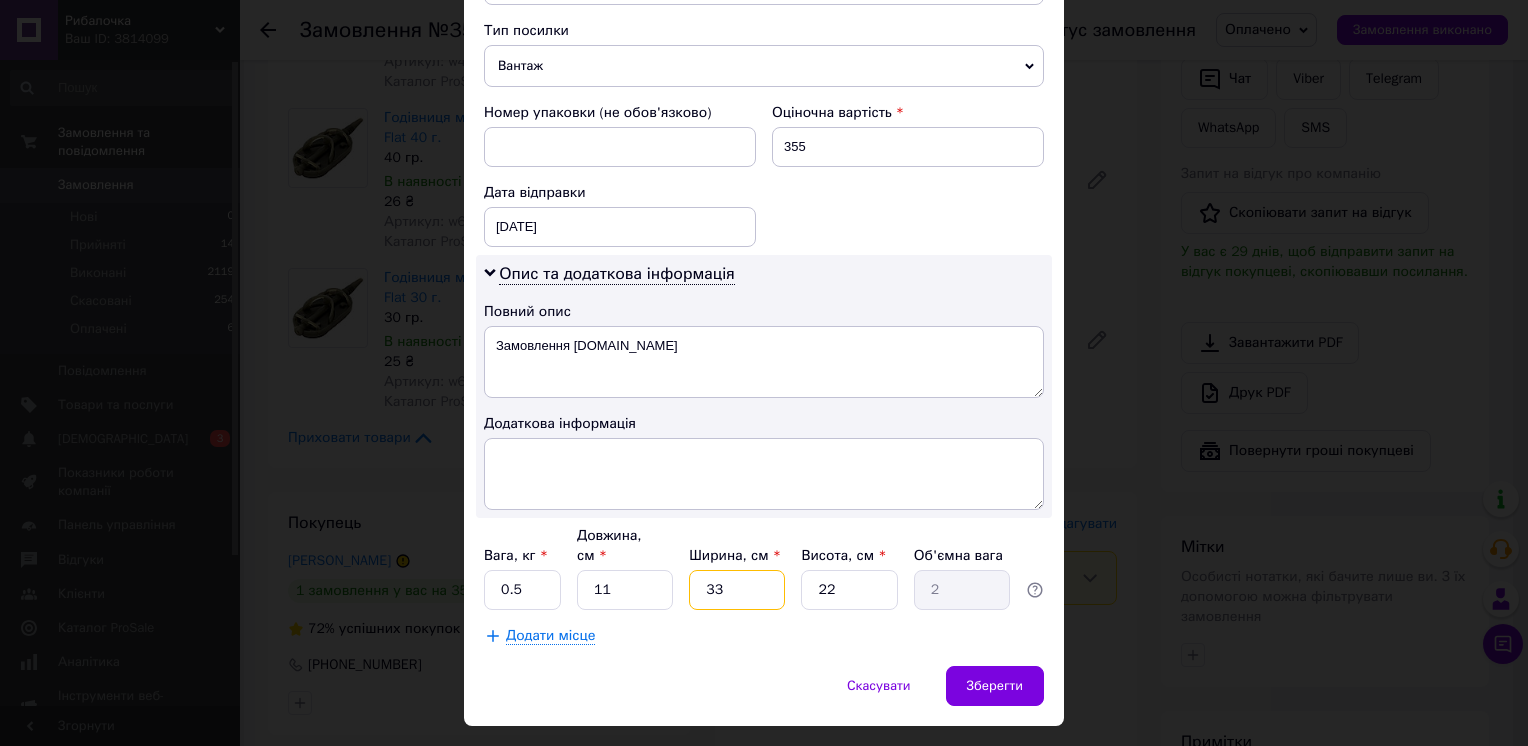 drag, startPoint x: 728, startPoint y: 577, endPoint x: 695, endPoint y: 578, distance: 33.01515 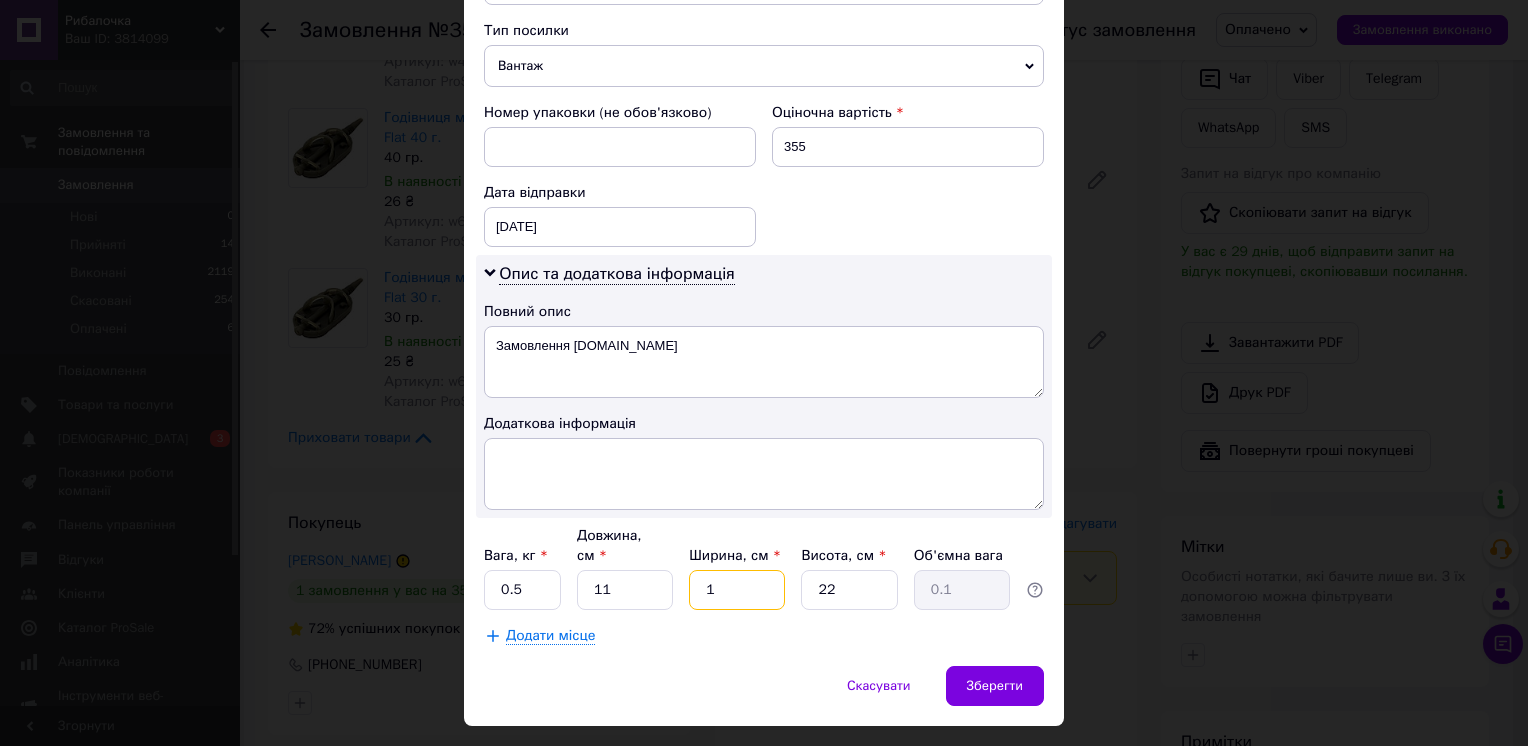 type on "10" 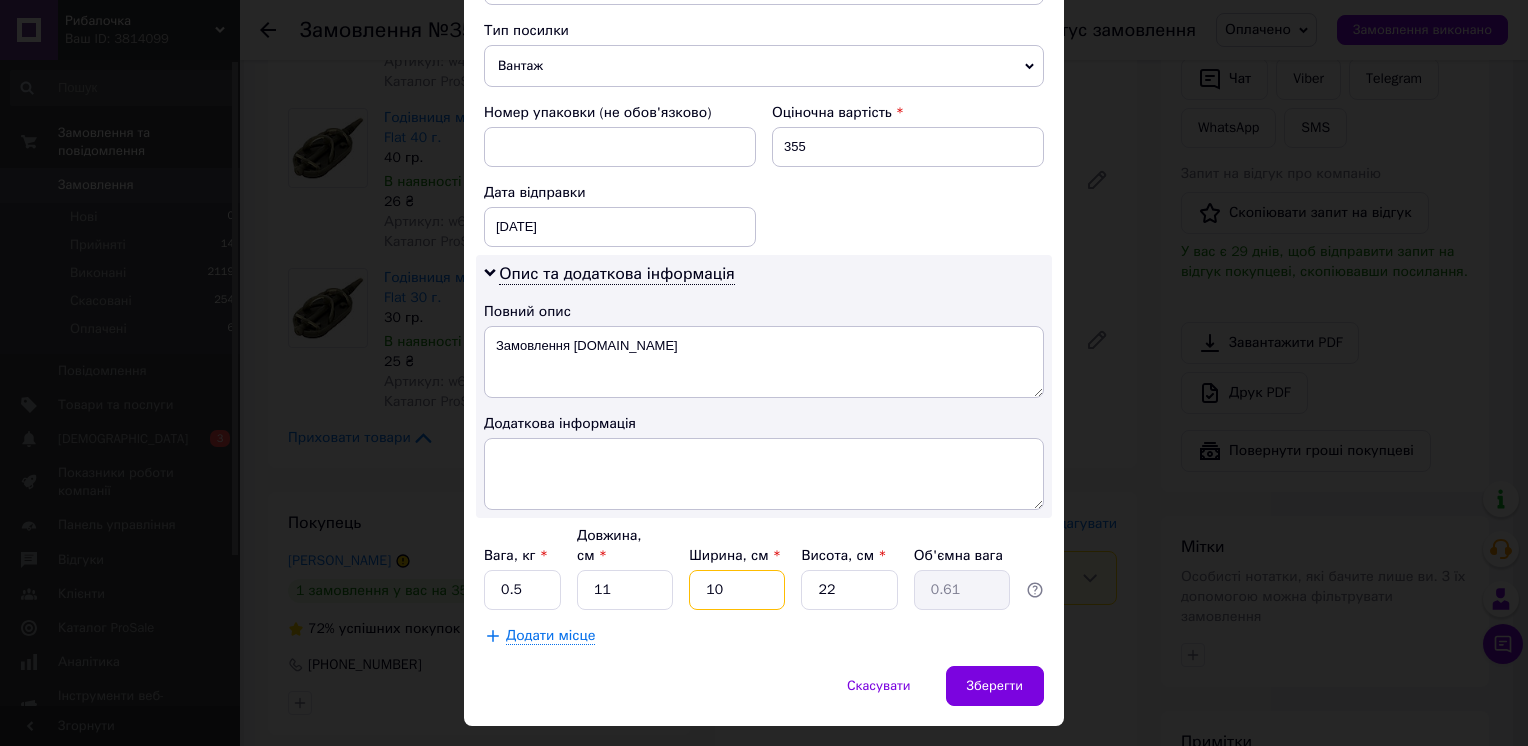 type on "10" 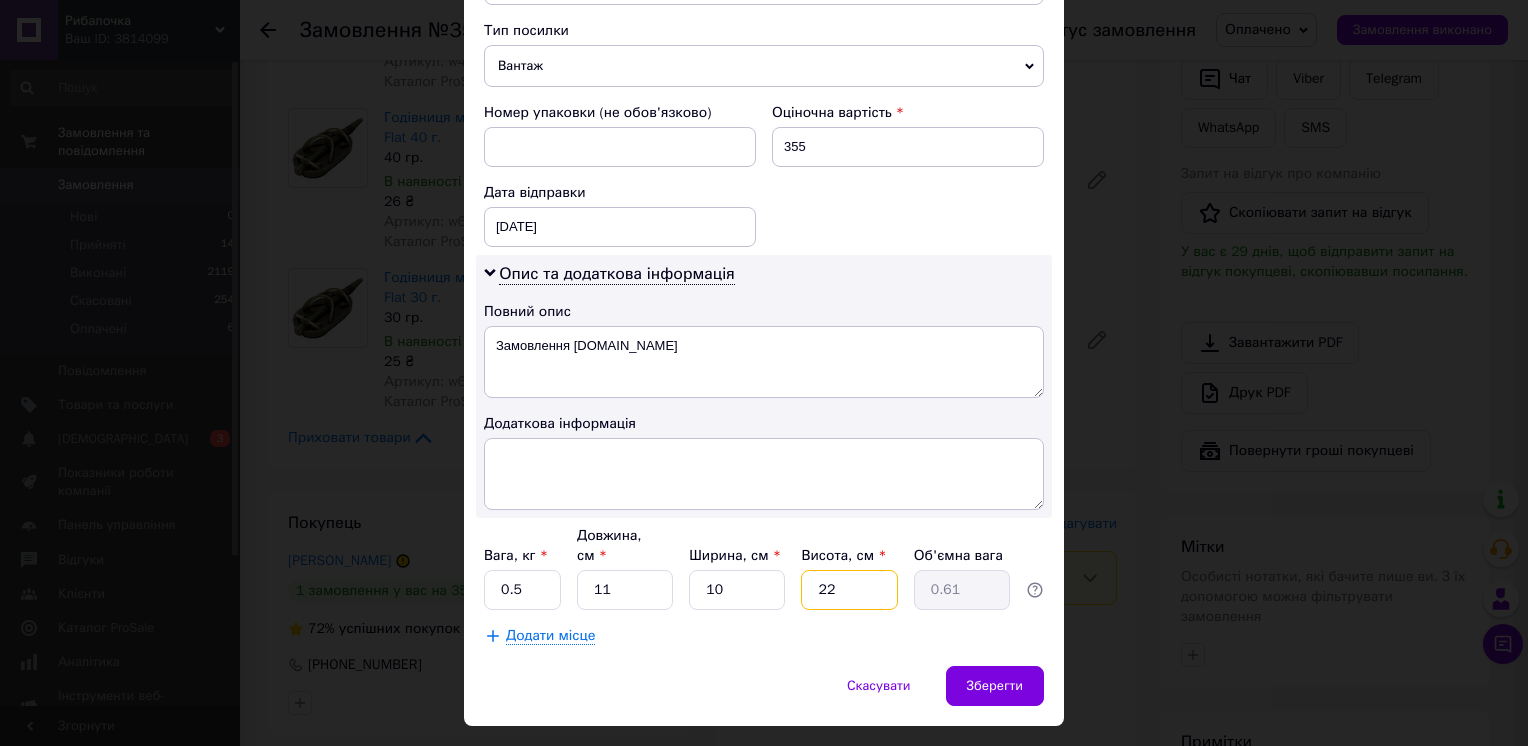 drag, startPoint x: 832, startPoint y: 568, endPoint x: 815, endPoint y: 573, distance: 17.720045 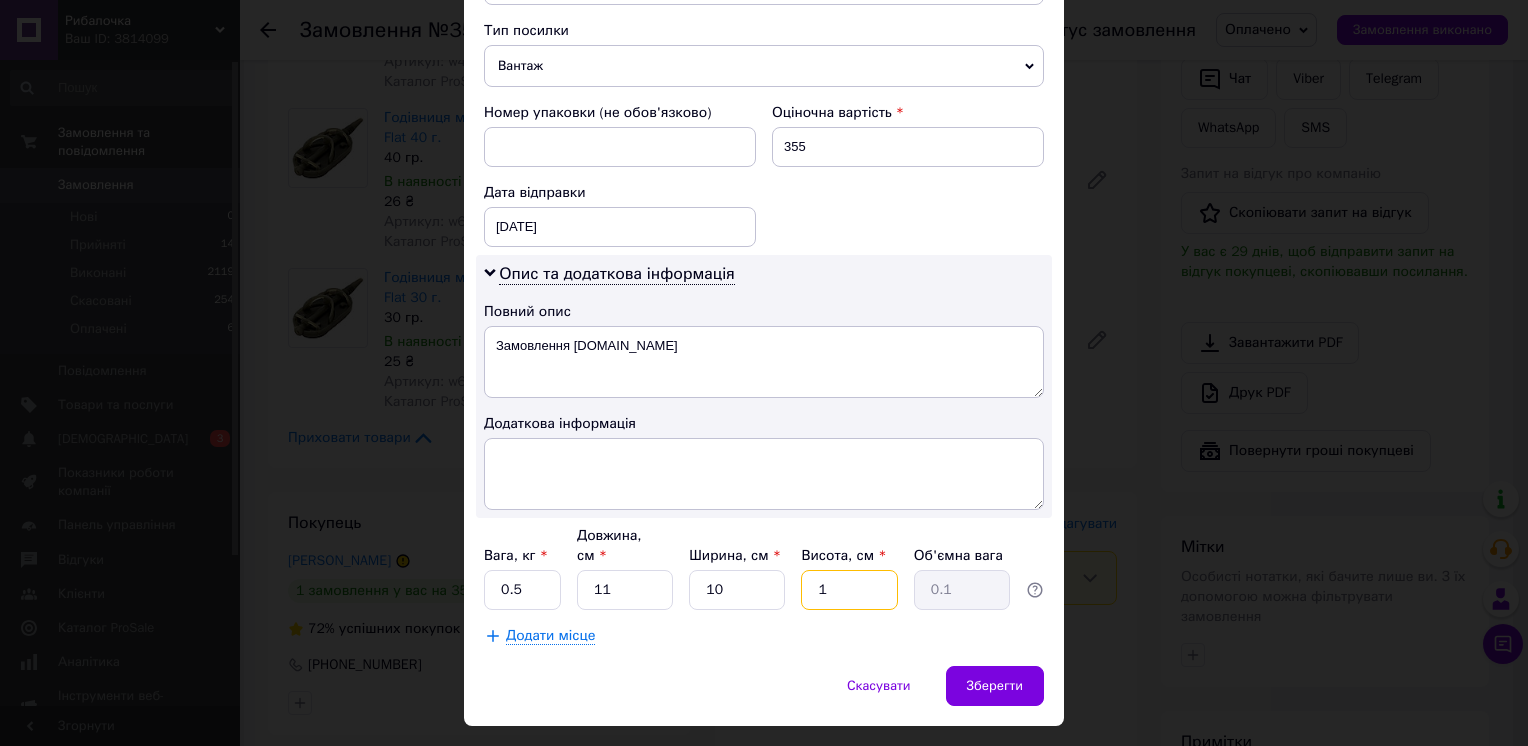 type on "10" 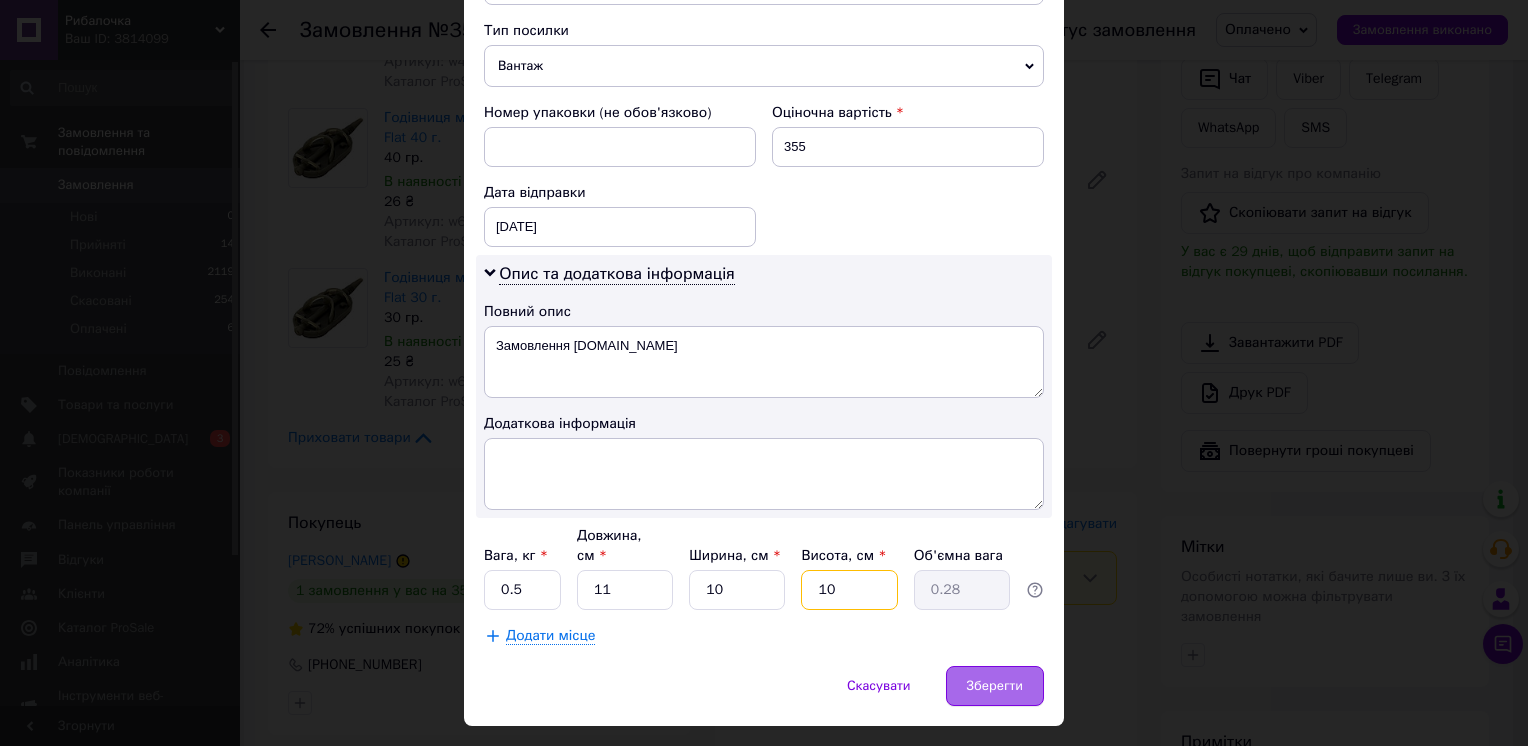 type on "10" 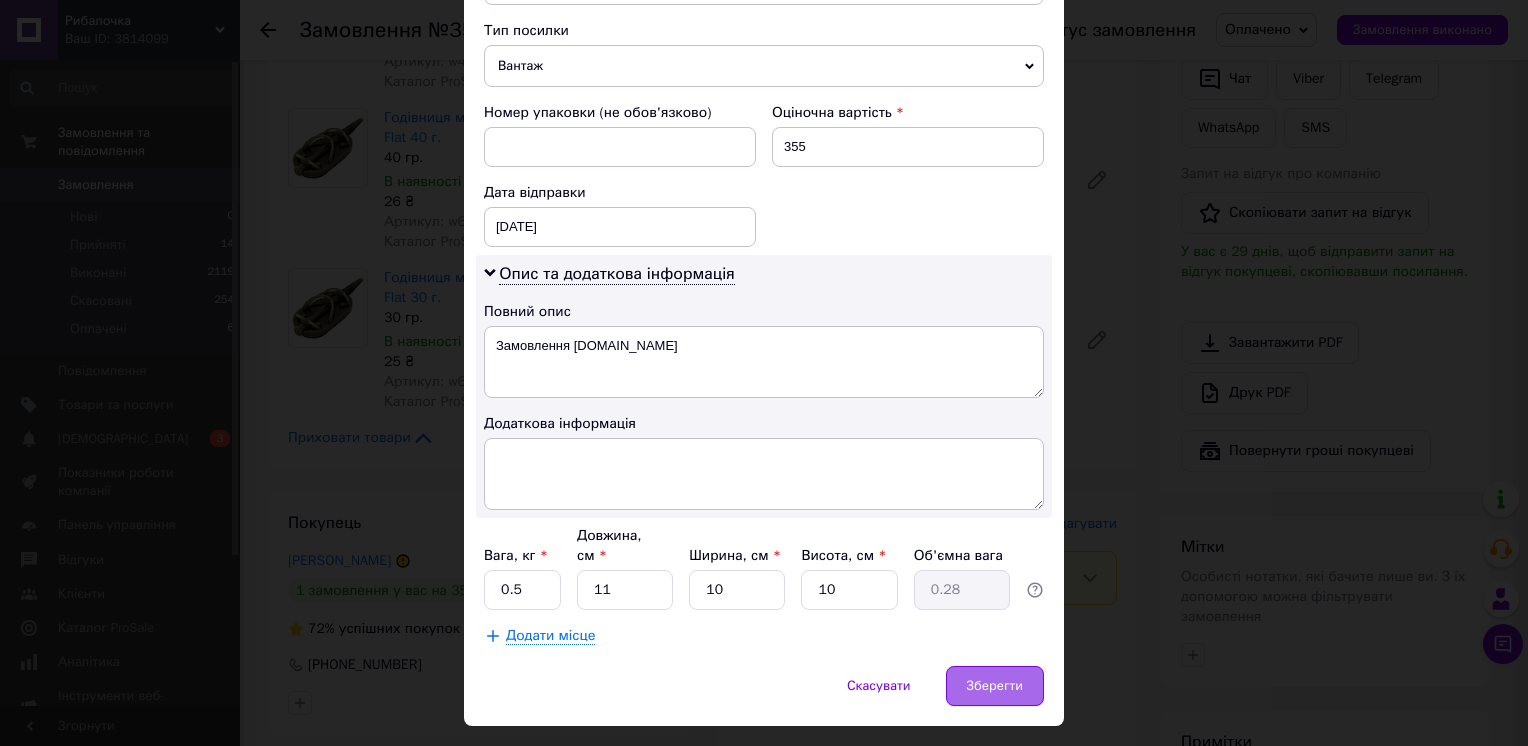 click on "Зберегти" at bounding box center [995, 686] 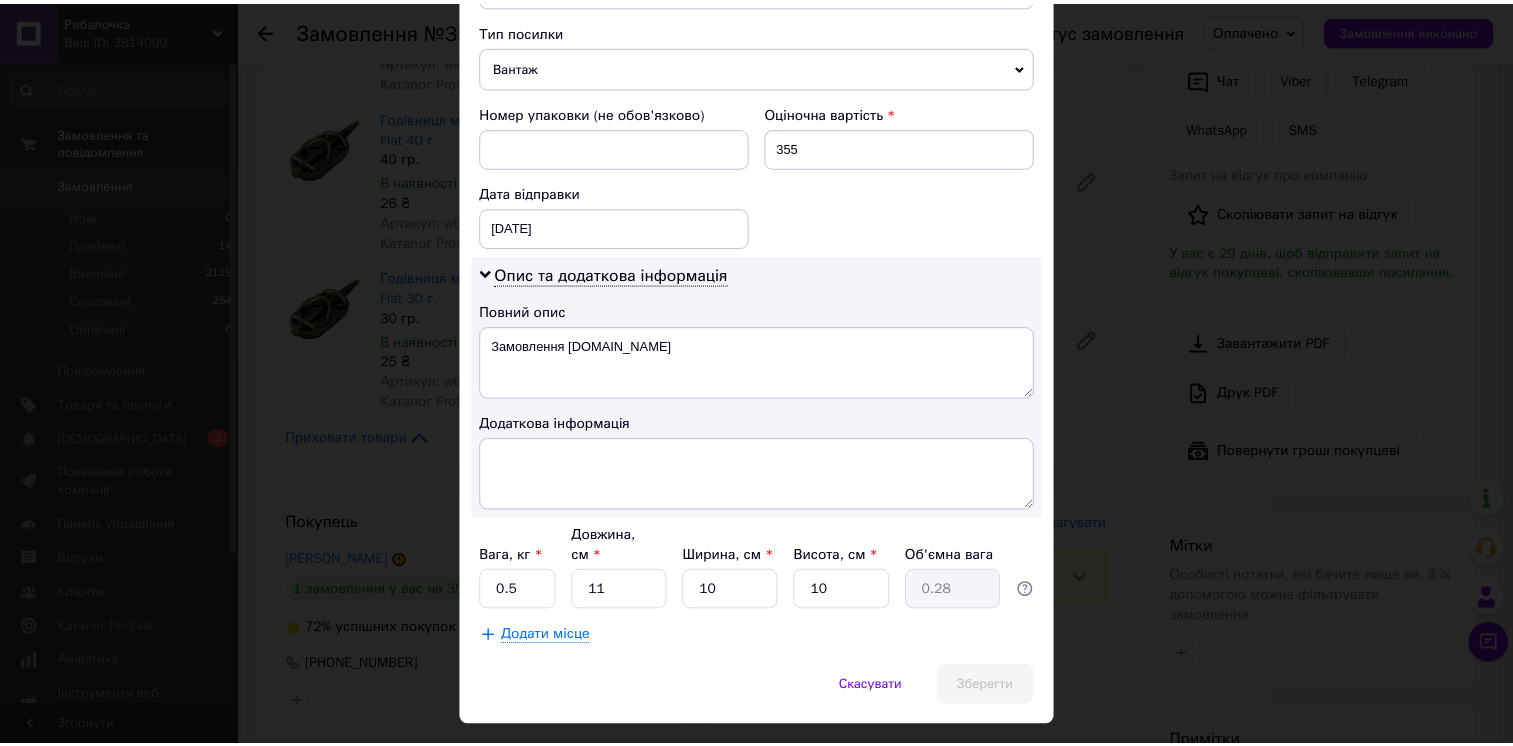scroll, scrollTop: 376, scrollLeft: 0, axis: vertical 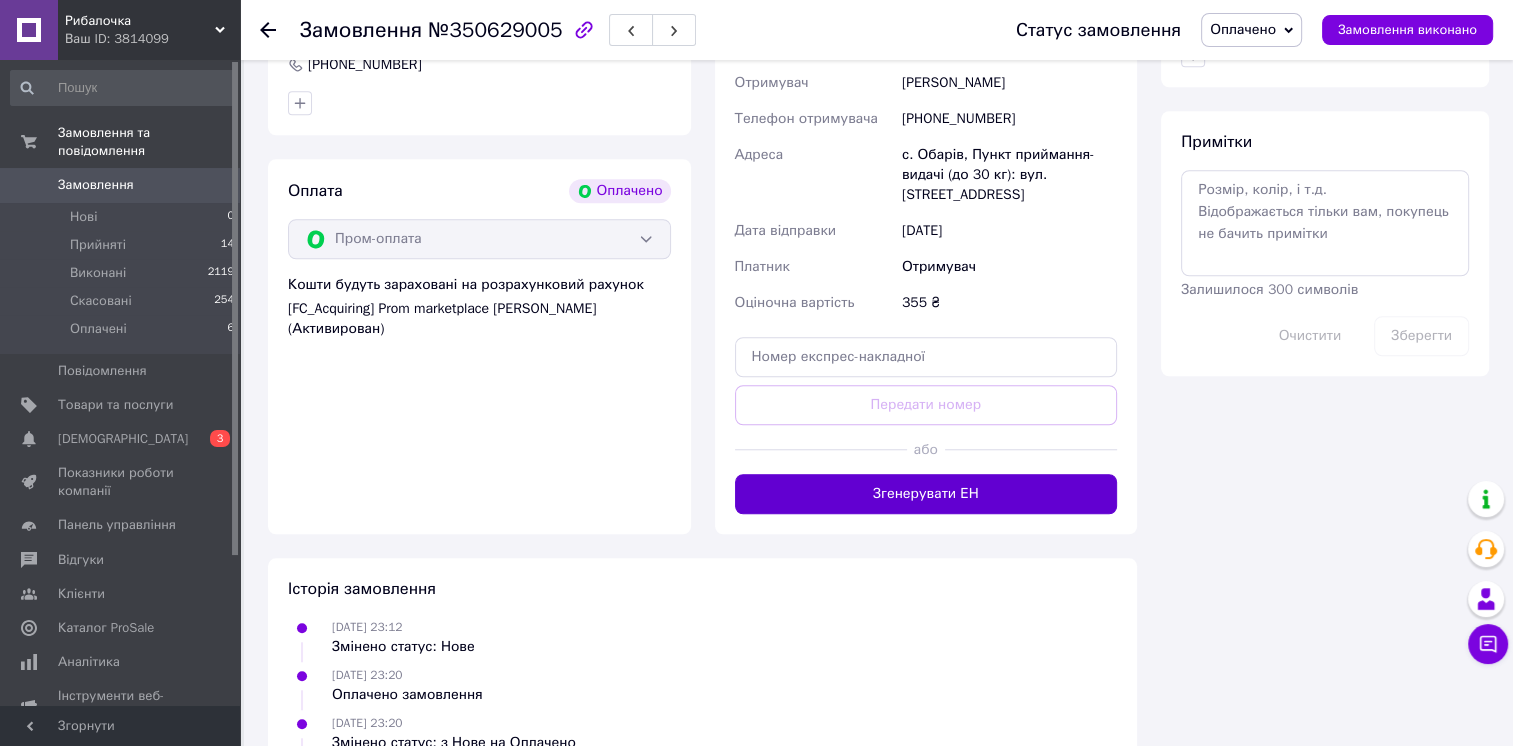 click on "Згенерувати ЕН" at bounding box center (926, 494) 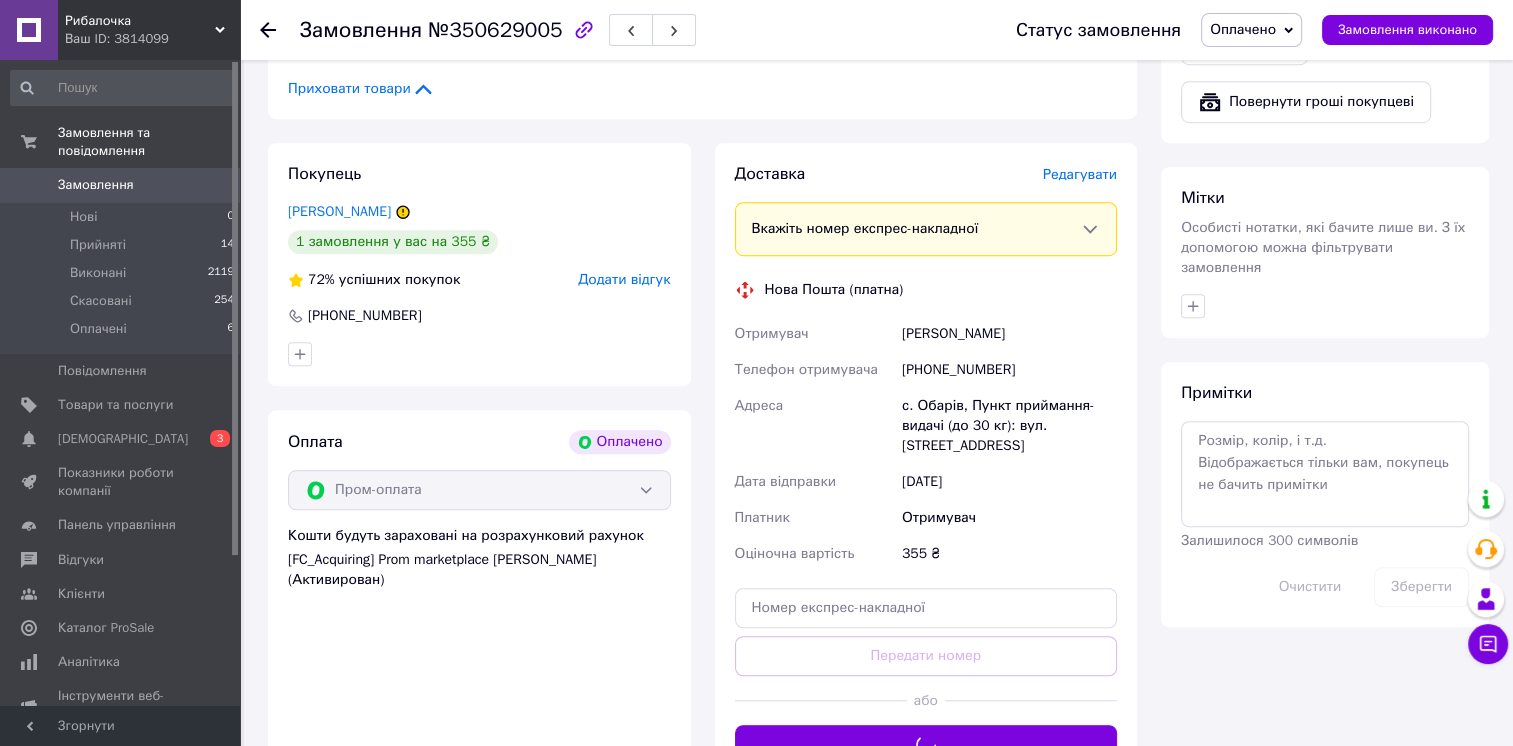 scroll, scrollTop: 1200, scrollLeft: 0, axis: vertical 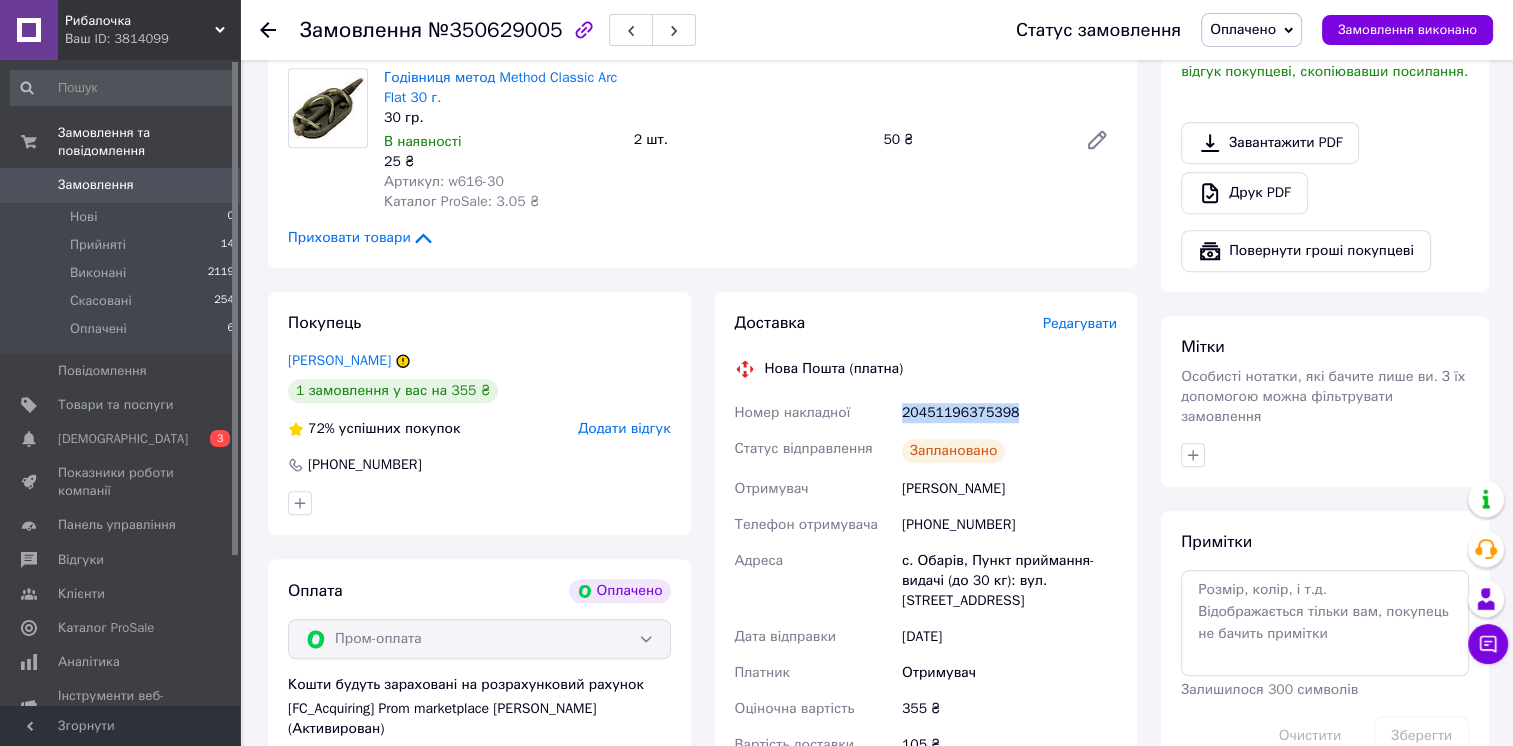 drag, startPoint x: 897, startPoint y: 420, endPoint x: 1015, endPoint y: 413, distance: 118.20744 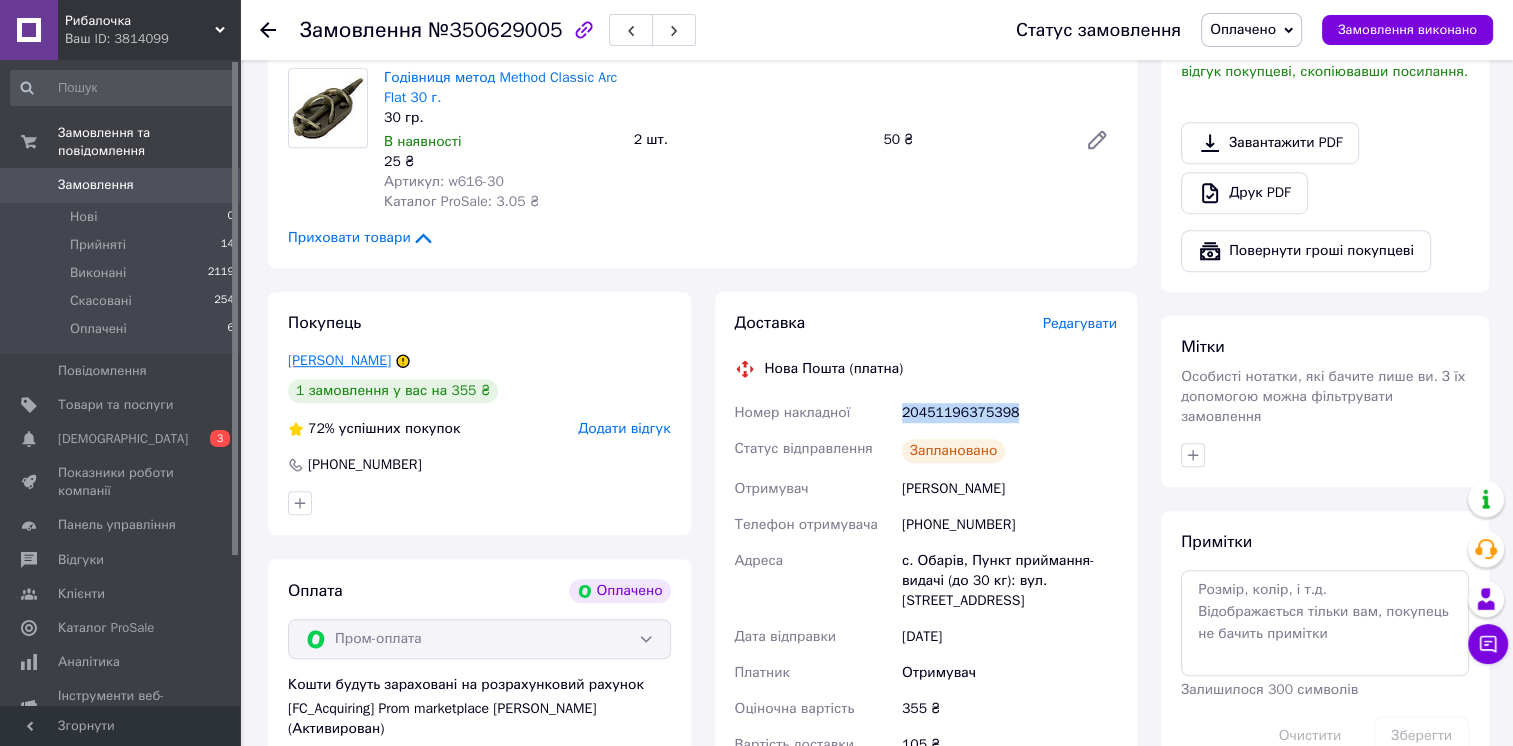 click on "Омельчук Богдан" at bounding box center [339, 360] 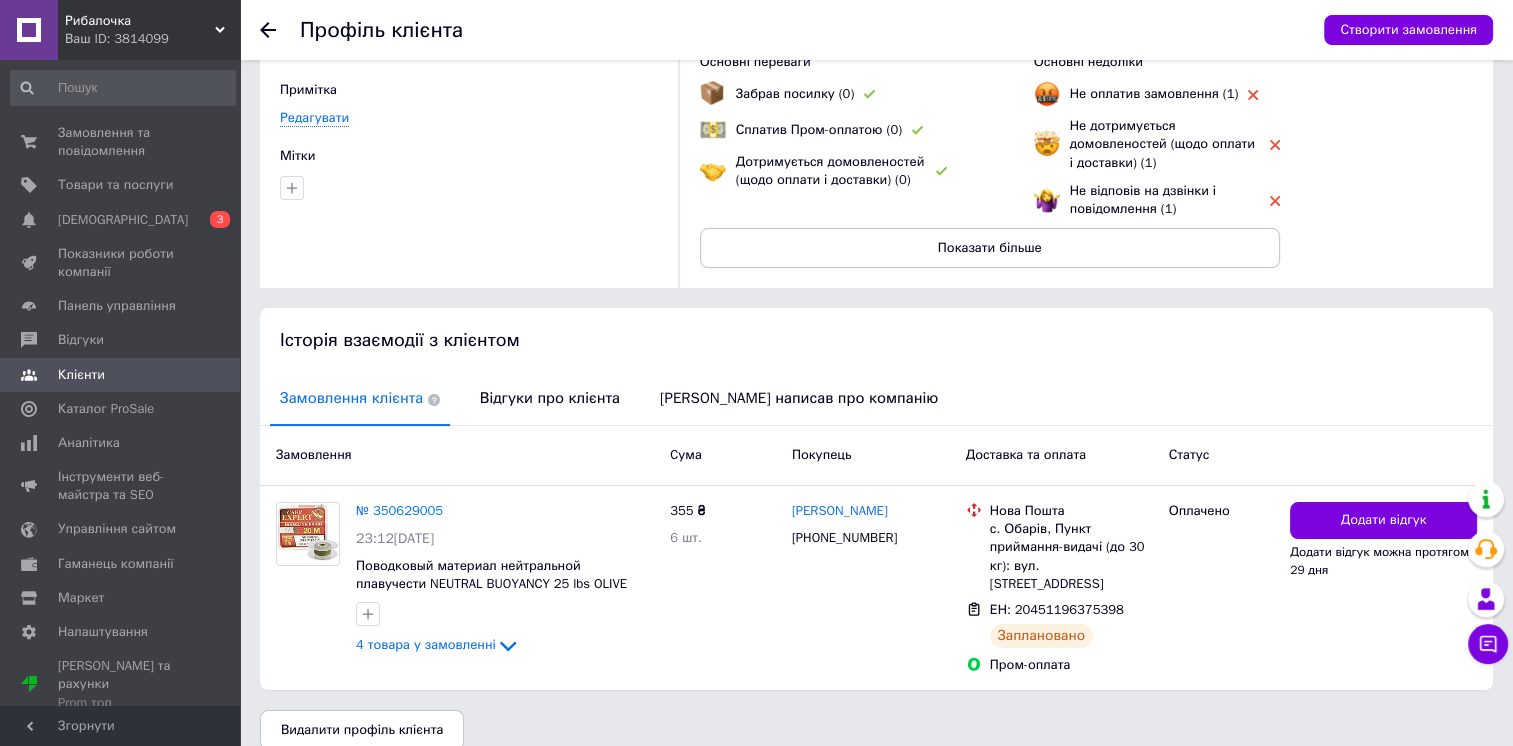scroll, scrollTop: 163, scrollLeft: 0, axis: vertical 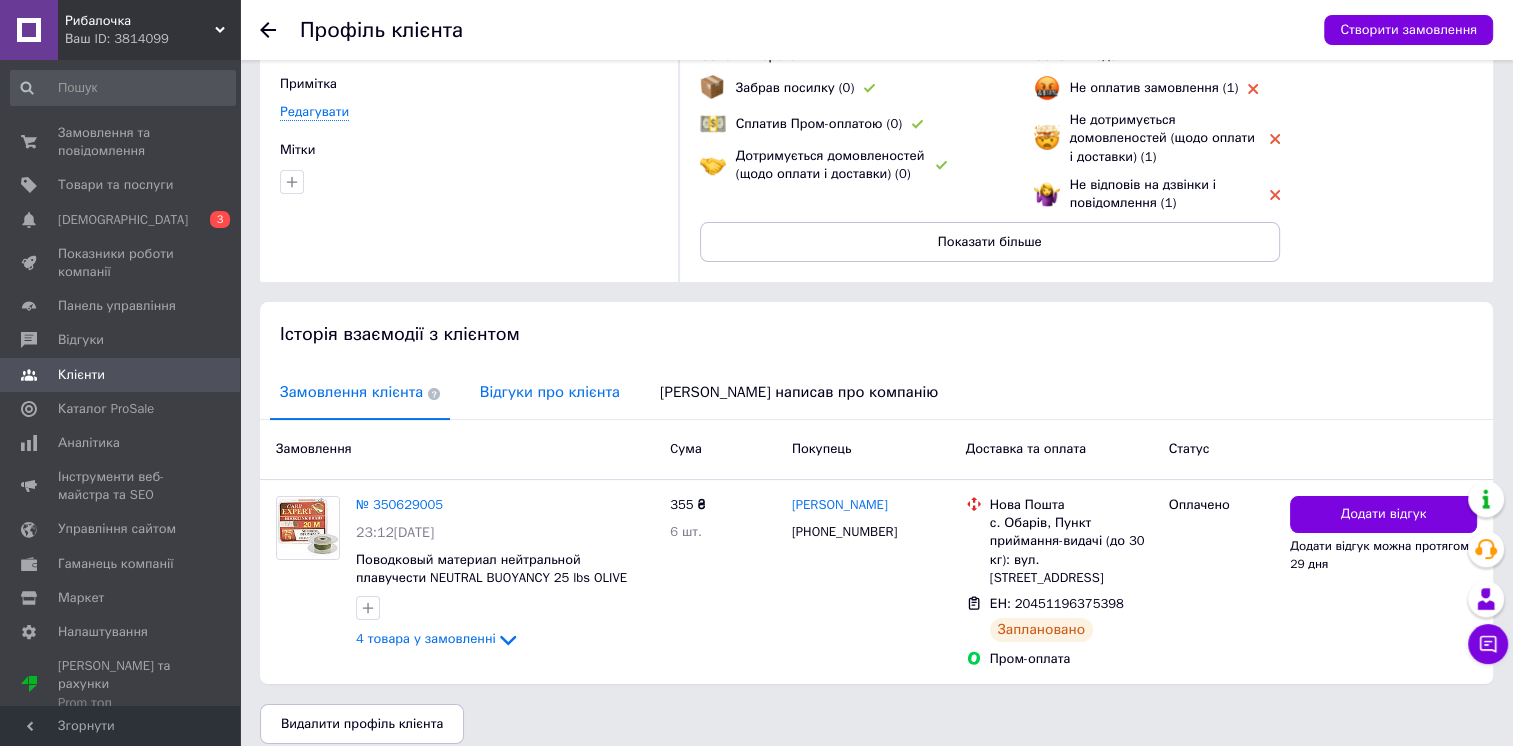 click on "Відгуки про клієнта" at bounding box center [550, 392] 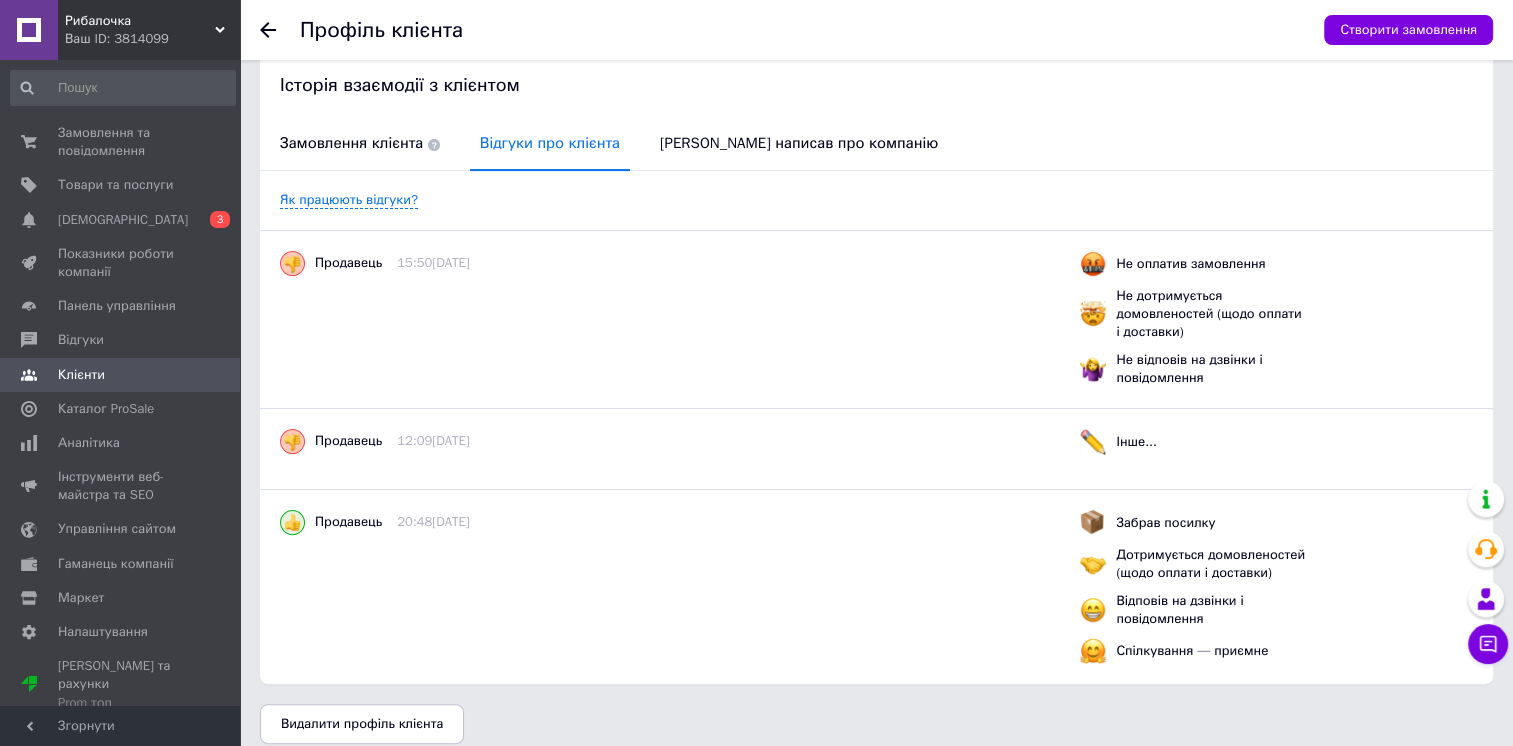 scroll, scrollTop: 428, scrollLeft: 0, axis: vertical 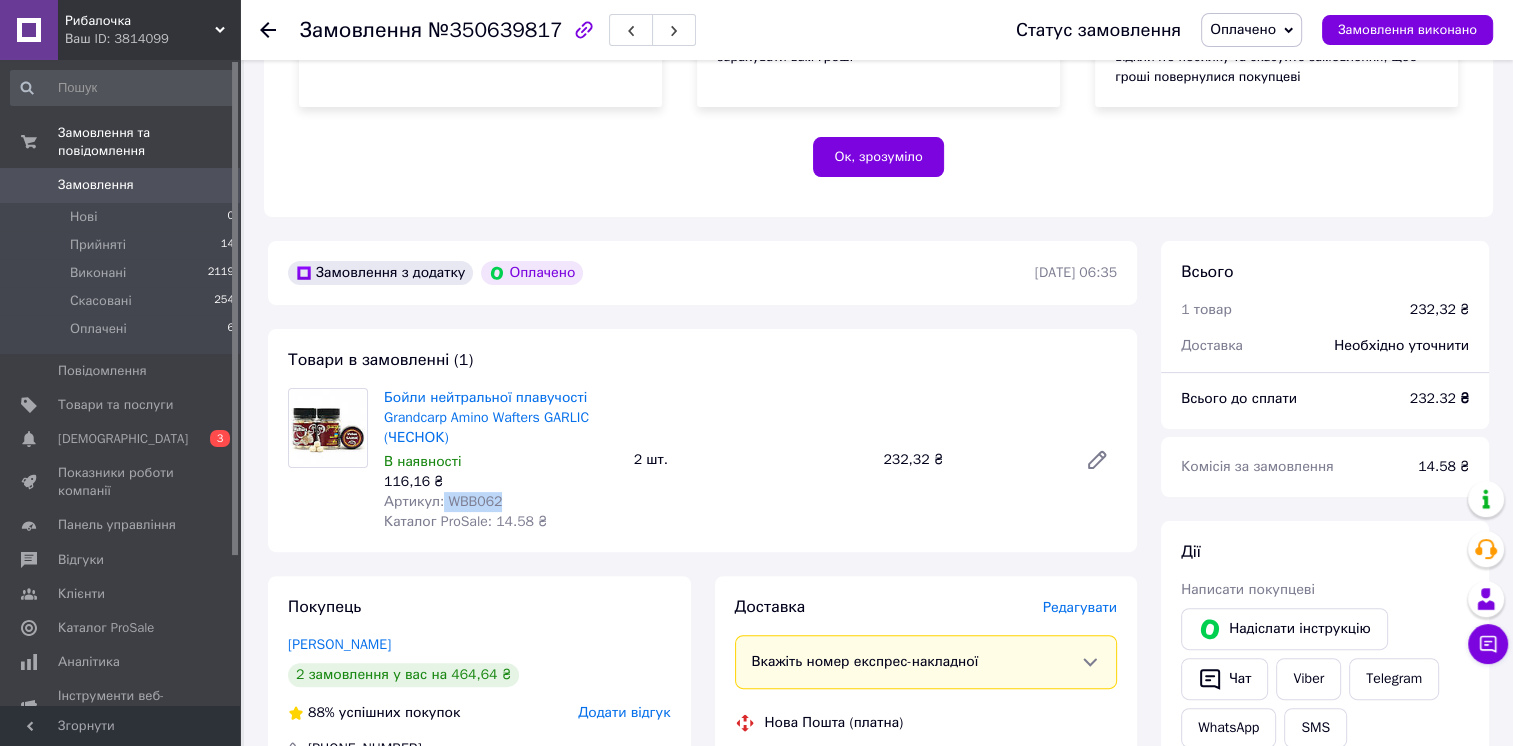 drag, startPoint x: 440, startPoint y: 506, endPoint x: 524, endPoint y: 499, distance: 84.29116 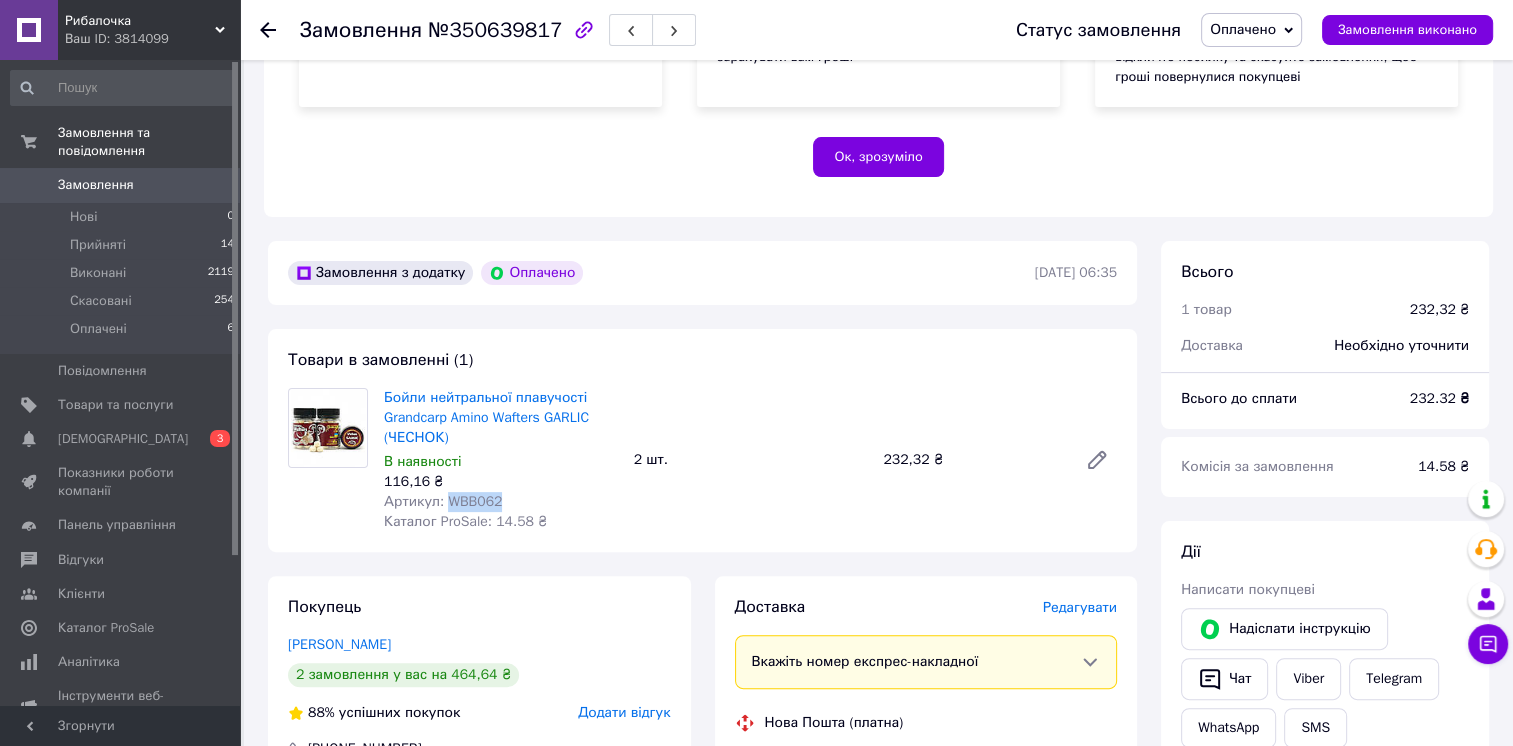 drag, startPoint x: 444, startPoint y: 506, endPoint x: 498, endPoint y: 504, distance: 54.037025 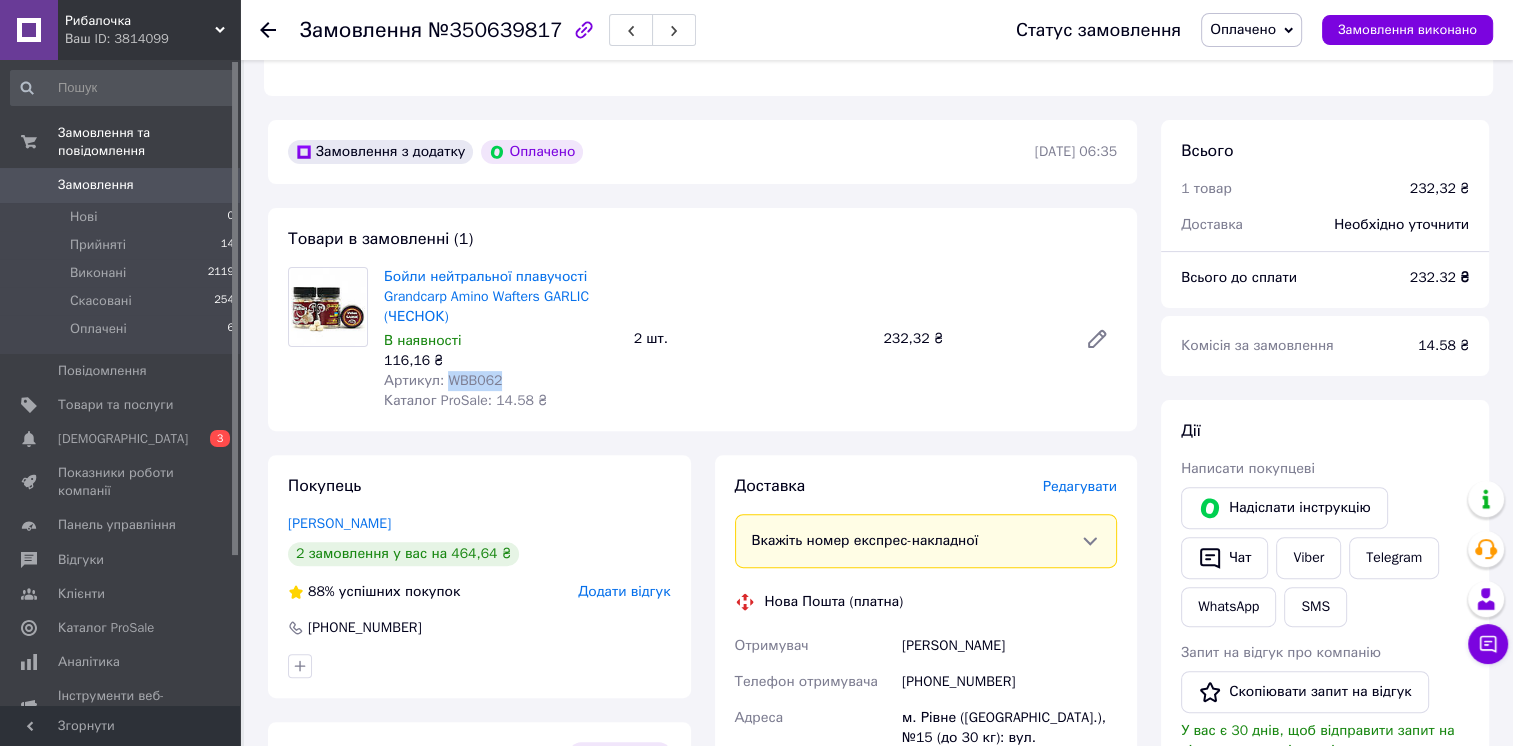 scroll, scrollTop: 700, scrollLeft: 0, axis: vertical 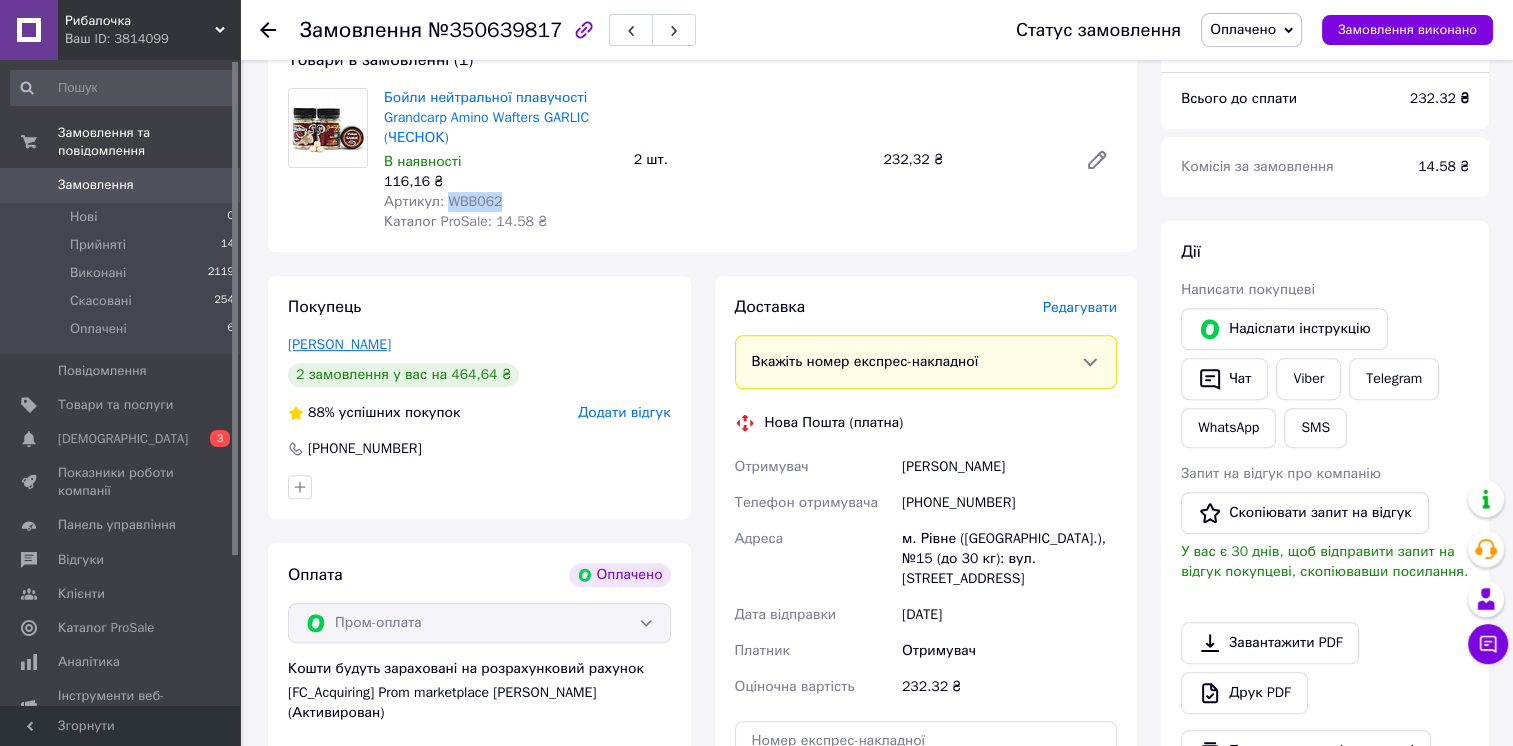 click on "Сорокина Виссарион" at bounding box center (339, 344) 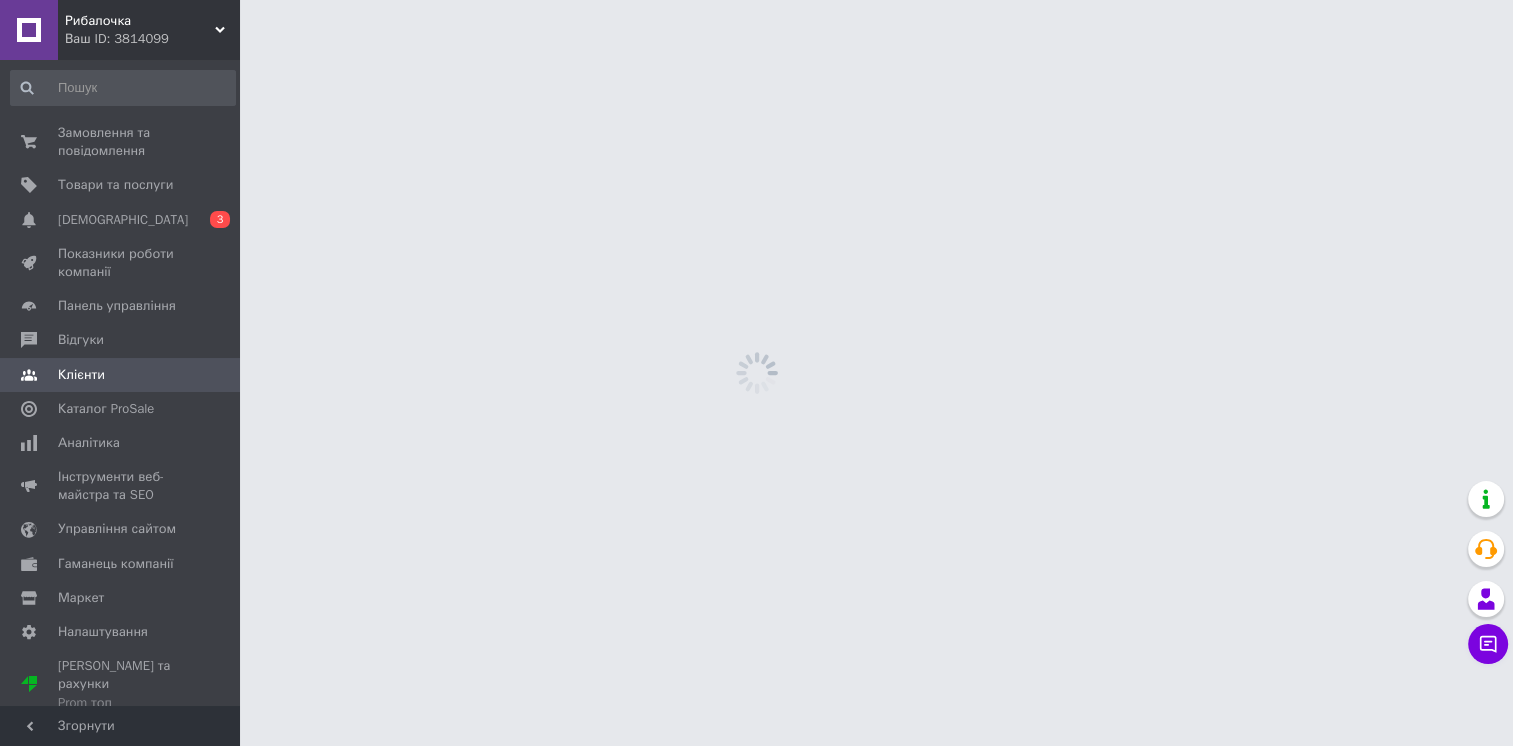 scroll, scrollTop: 0, scrollLeft: 0, axis: both 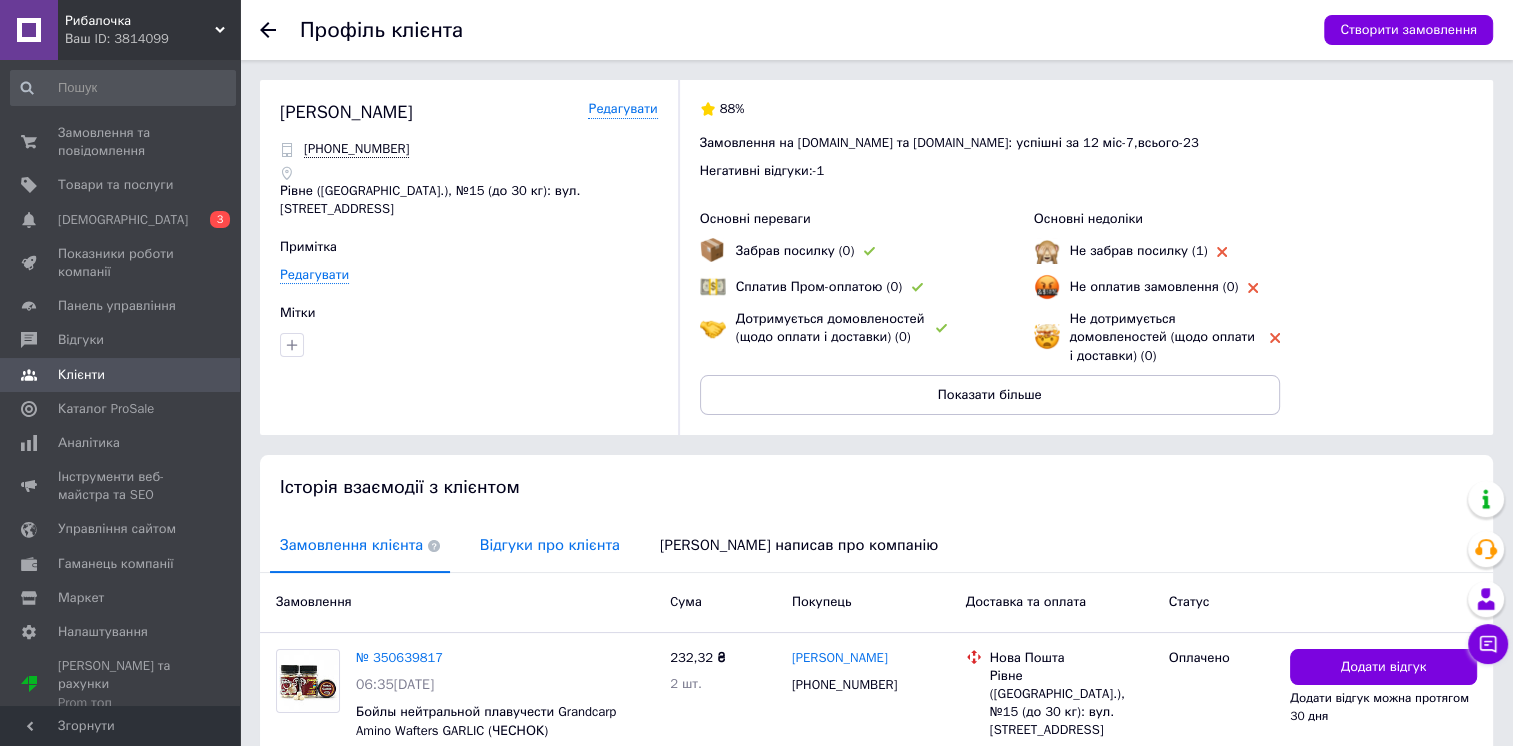 click on "Відгуки про клієнта" at bounding box center [550, 545] 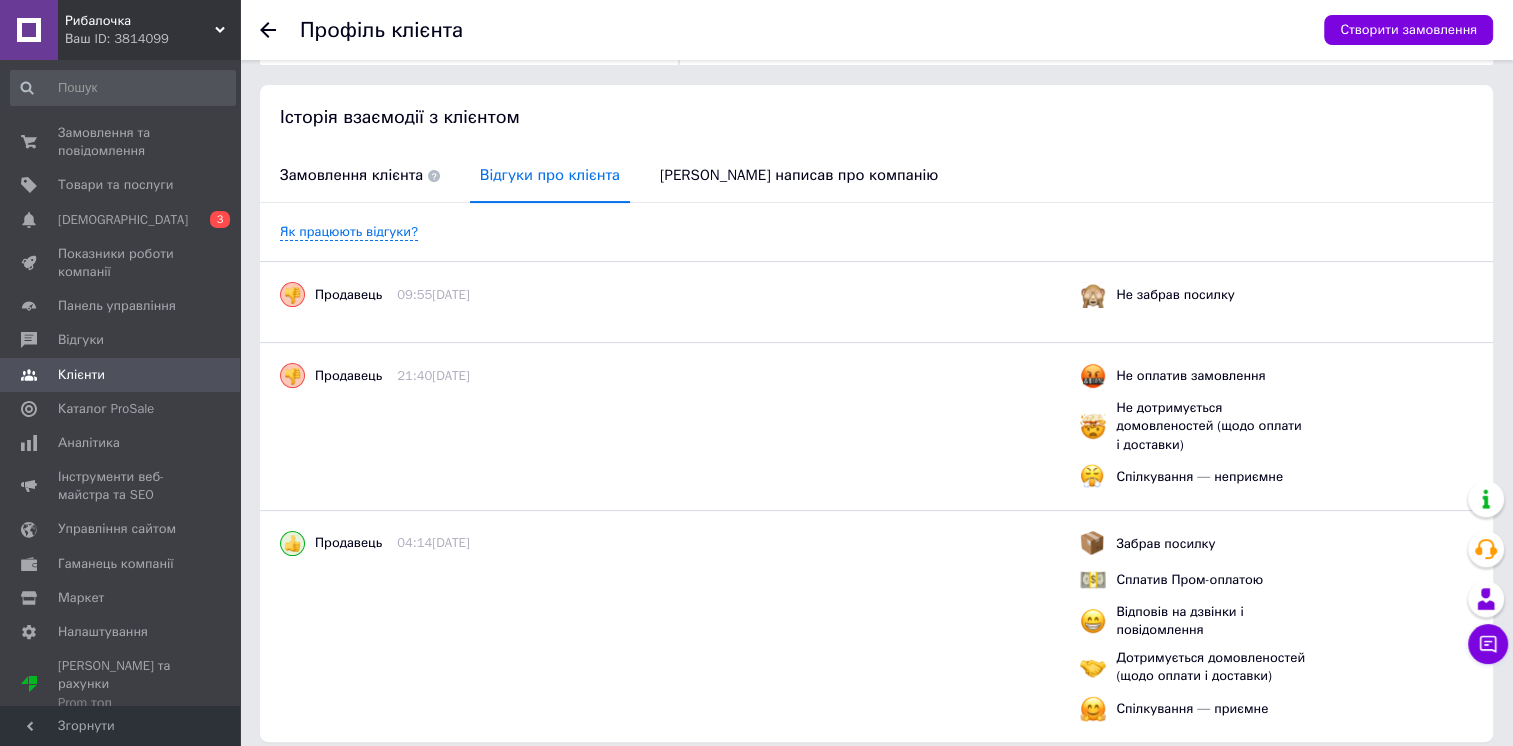 scroll, scrollTop: 444, scrollLeft: 0, axis: vertical 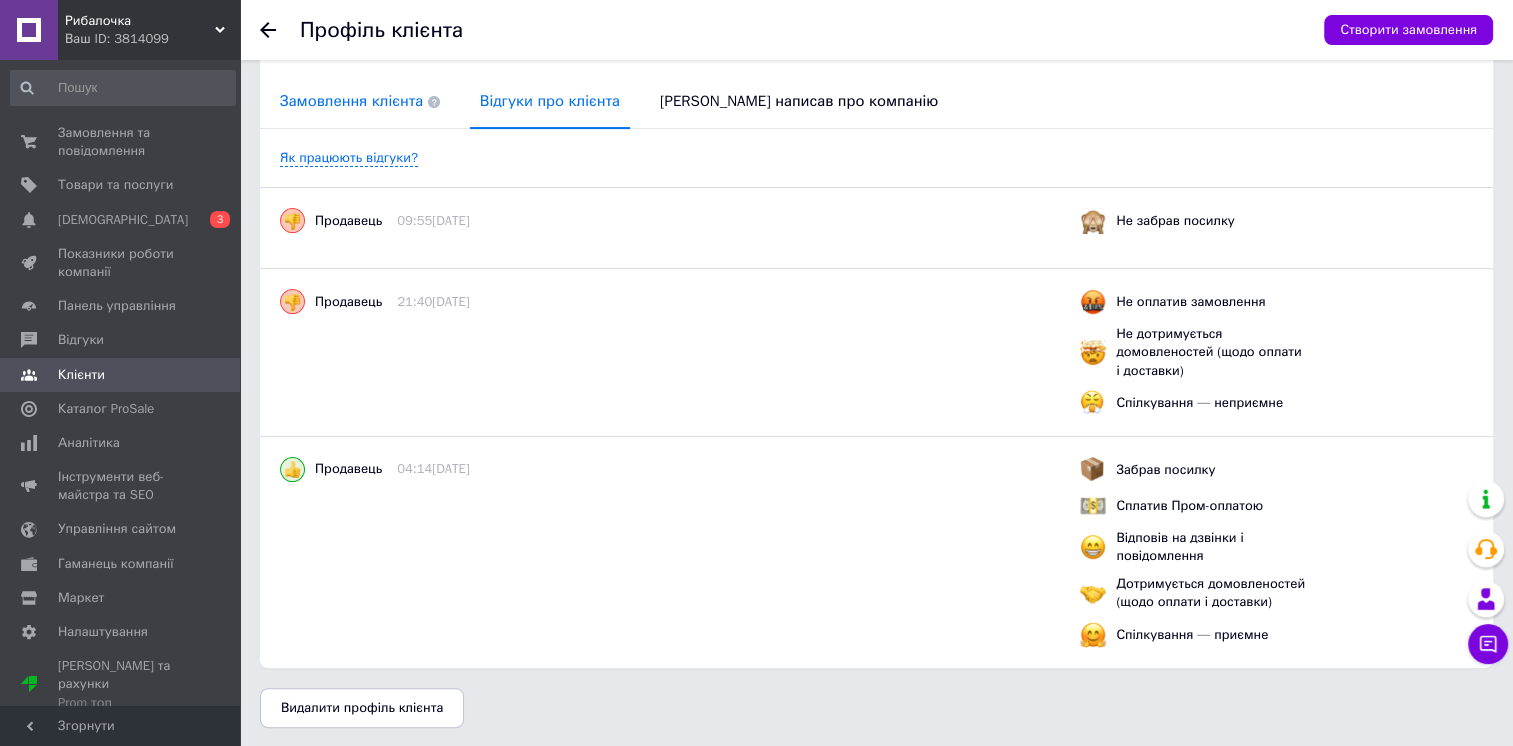 click on "Замовлення клієнта" at bounding box center (360, 101) 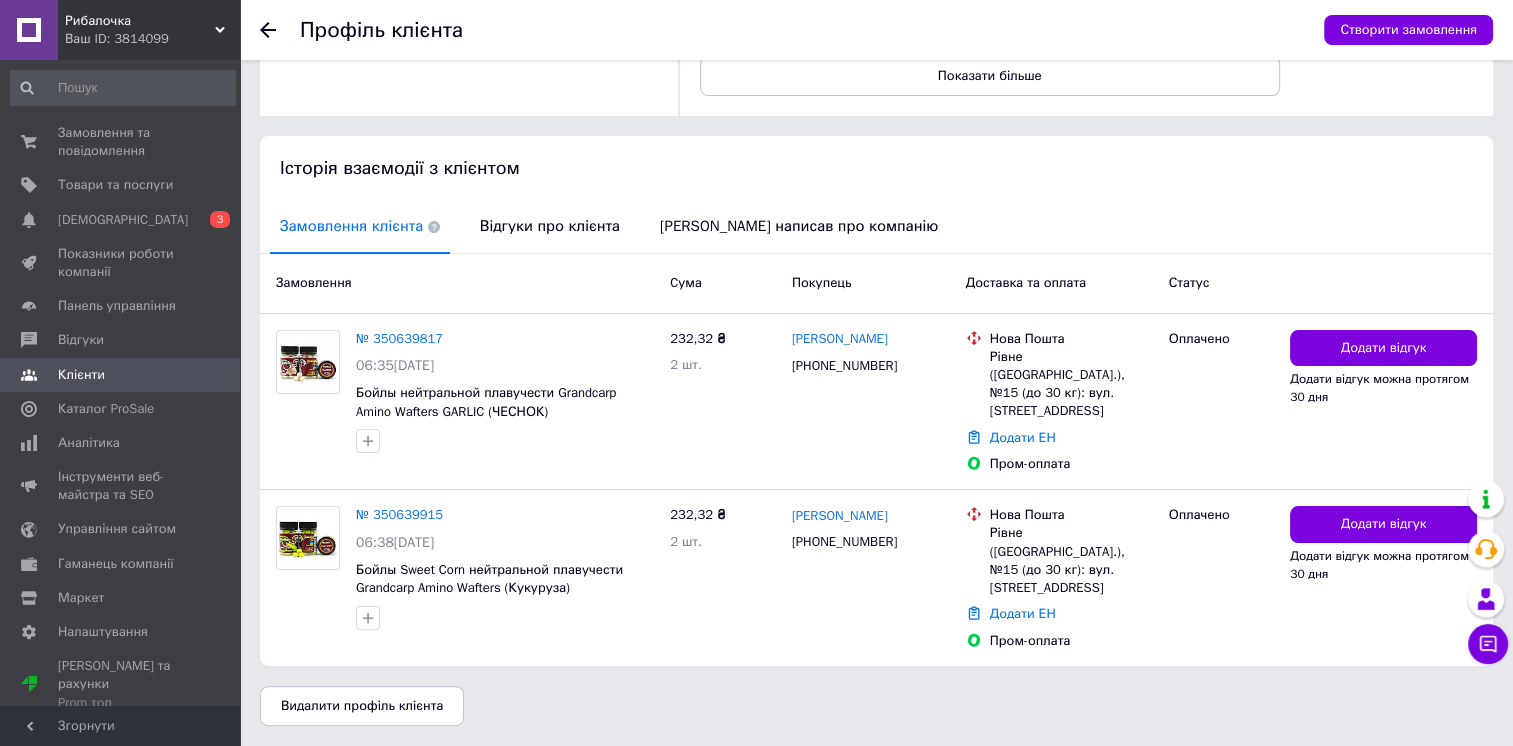scroll, scrollTop: 281, scrollLeft: 0, axis: vertical 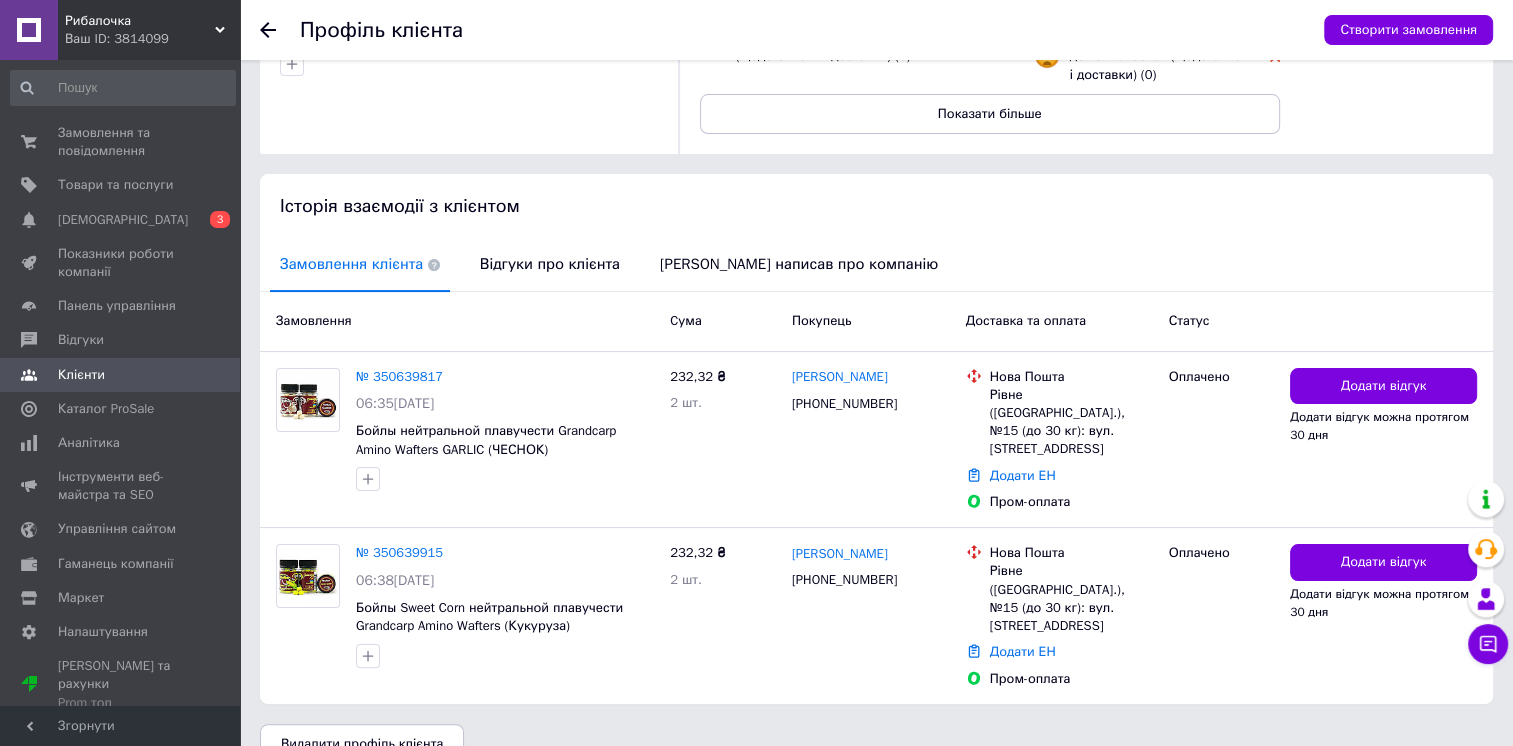 drag, startPoint x: 504, startPoint y: 135, endPoint x: 492, endPoint y: 94, distance: 42.72002 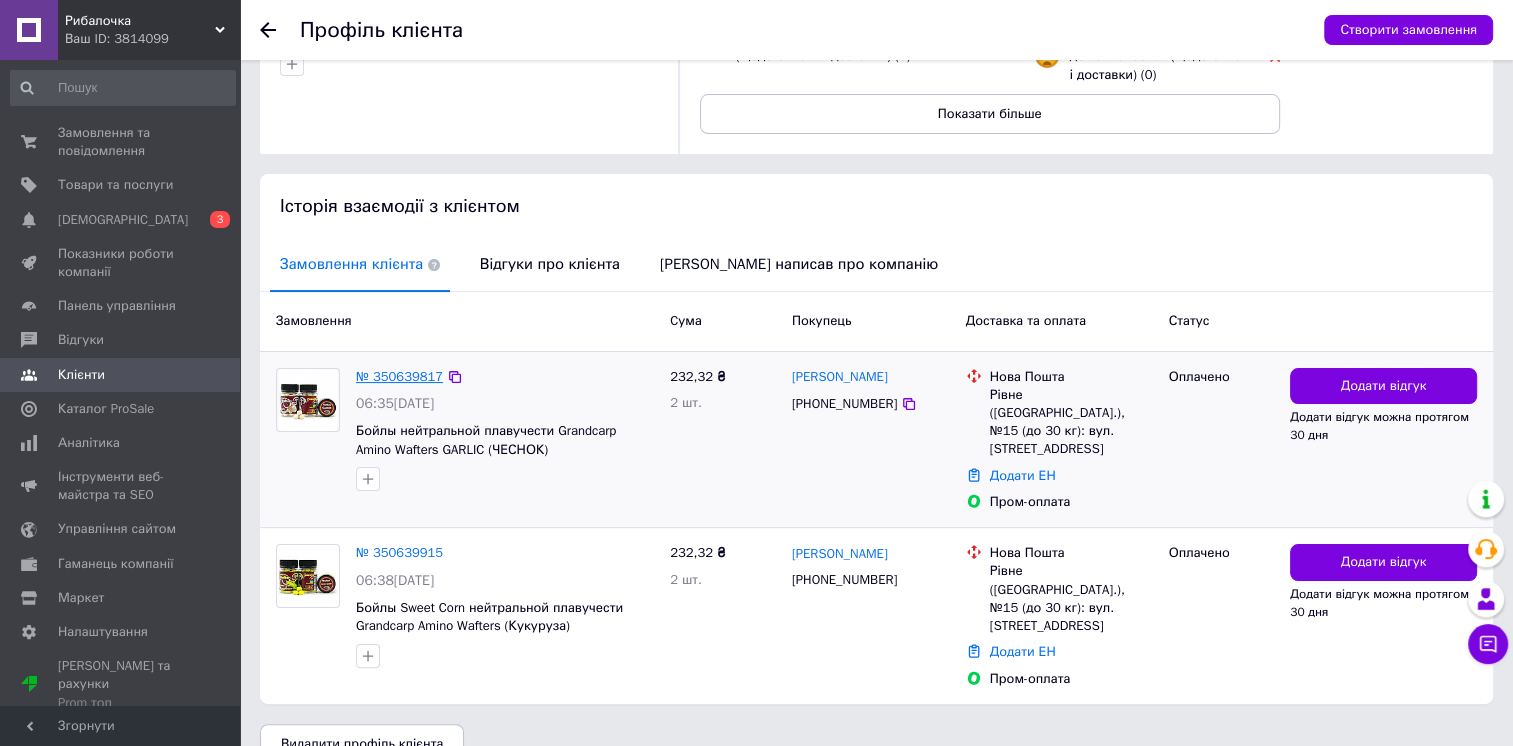 click on "№ 350639817" at bounding box center (399, 376) 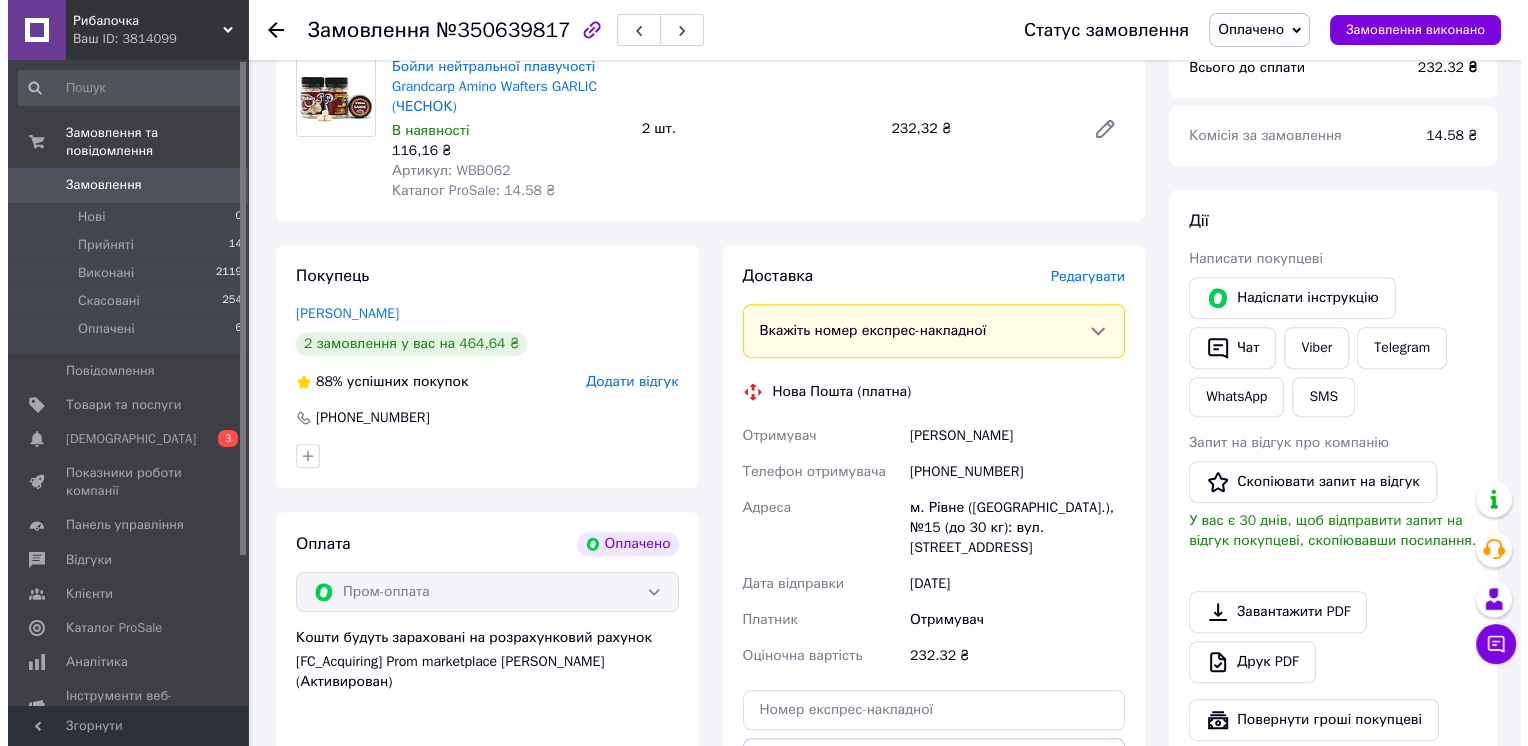 scroll, scrollTop: 900, scrollLeft: 0, axis: vertical 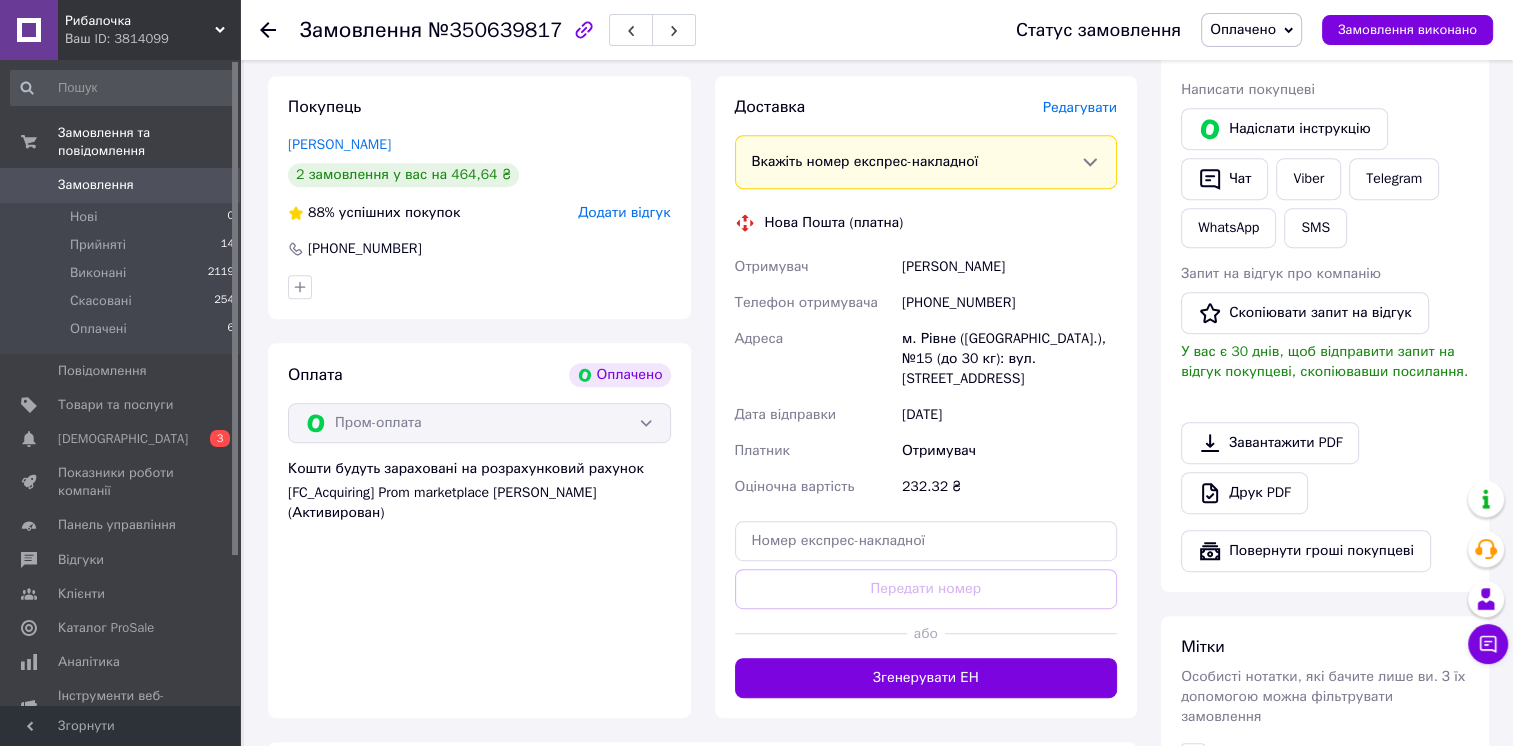 click on "Редагувати" at bounding box center [1080, 107] 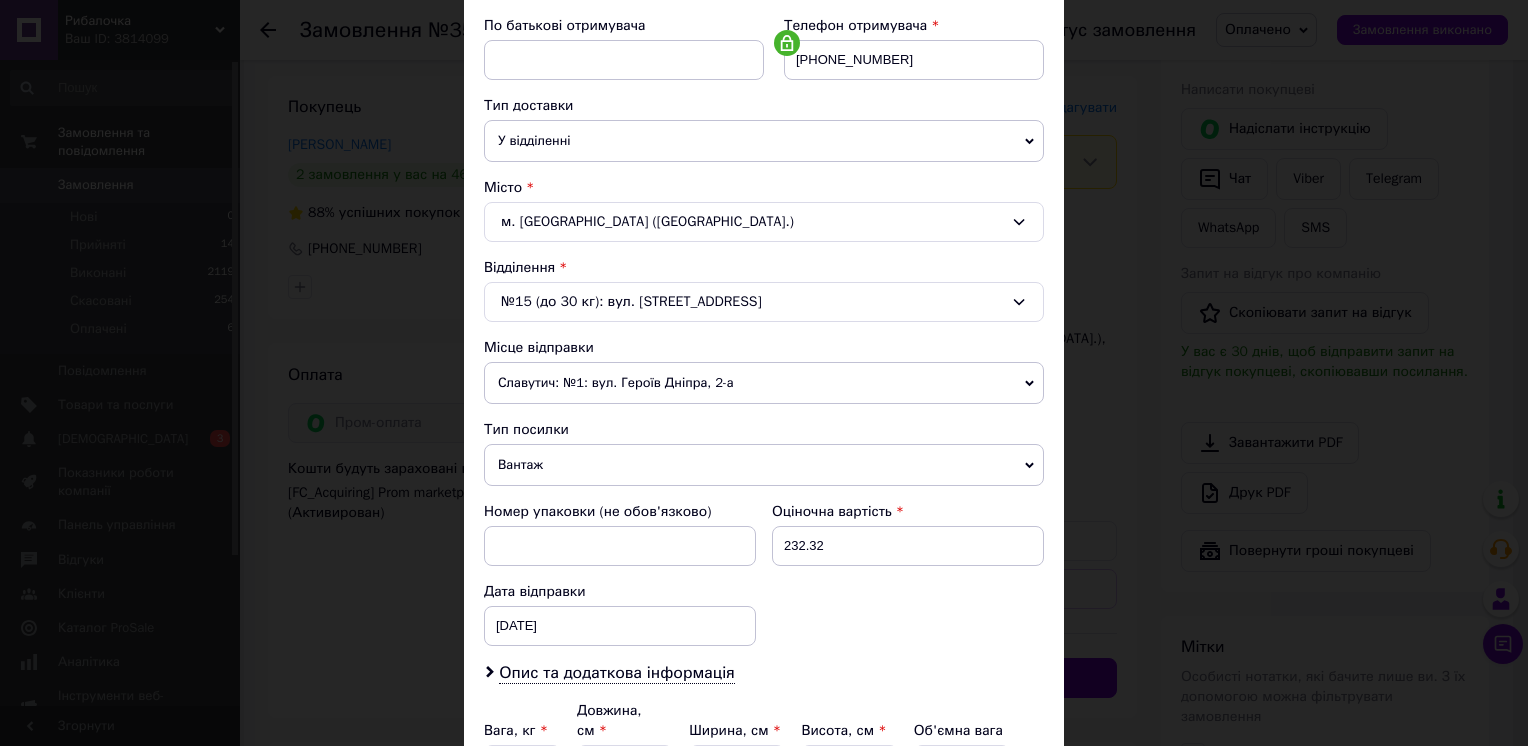 scroll, scrollTop: 500, scrollLeft: 0, axis: vertical 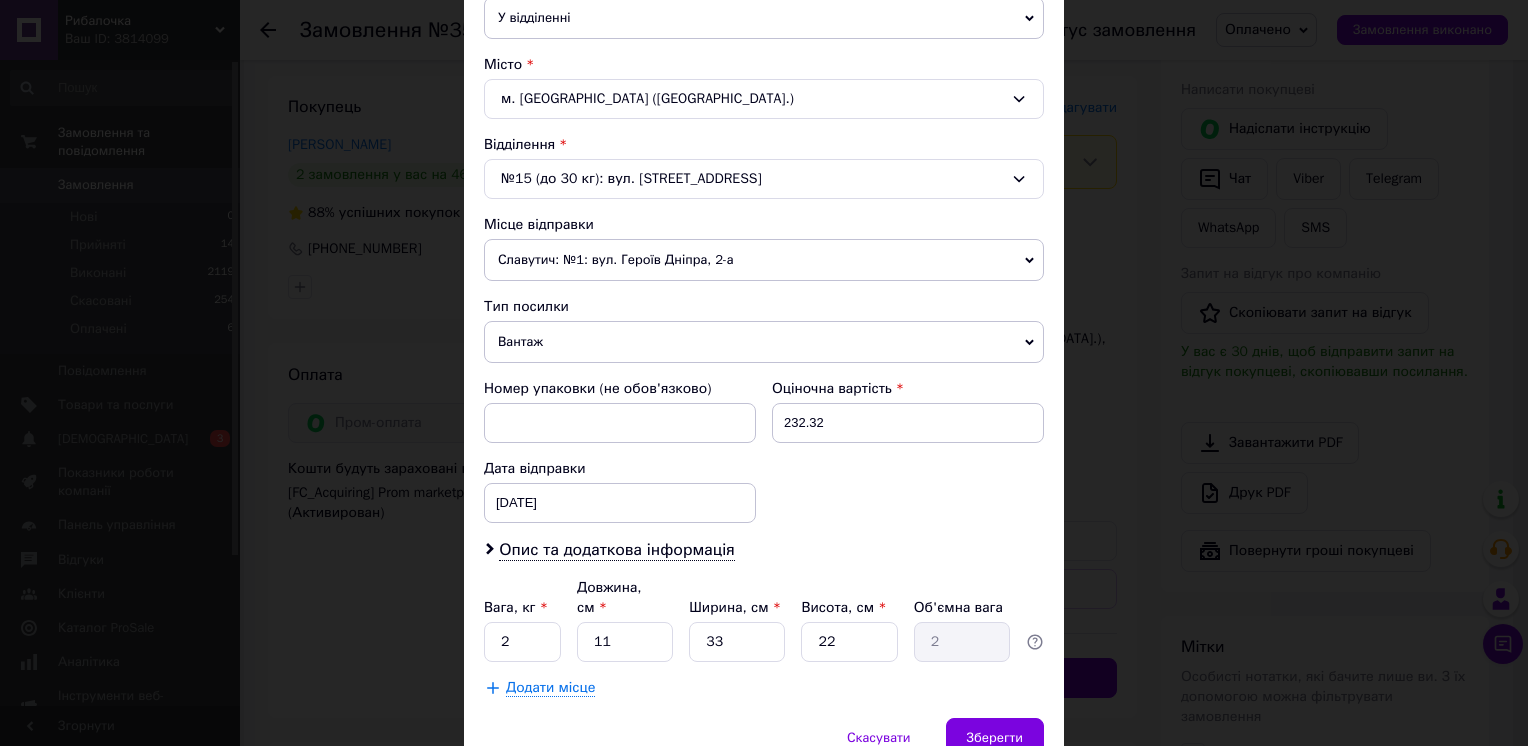 click on "Славутич: №1: вул. Героїв Дніпра, 2-а" at bounding box center [764, 260] 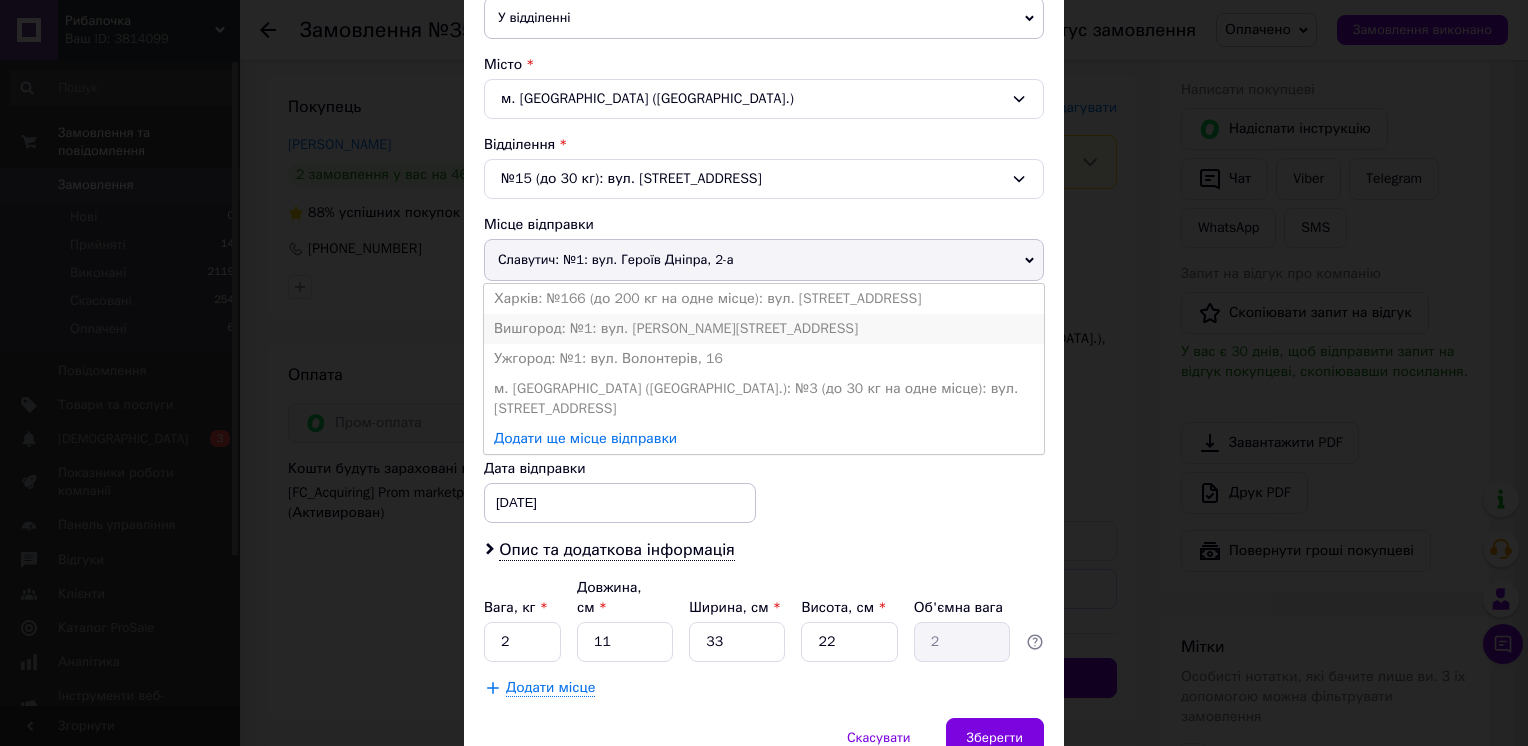 click on "Вишгород: №1: вул. Кургузова, 14" at bounding box center (764, 329) 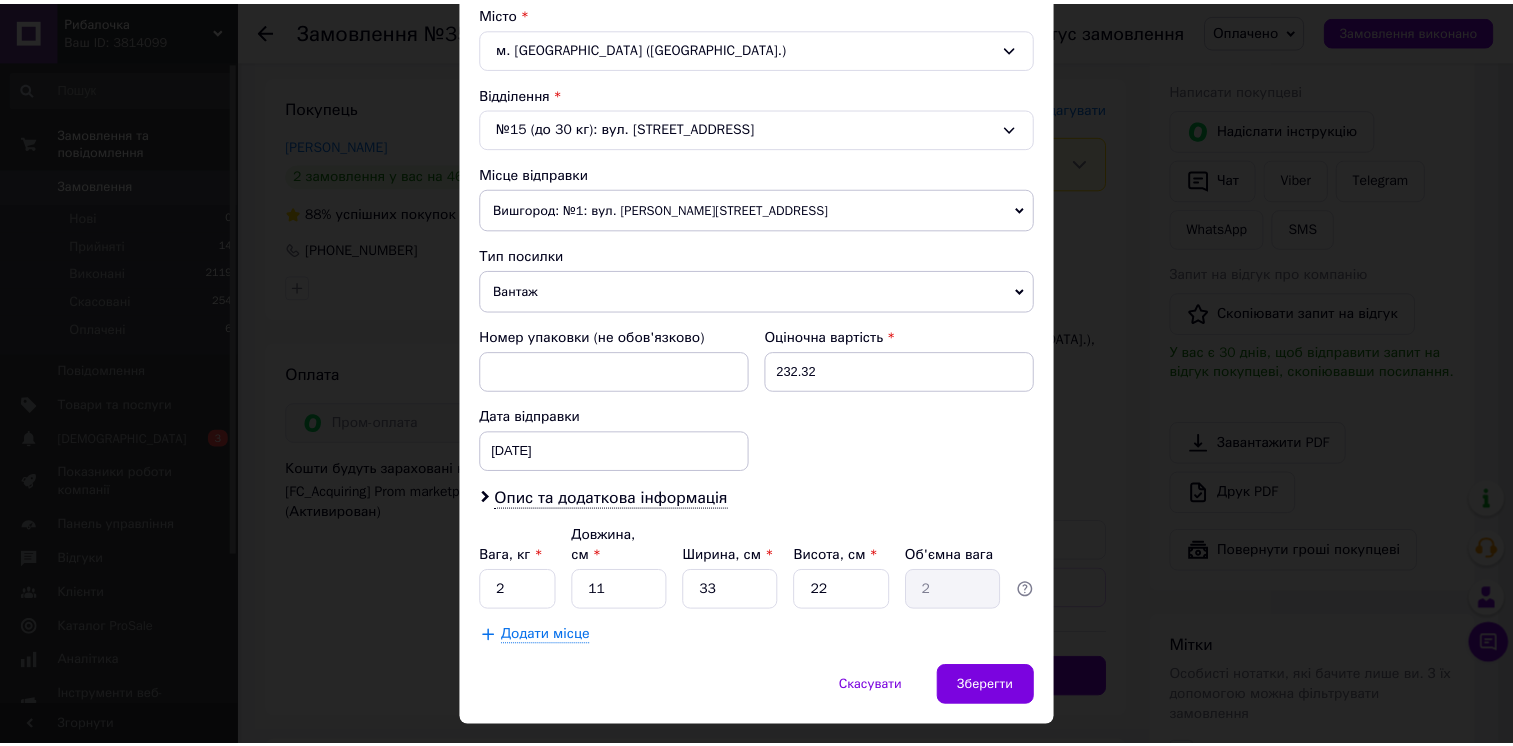 scroll, scrollTop: 576, scrollLeft: 0, axis: vertical 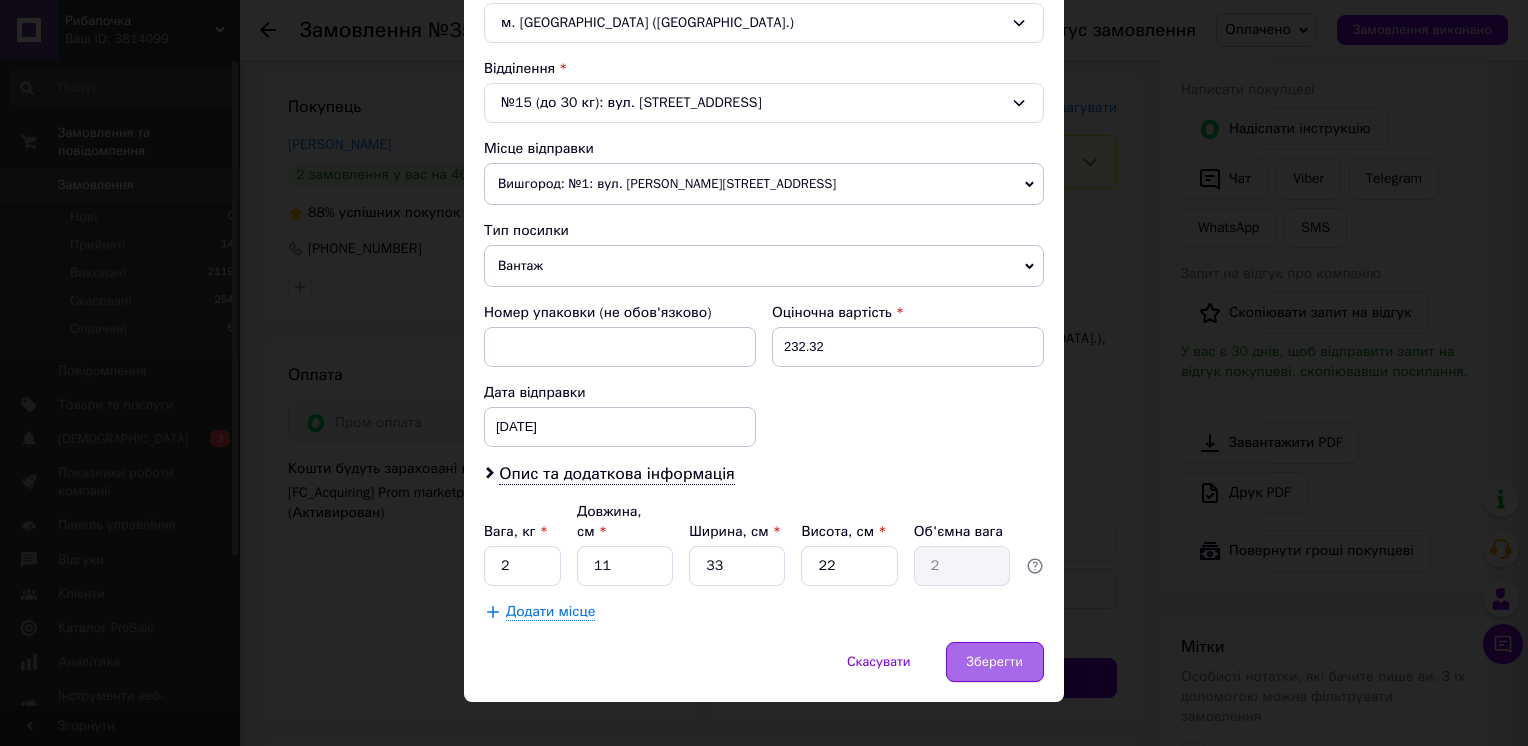 click on "Зберегти" at bounding box center [995, 662] 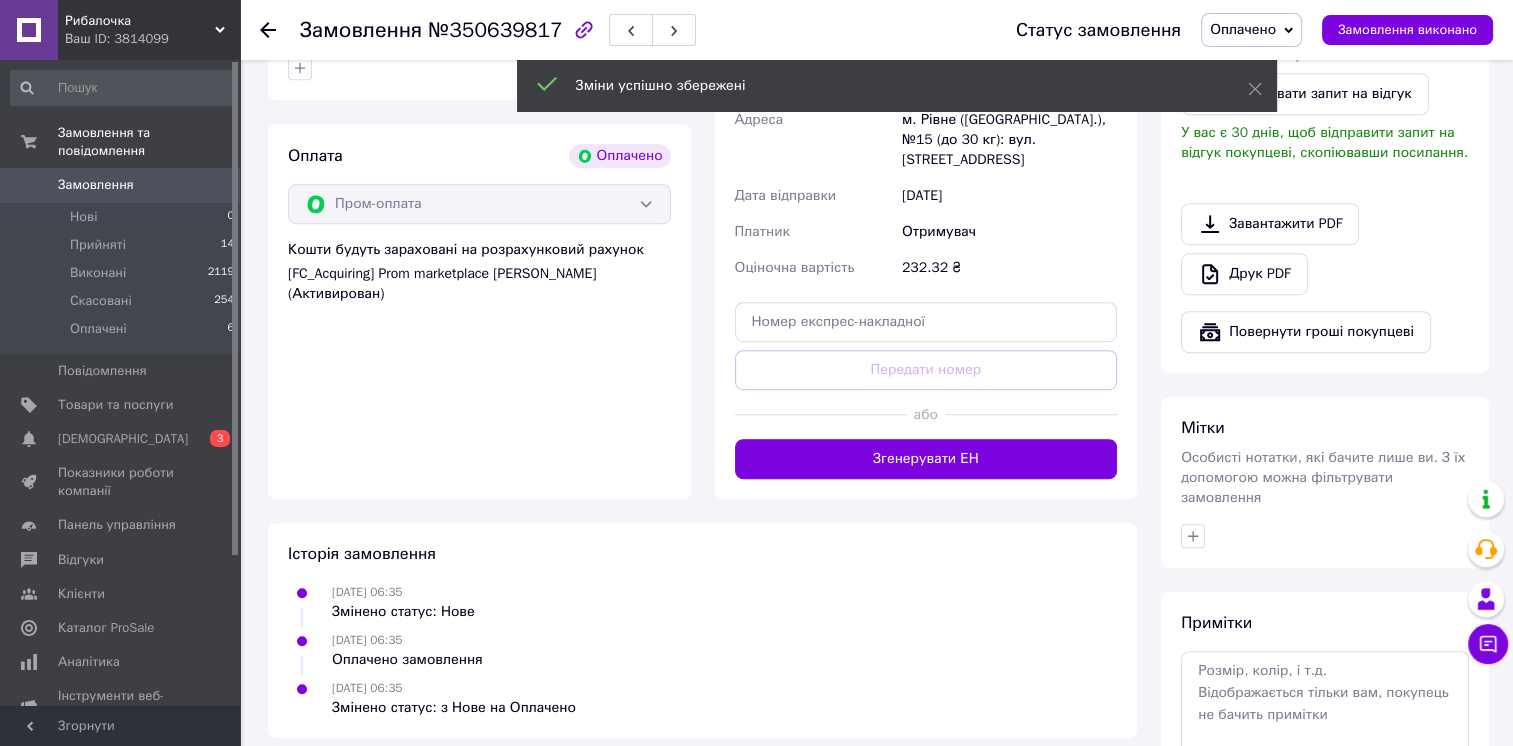 scroll, scrollTop: 1200, scrollLeft: 0, axis: vertical 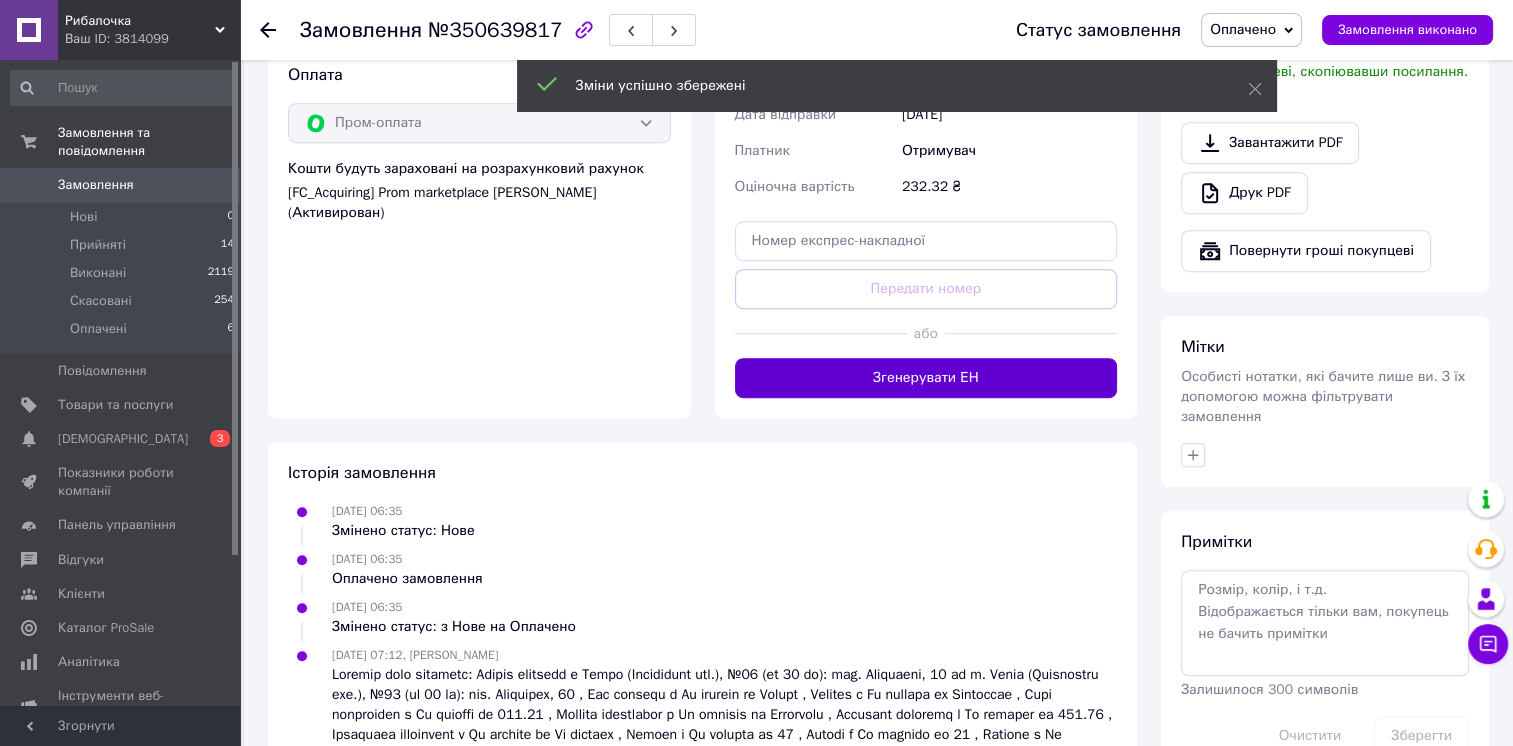 click on "Згенерувати ЕН" at bounding box center (926, 378) 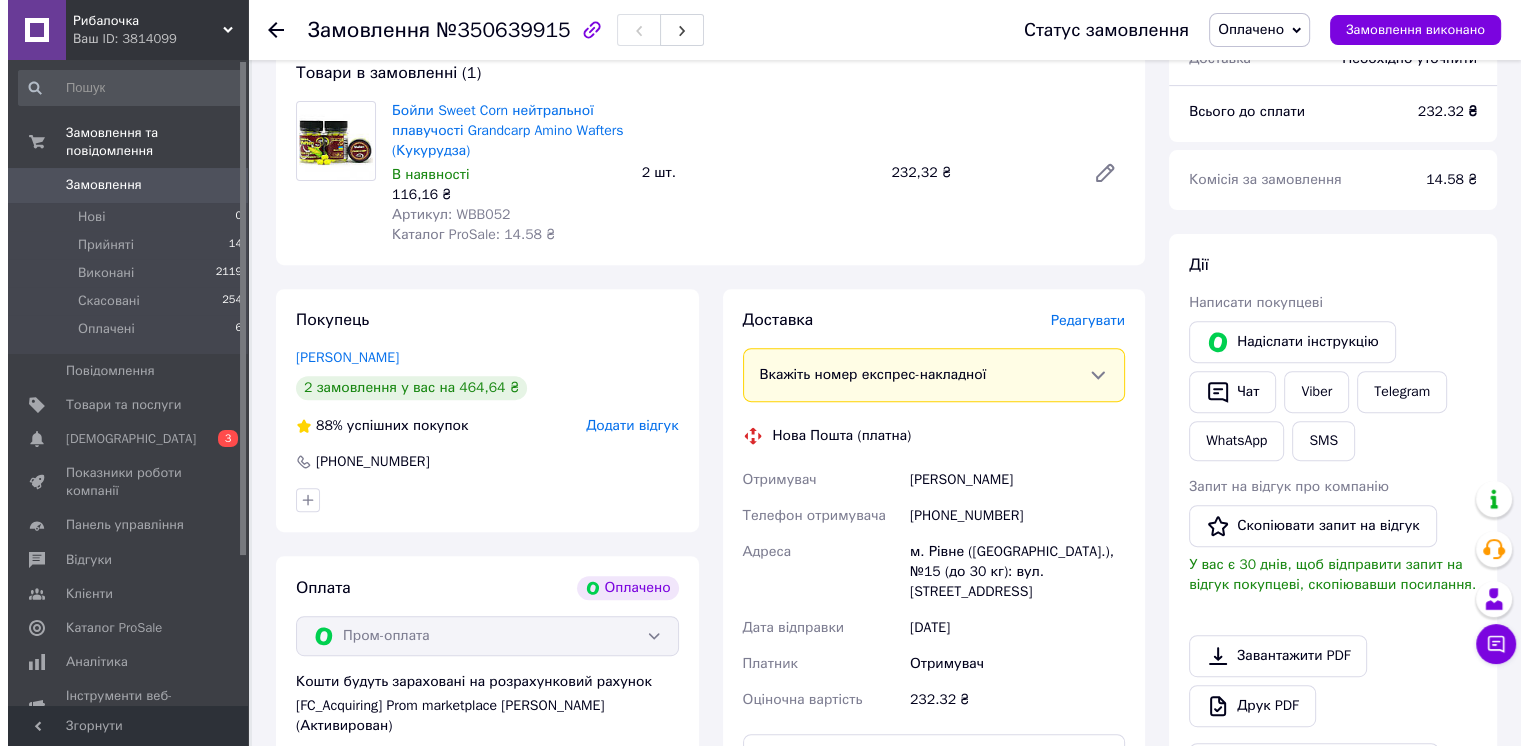 scroll, scrollTop: 700, scrollLeft: 0, axis: vertical 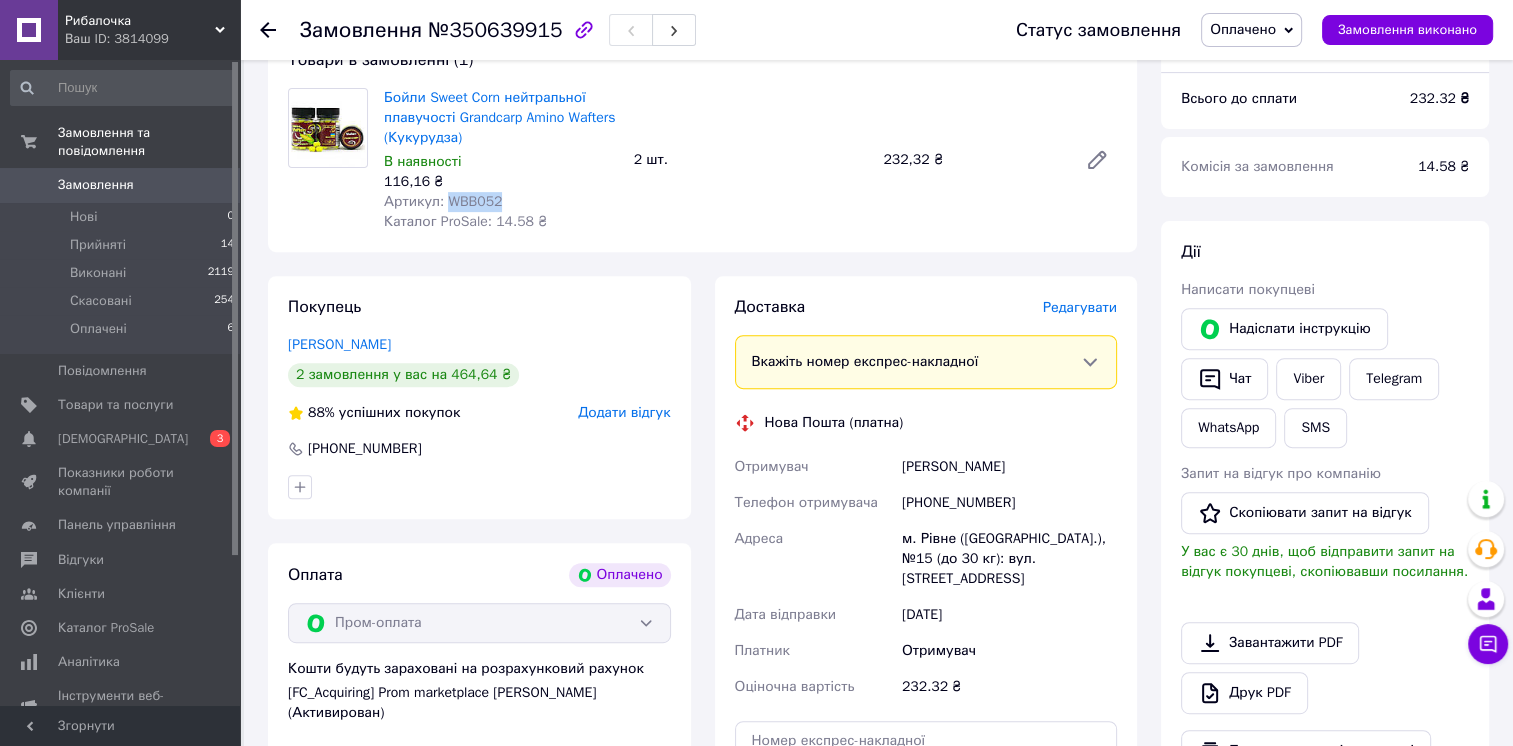 drag, startPoint x: 446, startPoint y: 204, endPoint x: 502, endPoint y: 206, distance: 56.0357 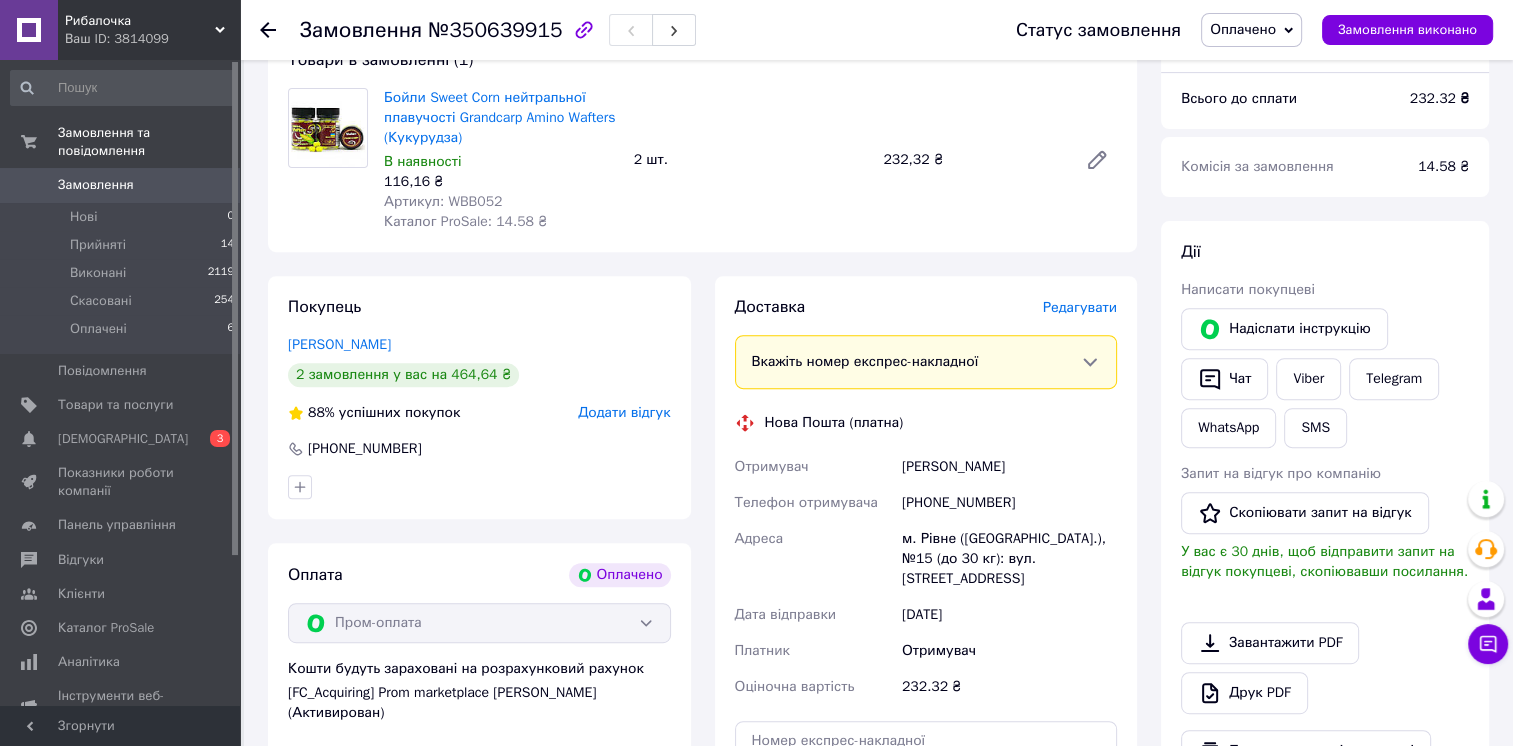 click on "Редагувати" at bounding box center (1080, 307) 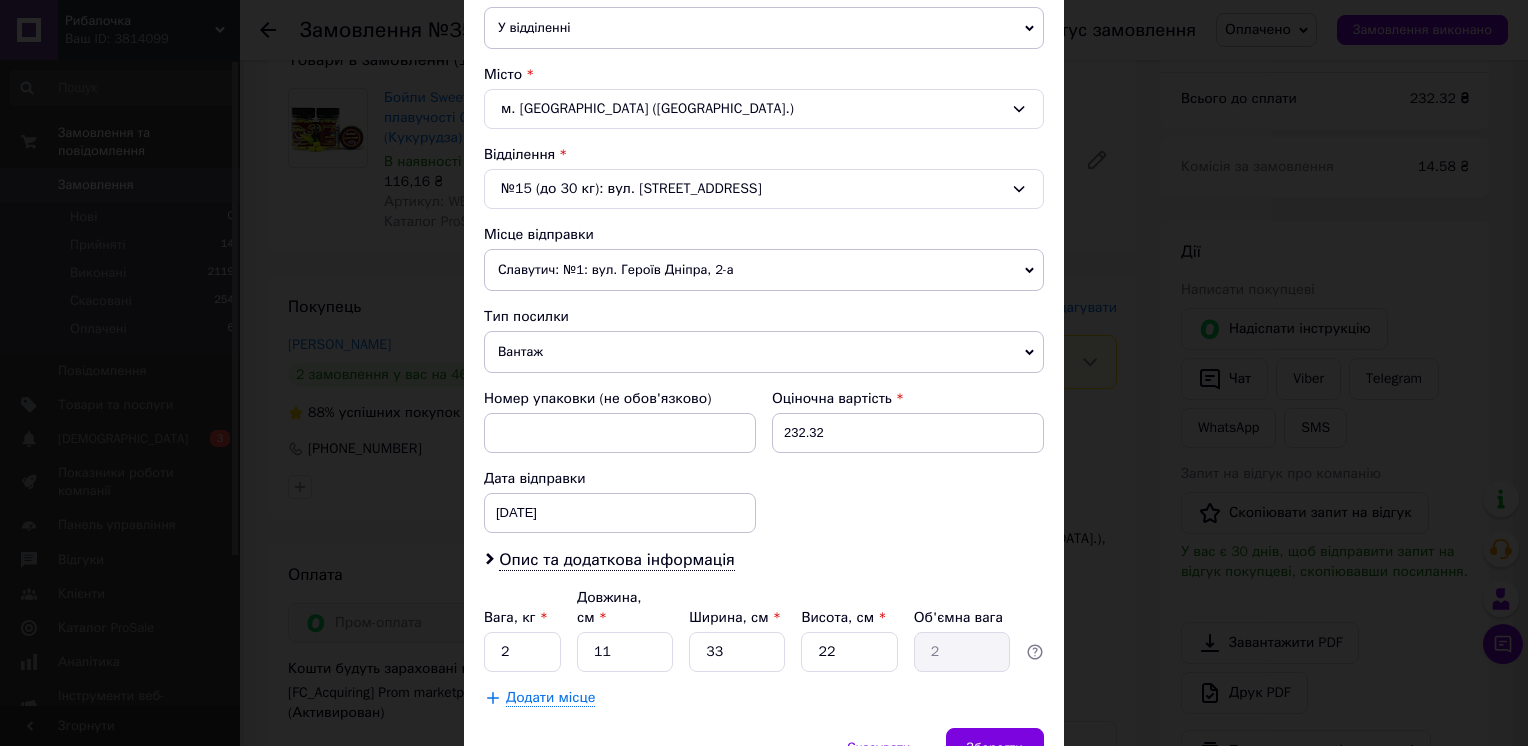 scroll, scrollTop: 500, scrollLeft: 0, axis: vertical 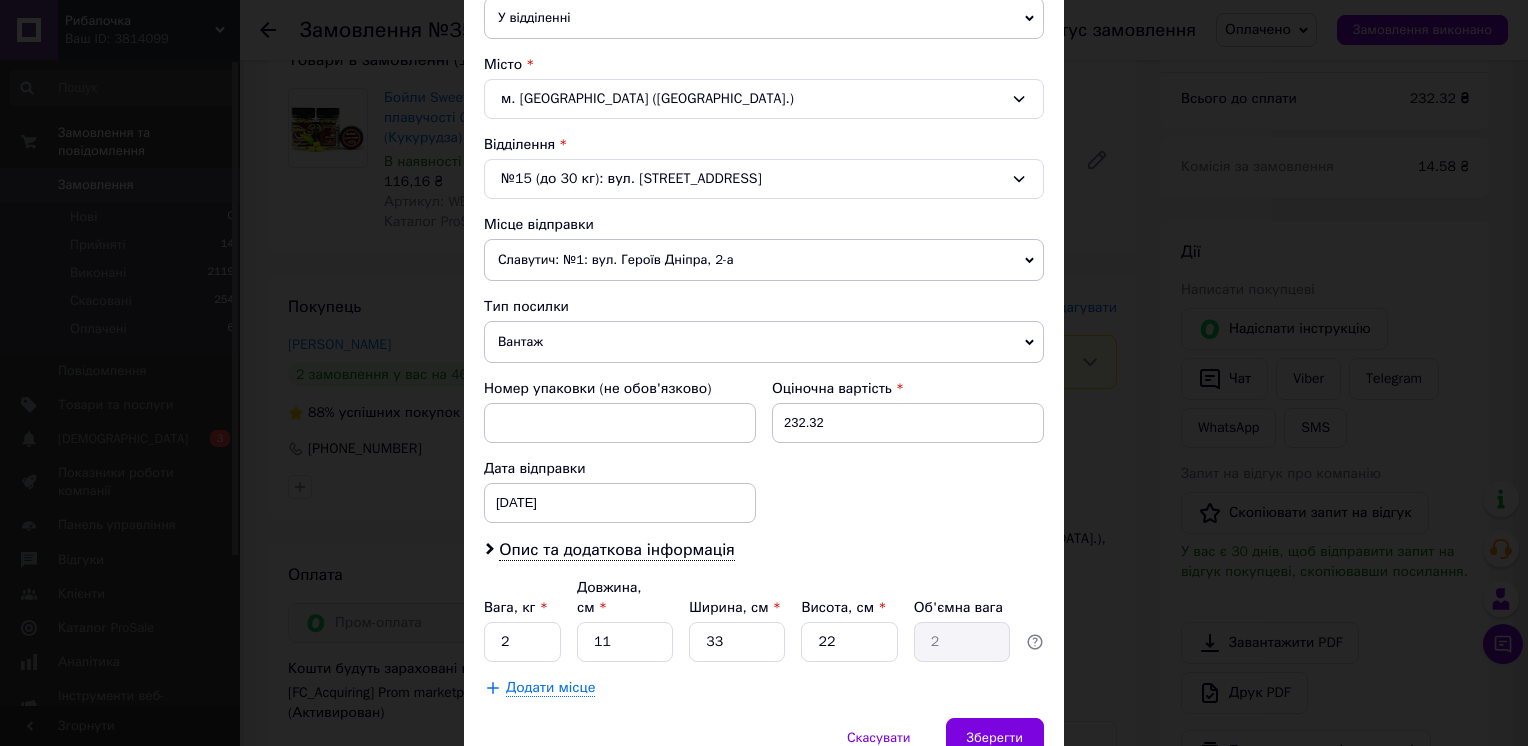 click on "Славутич: №1: вул. Героїв Дніпра, 2-а" at bounding box center (764, 260) 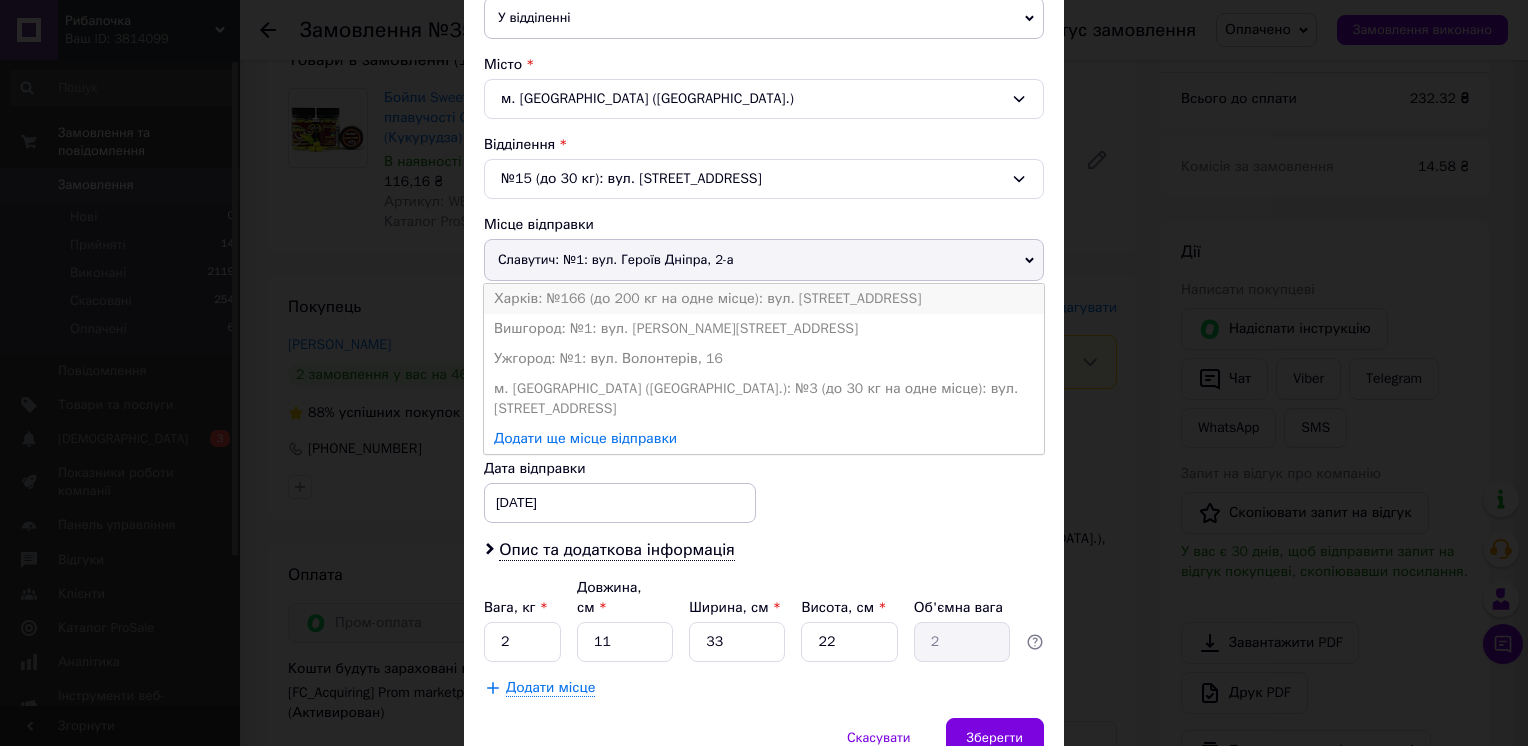click on "Харків: №166 (до 200 кг на одне місце): вул. [STREET_ADDRESS]" at bounding box center [764, 299] 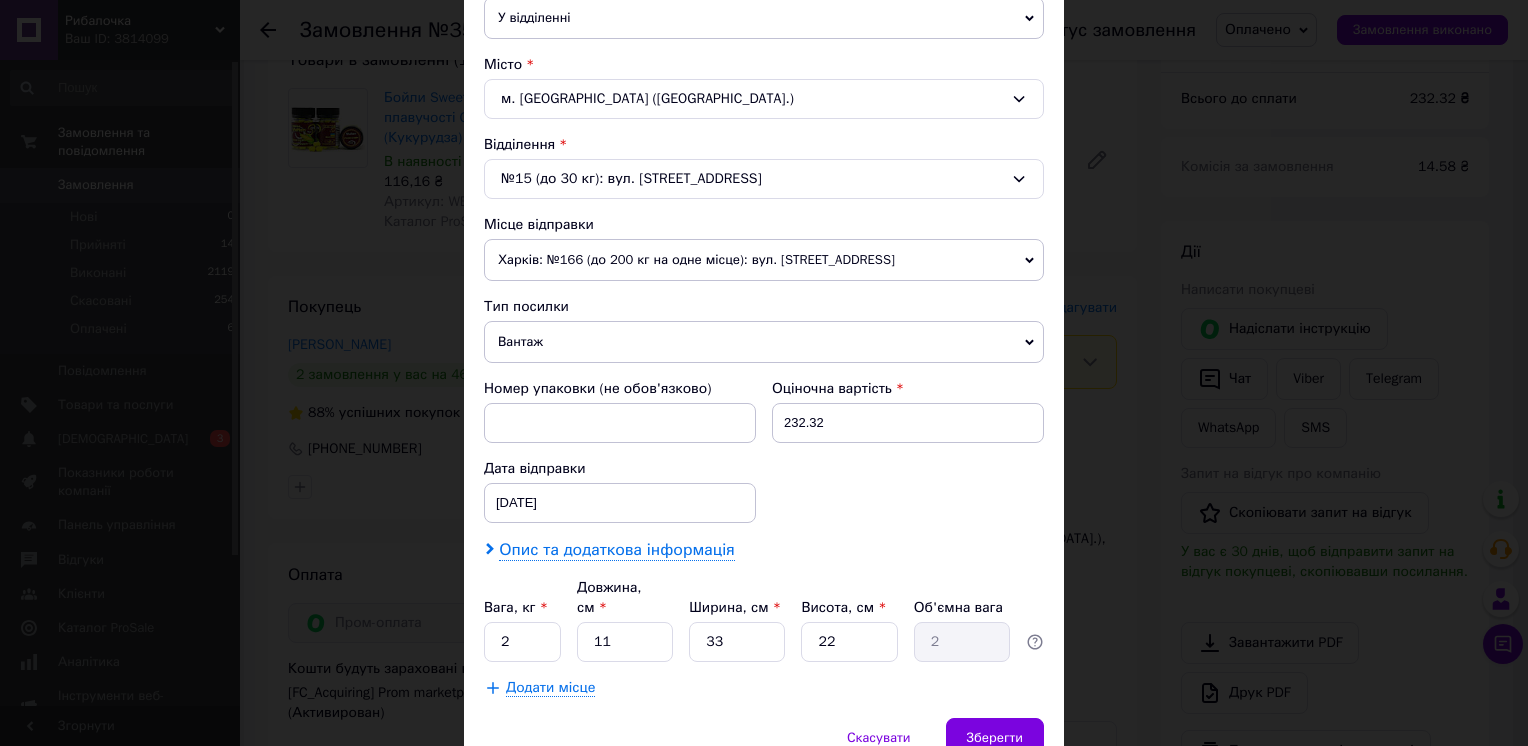 click on "Опис та додаткова інформація" at bounding box center [616, 550] 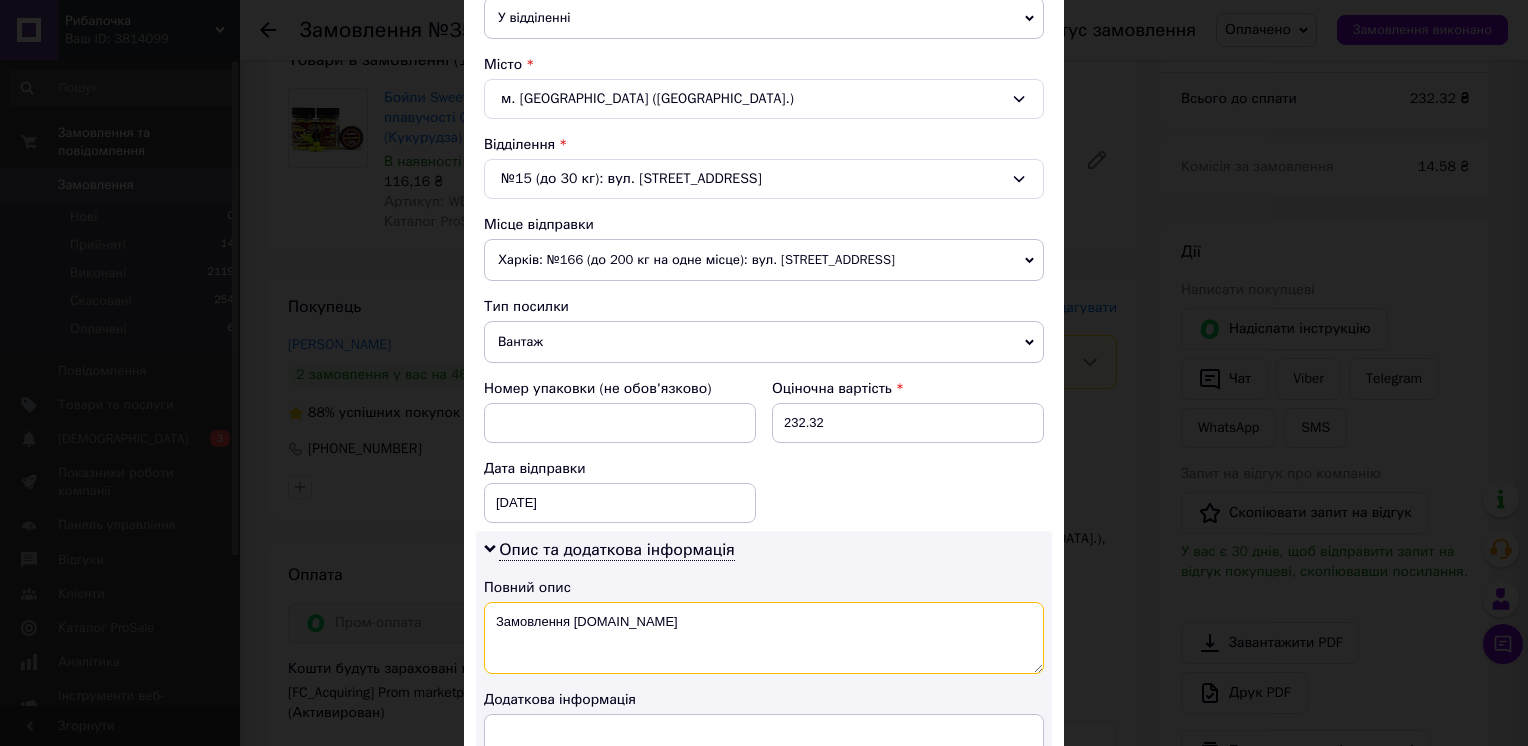 drag, startPoint x: 632, startPoint y: 610, endPoint x: 491, endPoint y: 615, distance: 141.08862 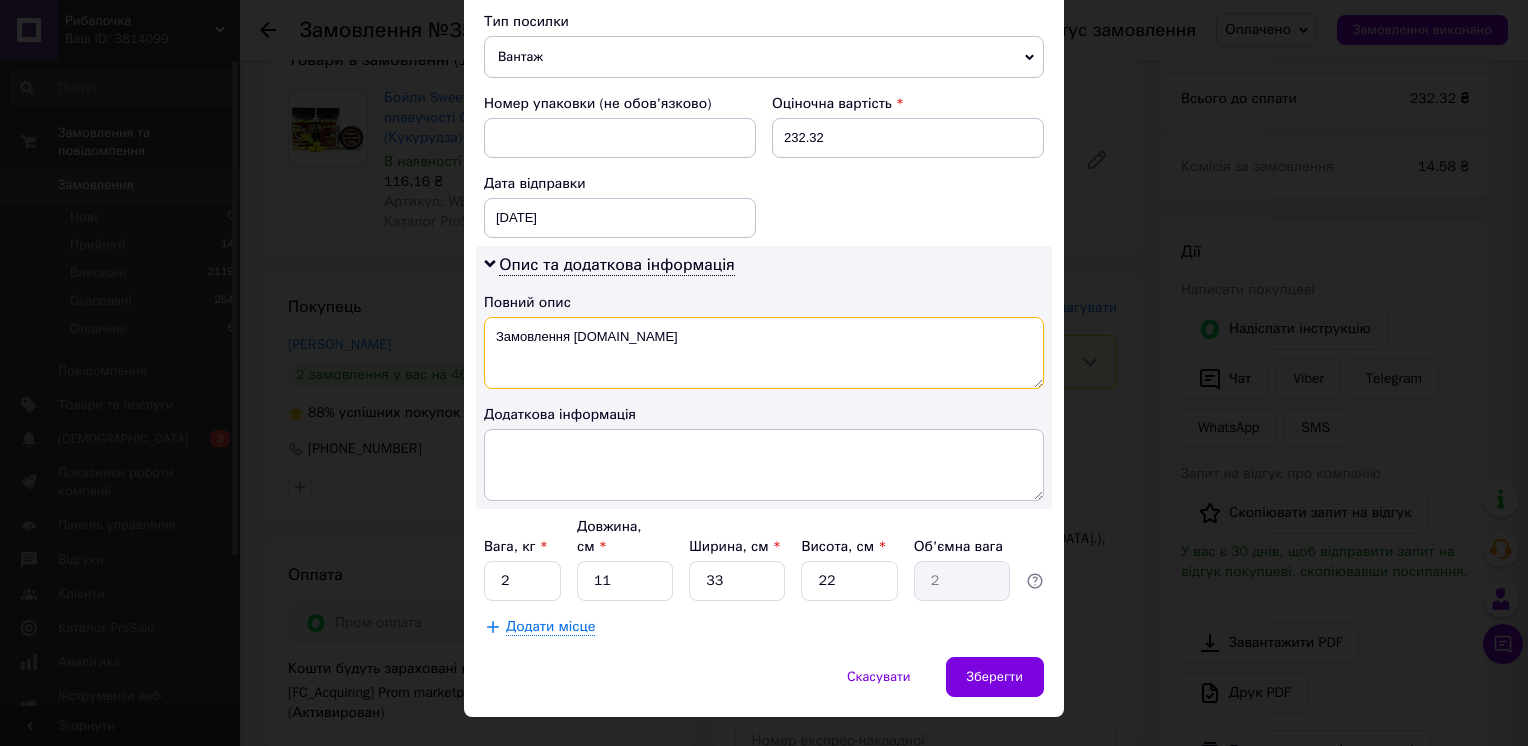 scroll, scrollTop: 799, scrollLeft: 0, axis: vertical 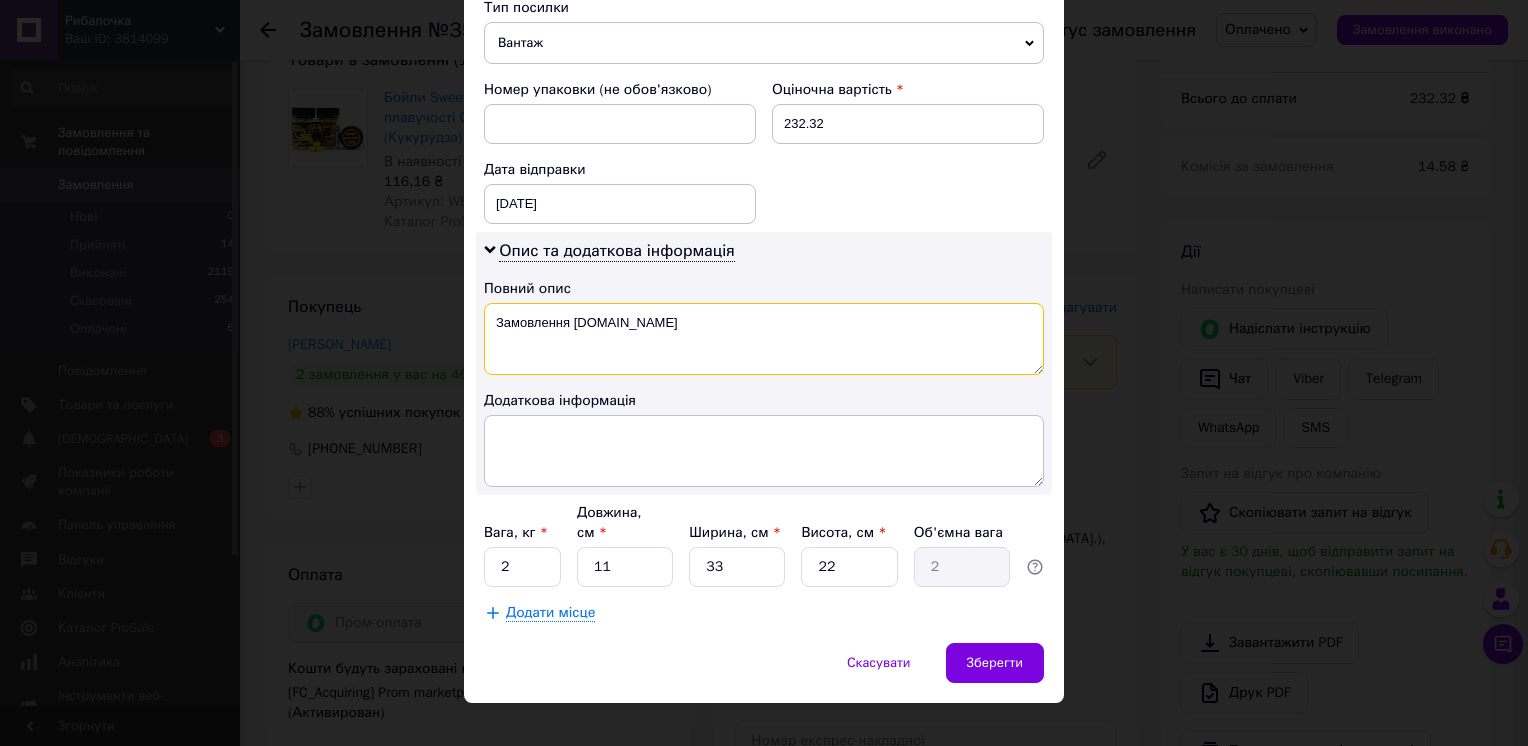 type on "Замовлення [DOMAIN_NAME]" 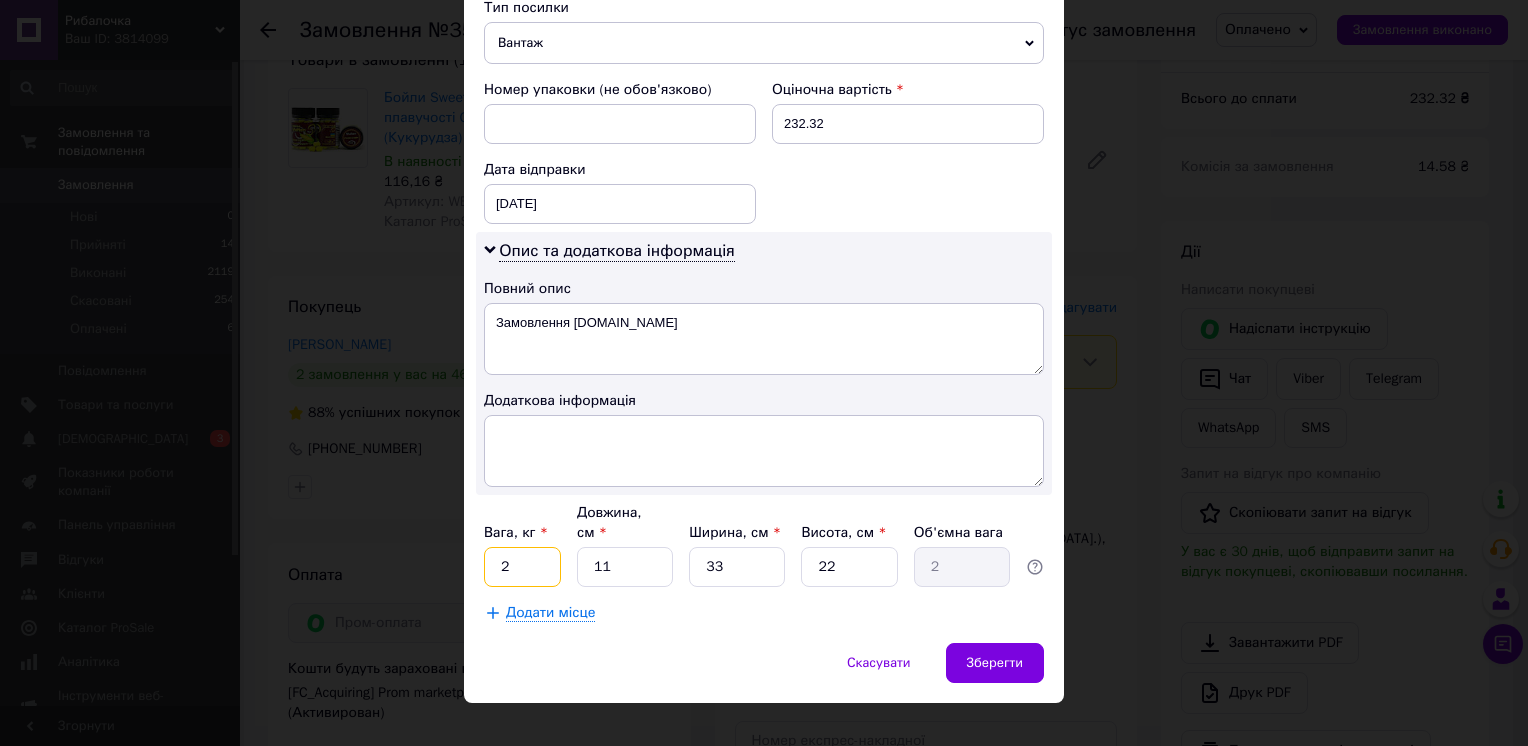 drag, startPoint x: 490, startPoint y: 539, endPoint x: 518, endPoint y: 526, distance: 30.870699 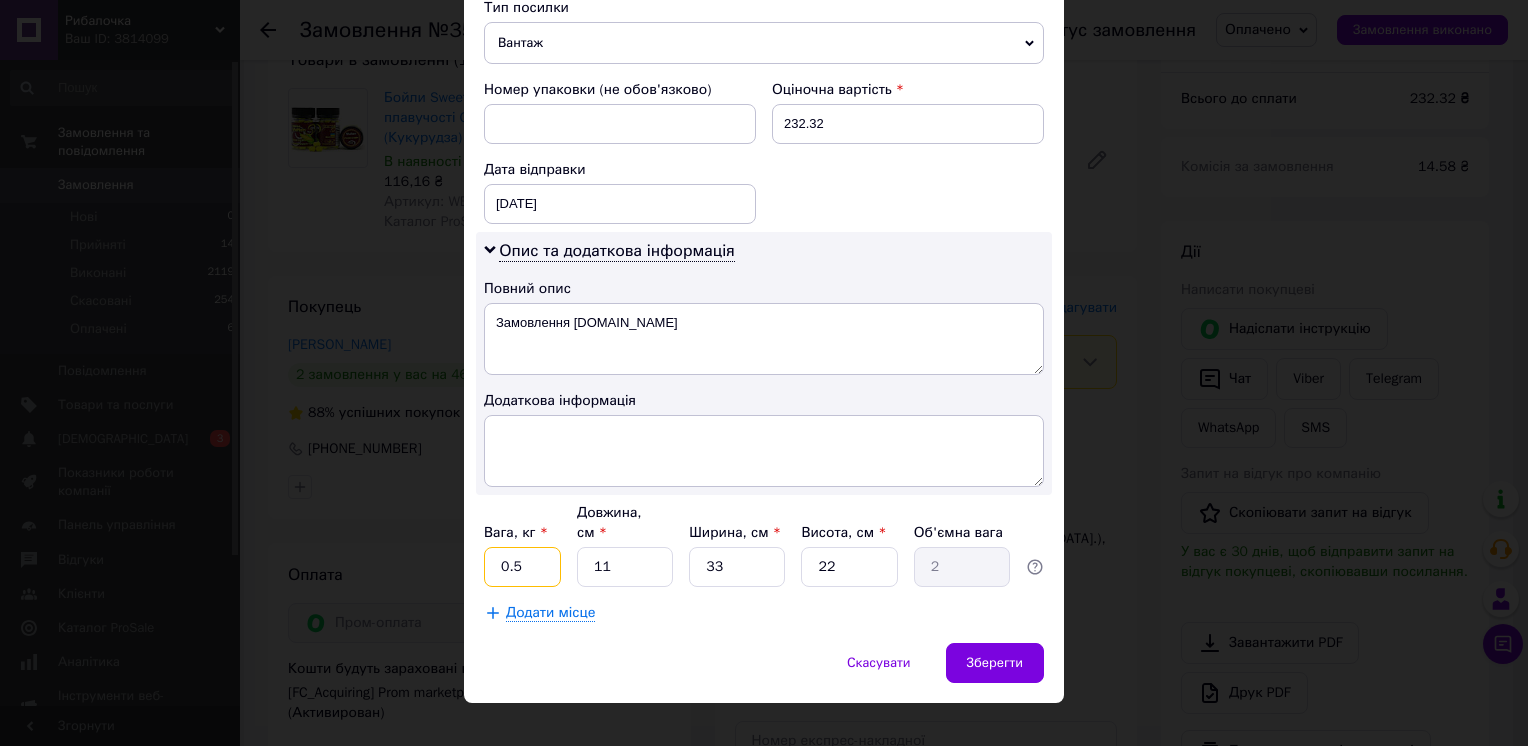 type on "0.5" 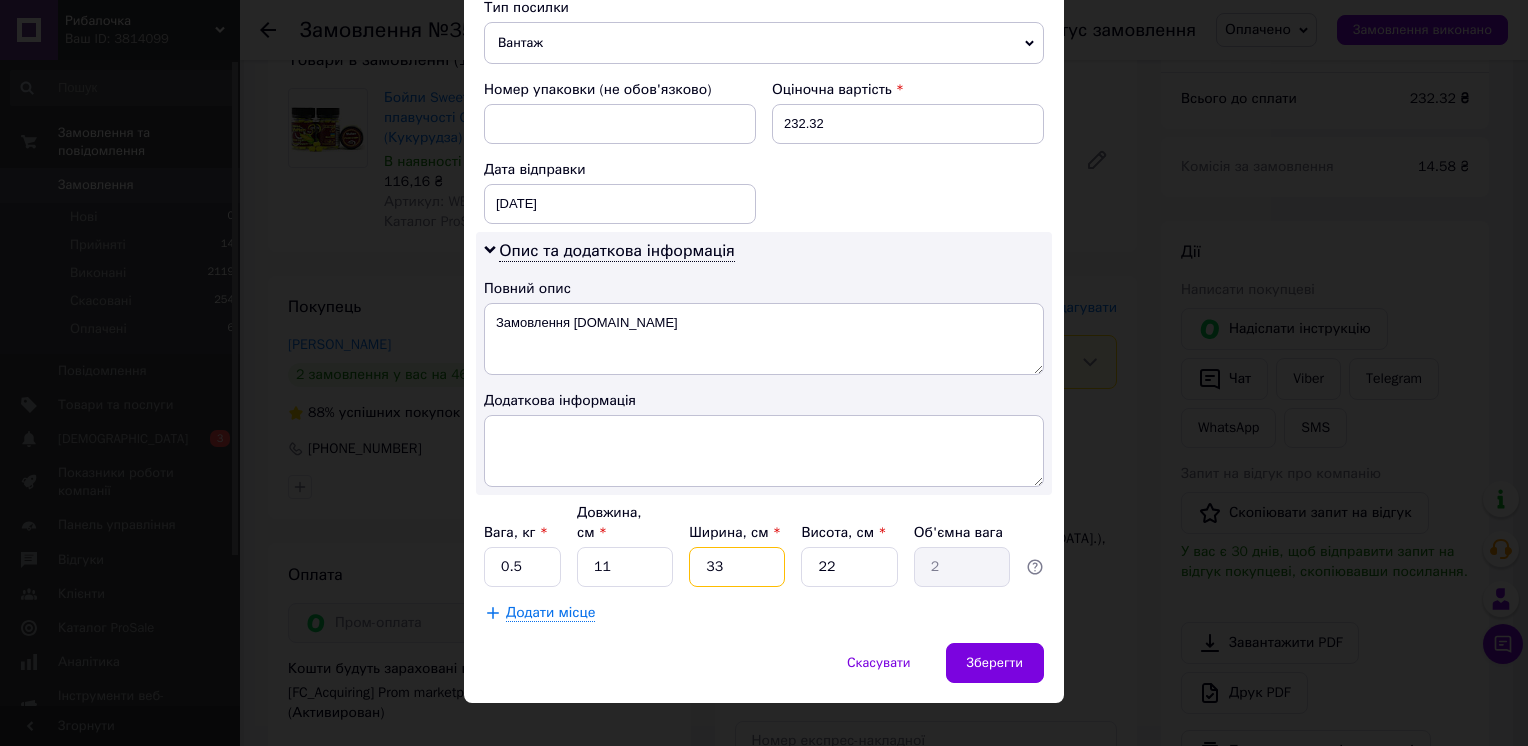 drag, startPoint x: 736, startPoint y: 538, endPoint x: 694, endPoint y: 539, distance: 42.0119 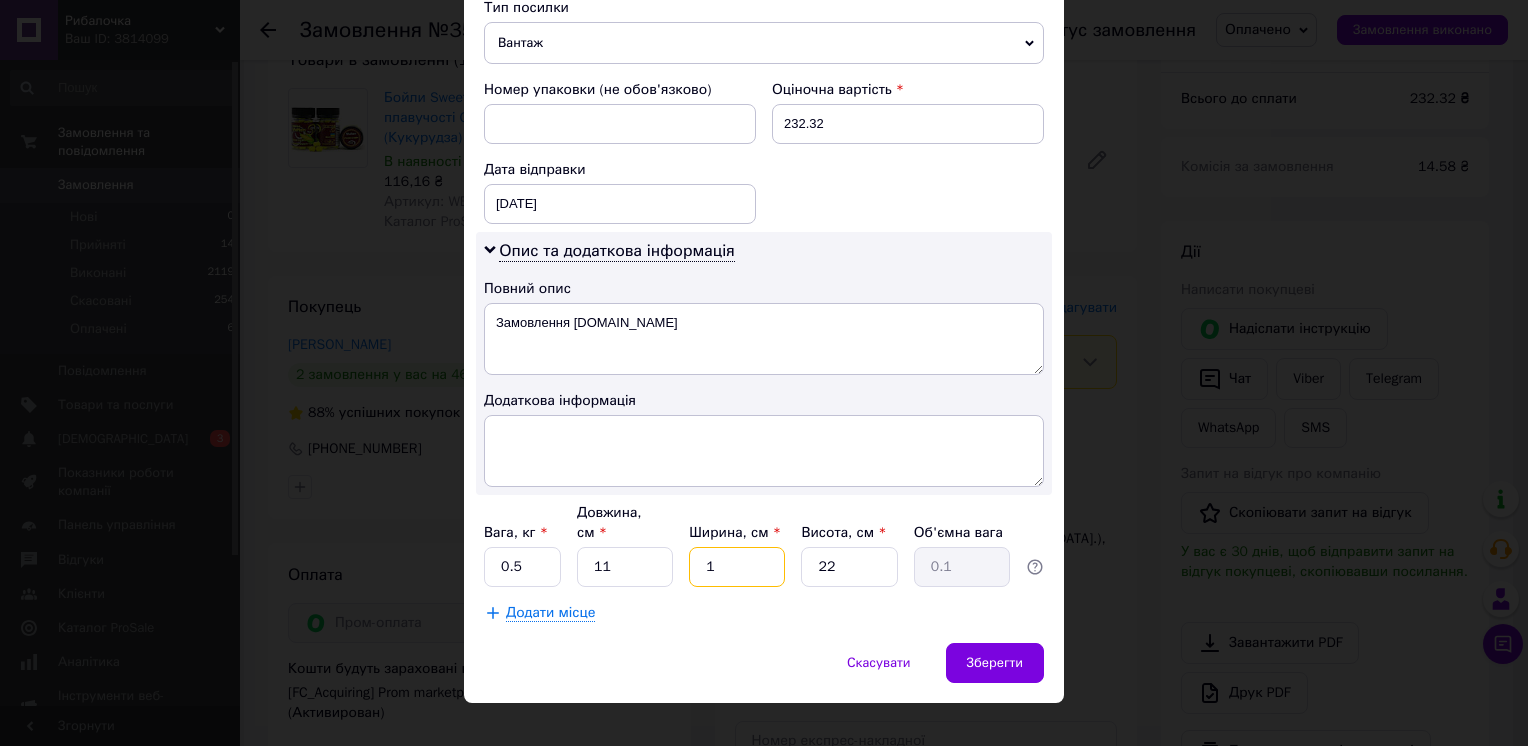 type on "15" 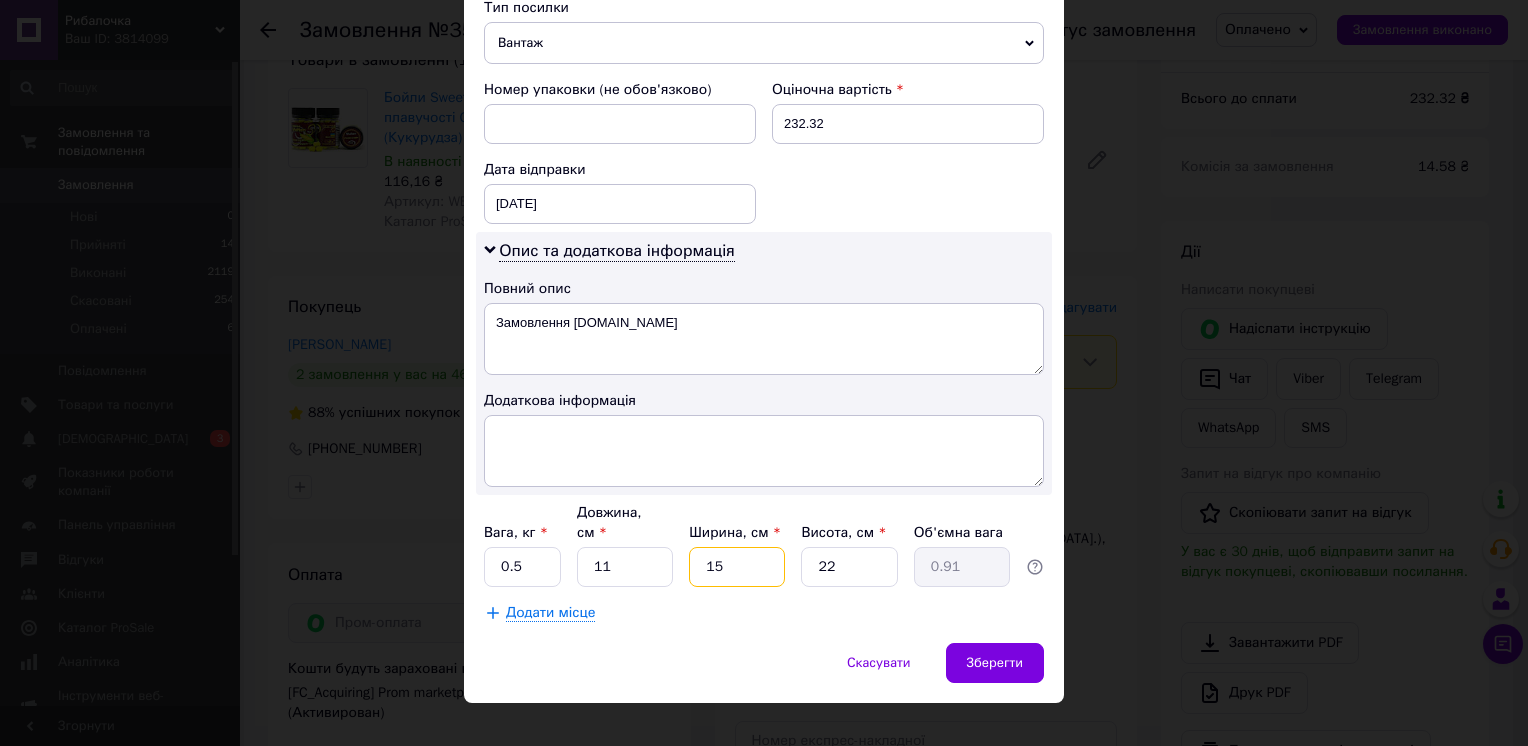 type on "15" 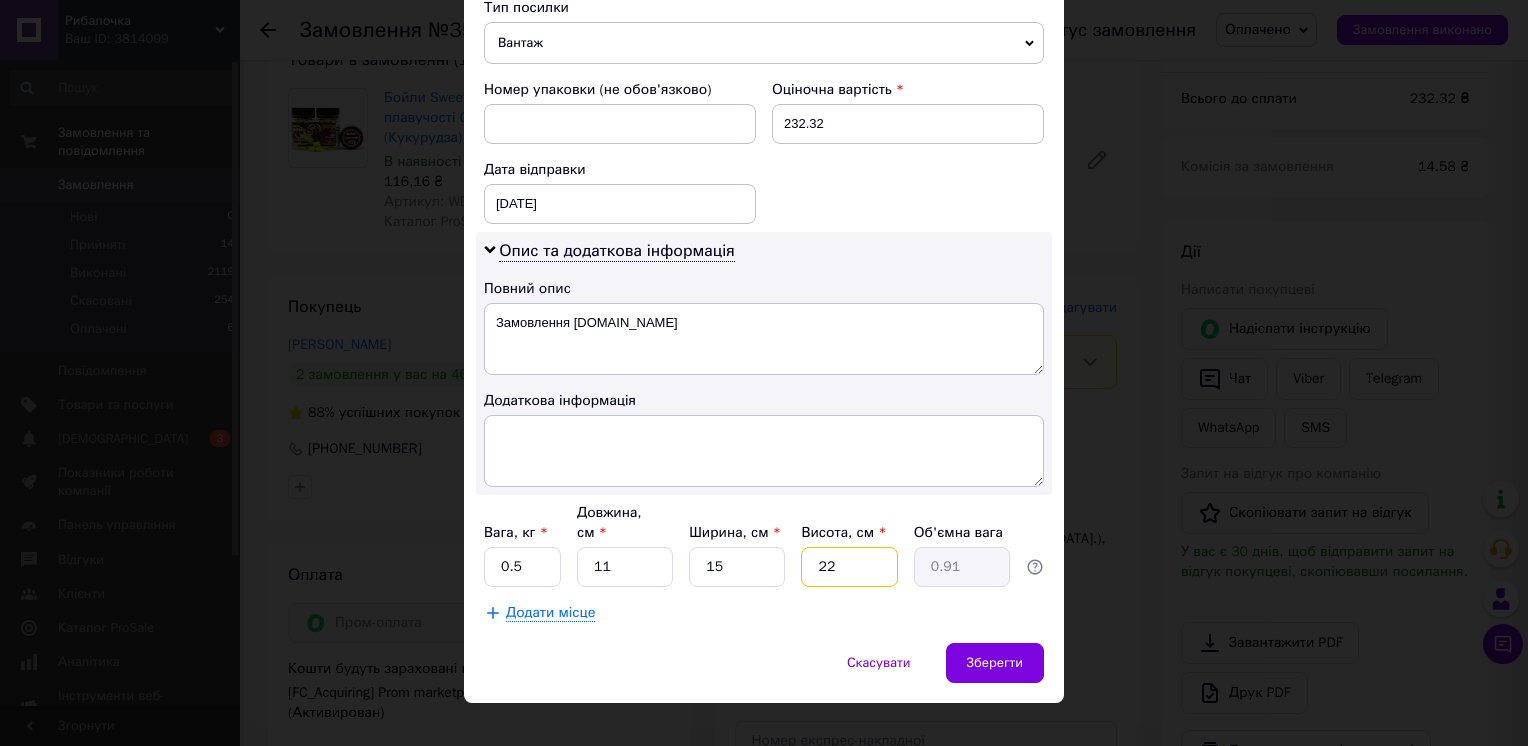 drag, startPoint x: 831, startPoint y: 544, endPoint x: 817, endPoint y: 546, distance: 14.142136 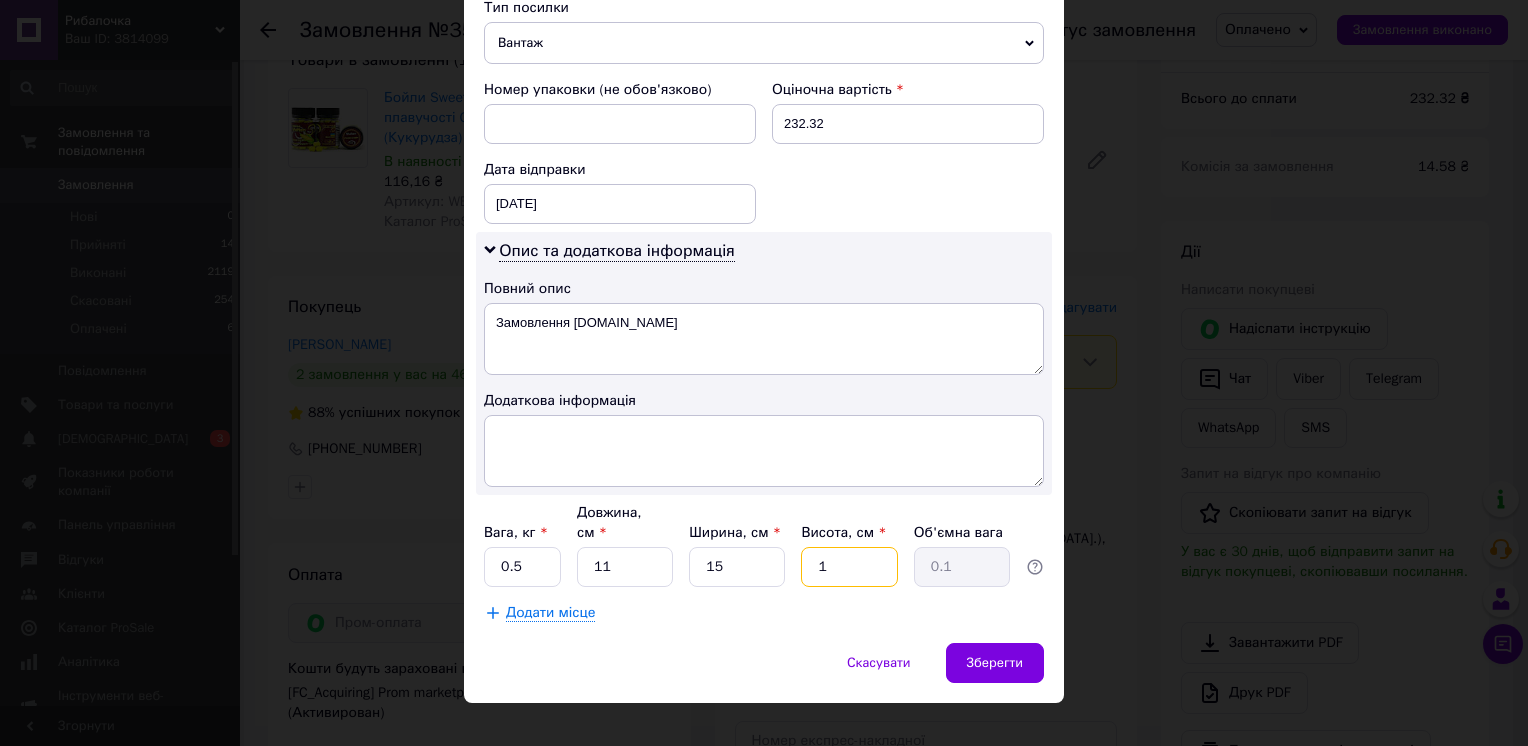 type on "10" 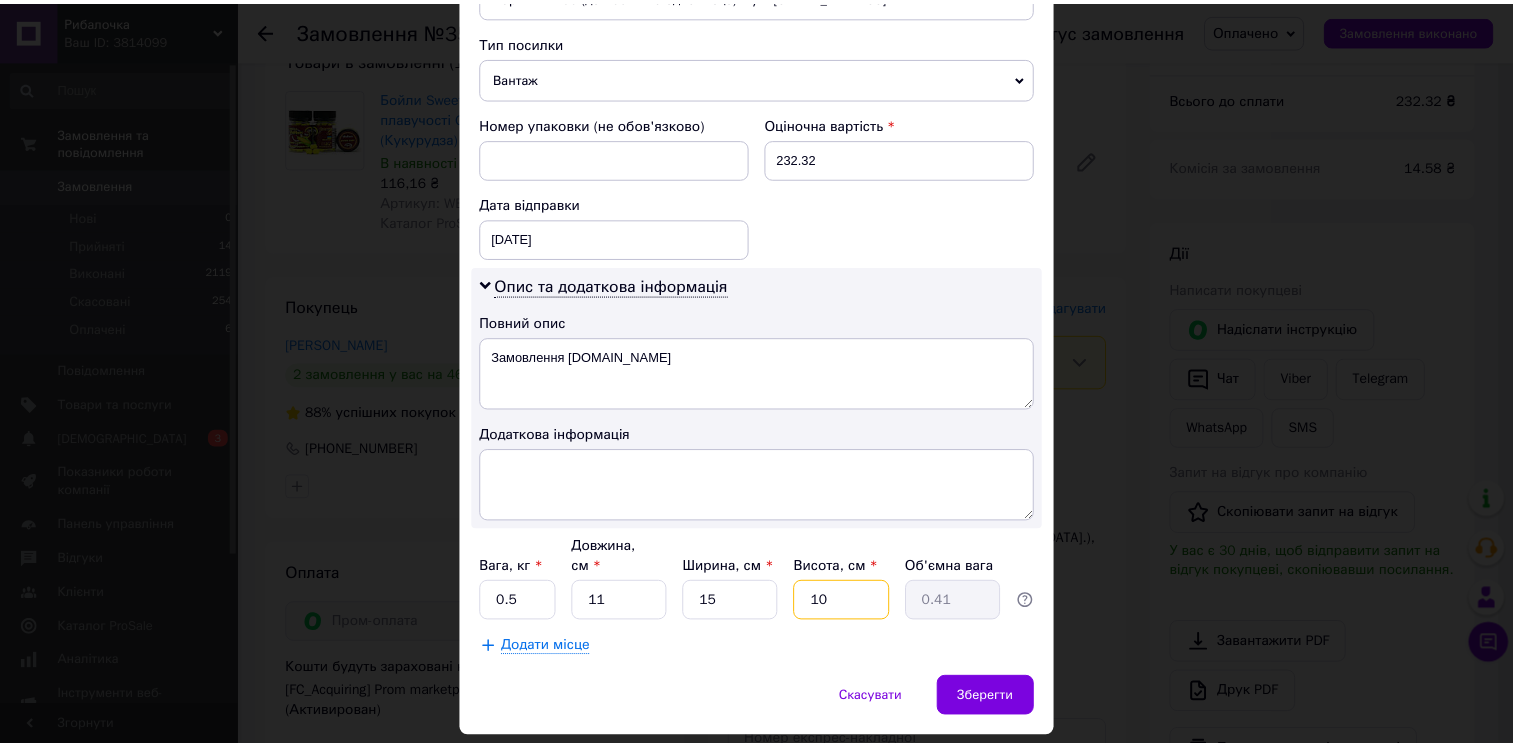 scroll, scrollTop: 799, scrollLeft: 0, axis: vertical 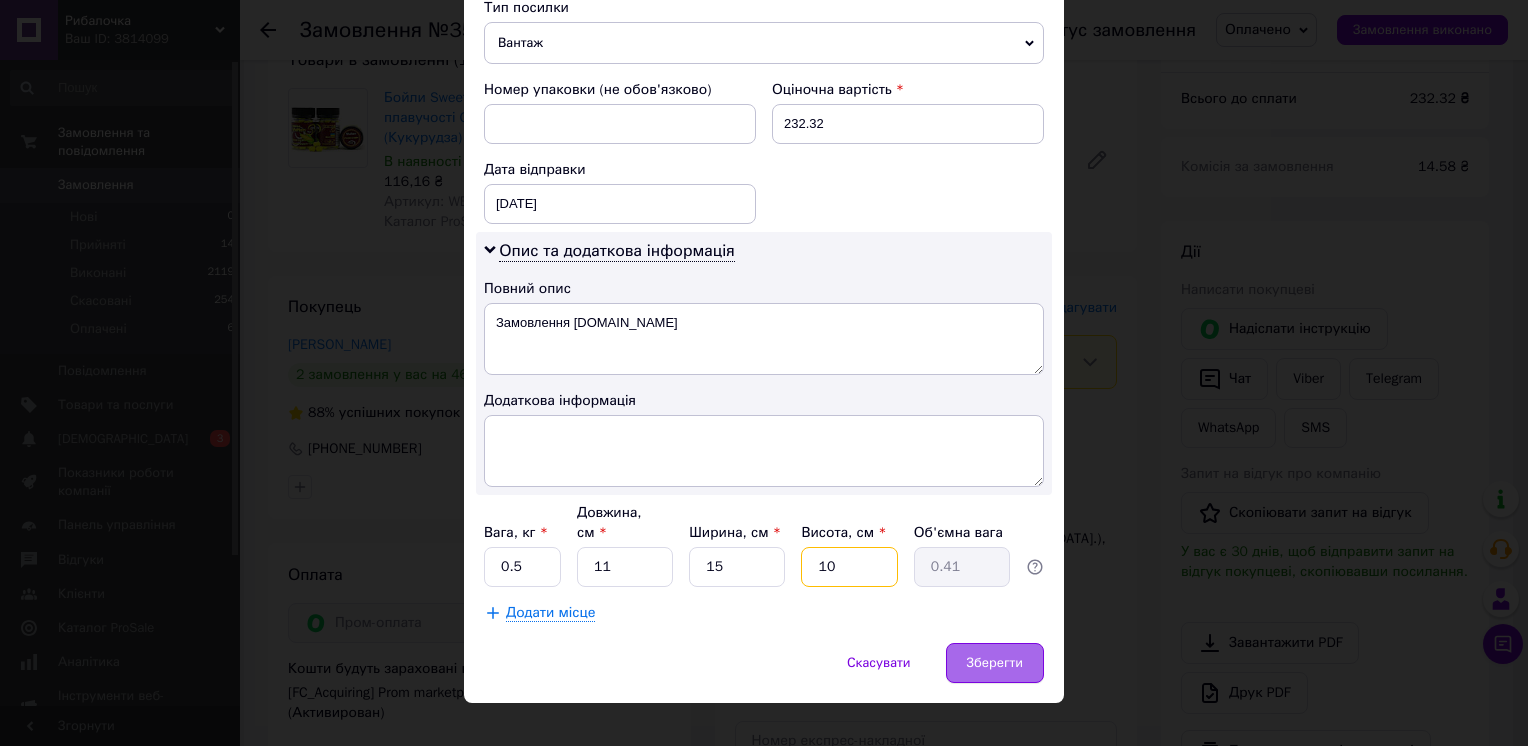 type on "10" 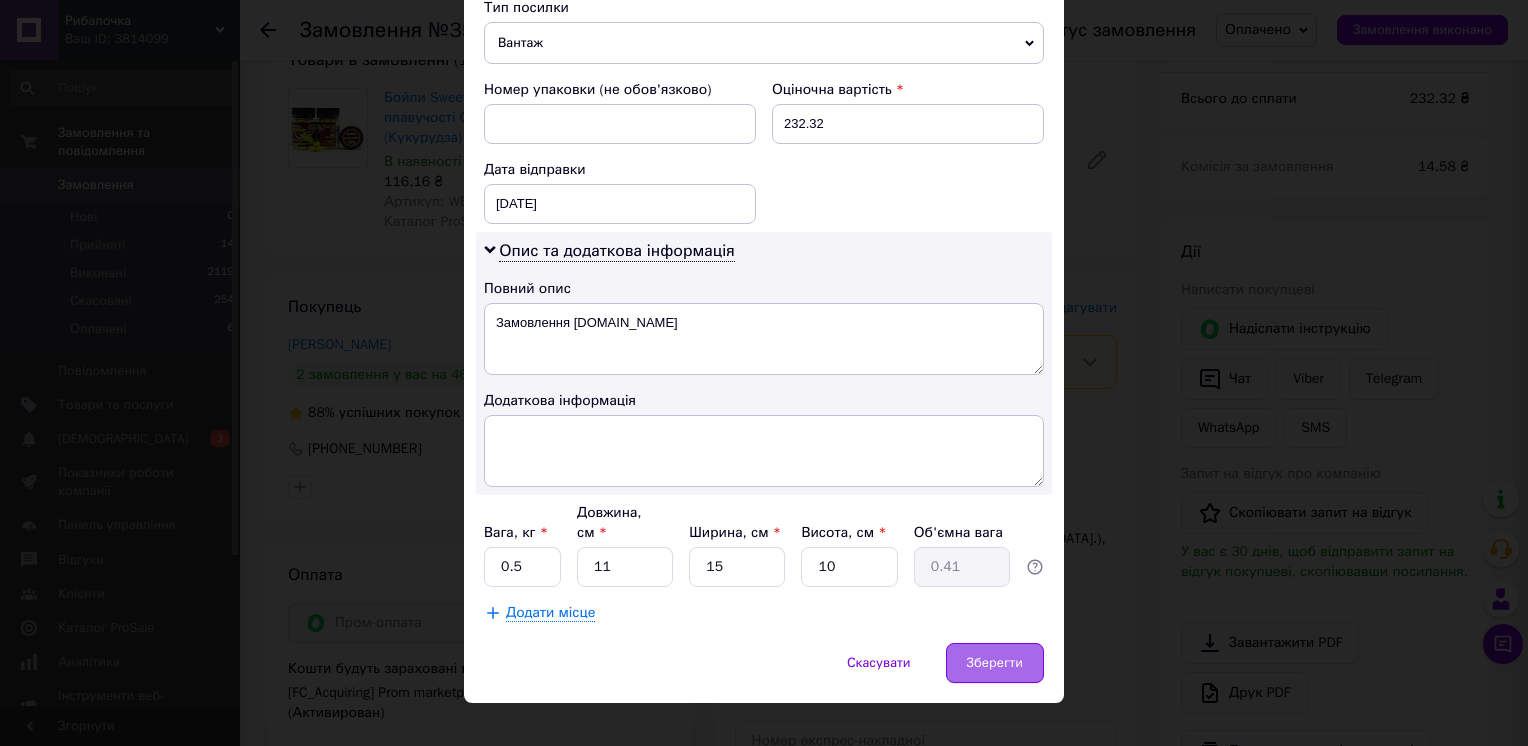 click on "Зберегти" at bounding box center (995, 663) 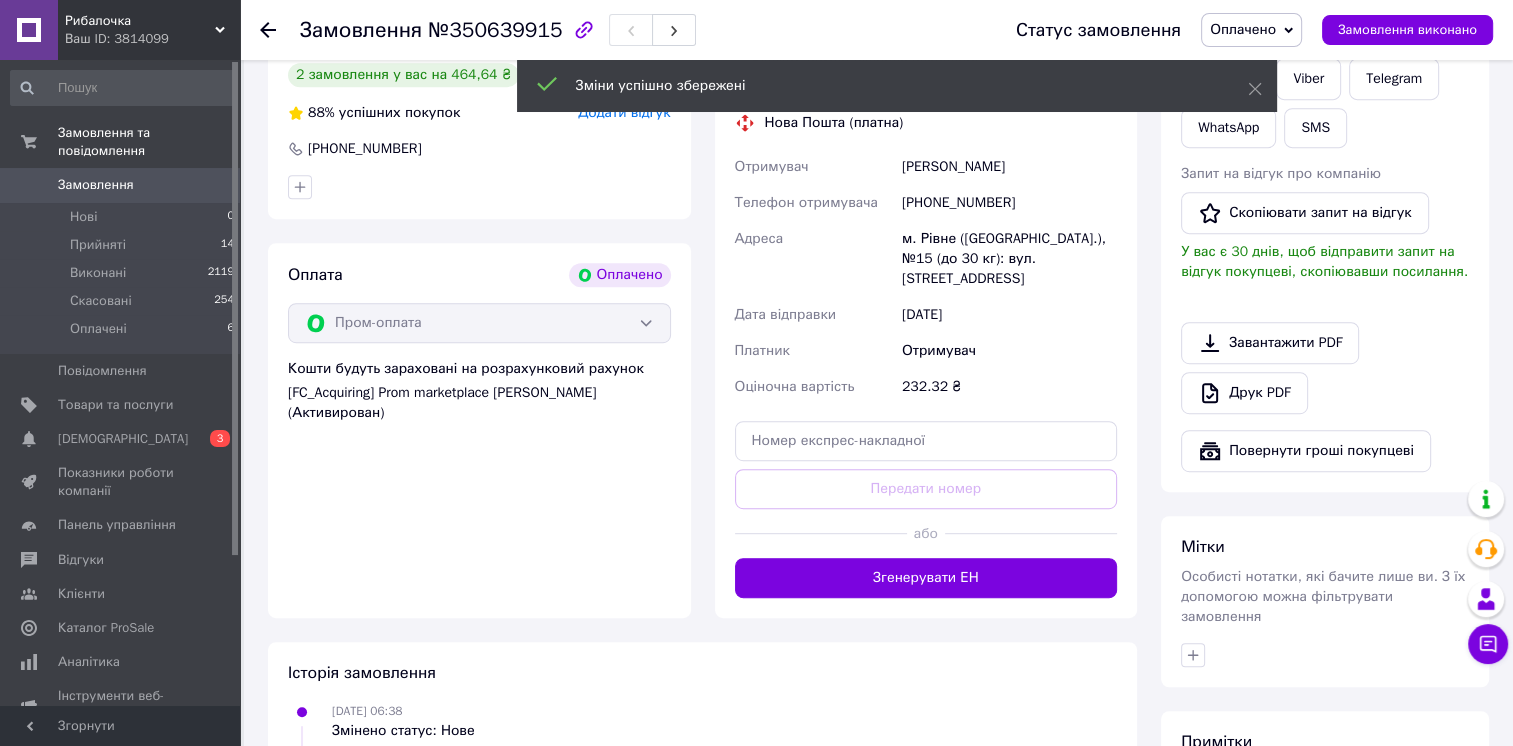 scroll, scrollTop: 1200, scrollLeft: 0, axis: vertical 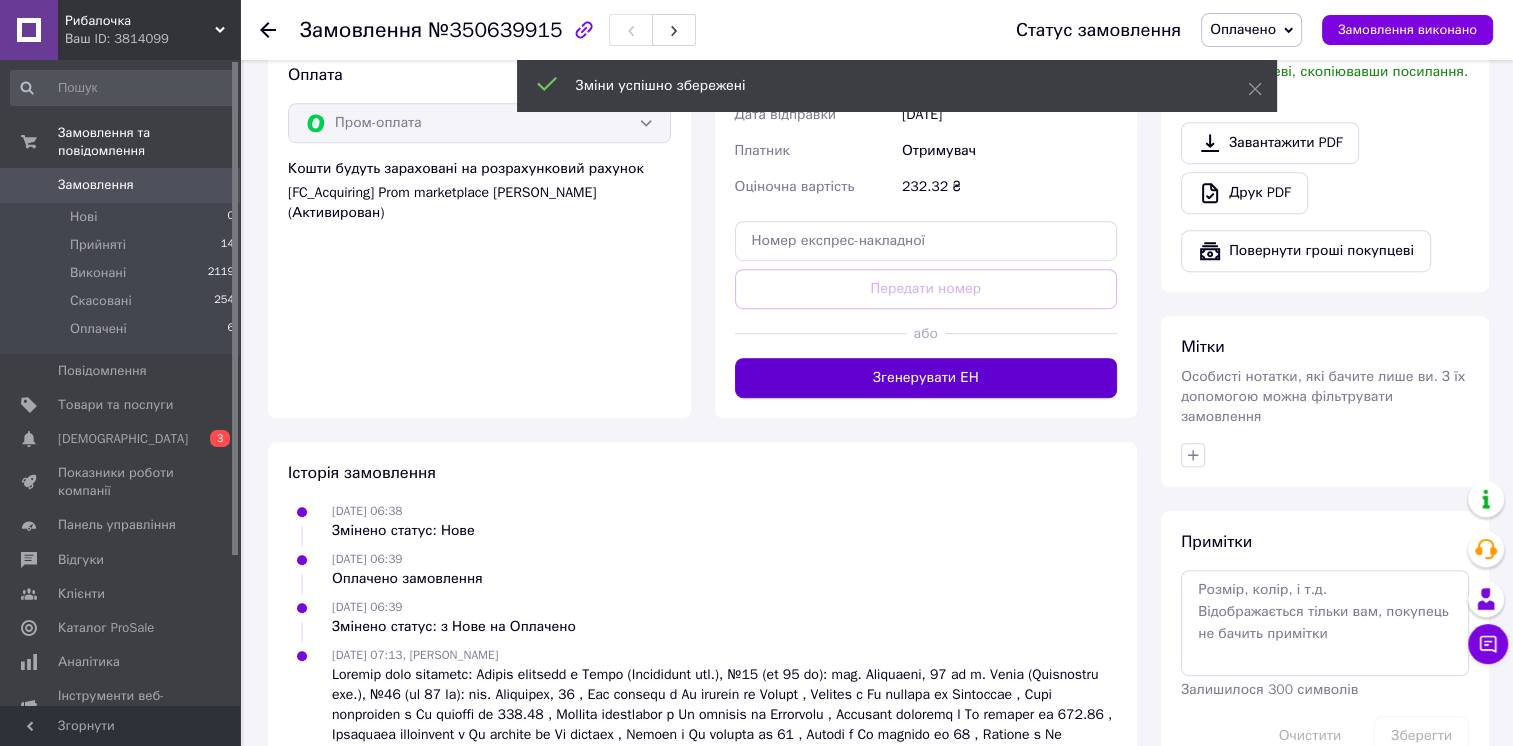 click on "Згенерувати ЕН" at bounding box center [926, 378] 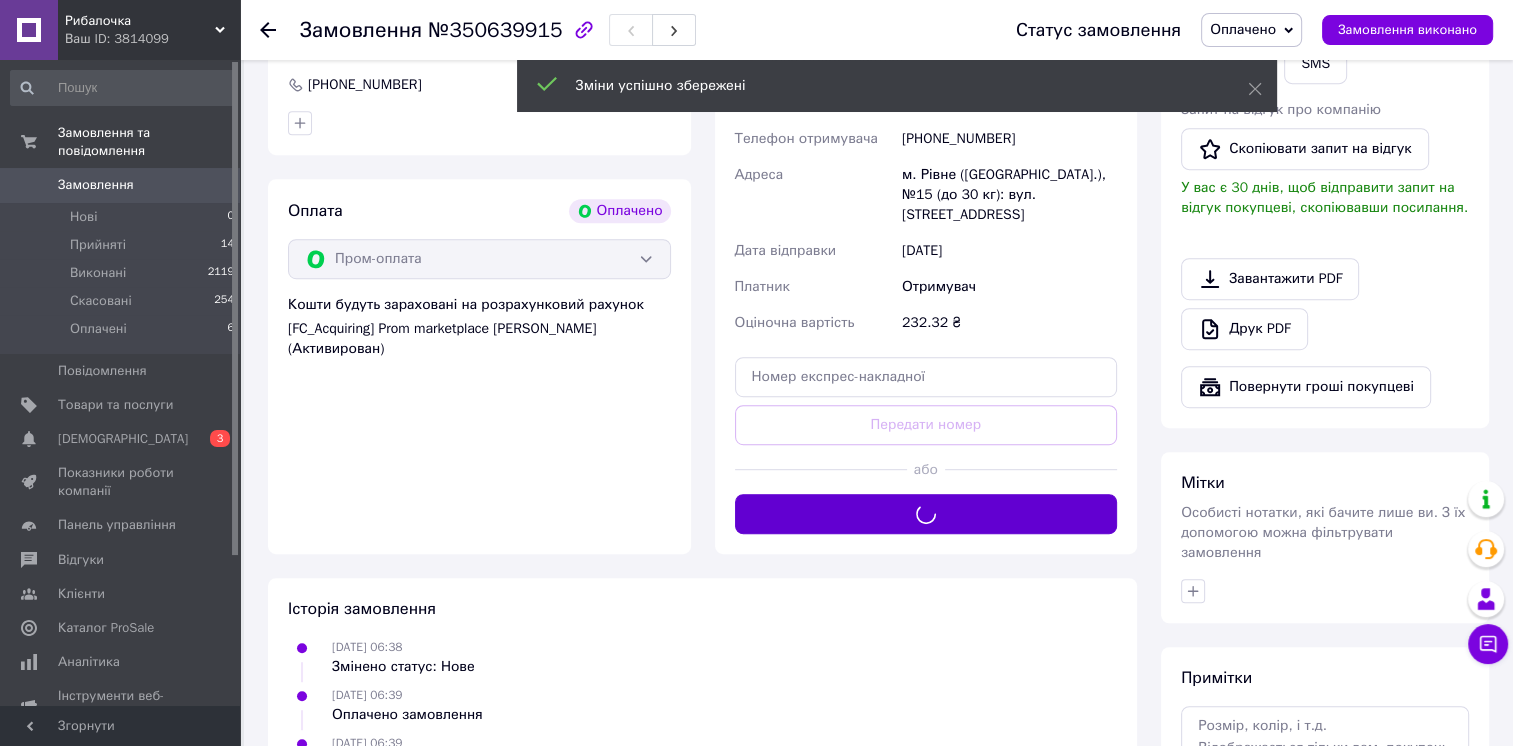 scroll, scrollTop: 900, scrollLeft: 0, axis: vertical 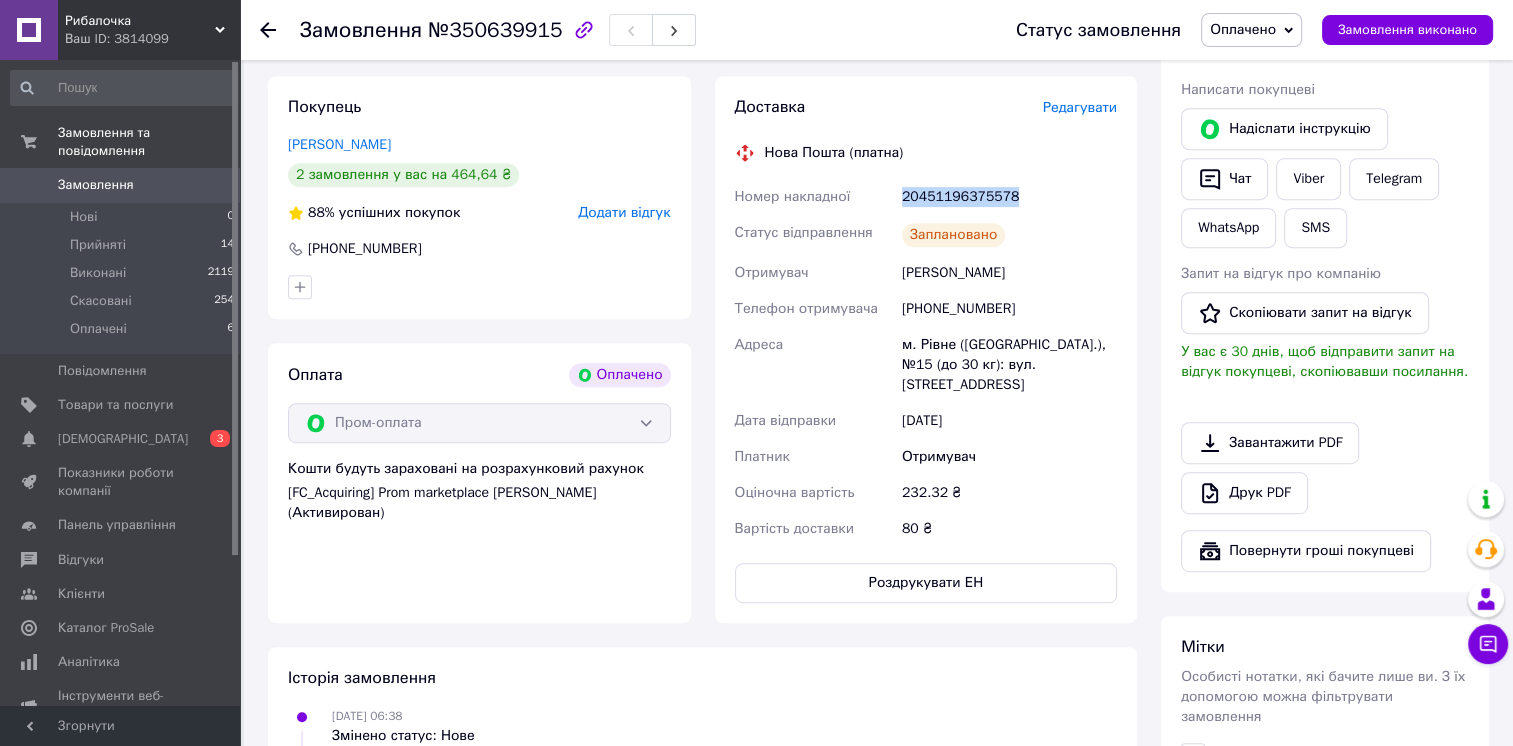 drag, startPoint x: 899, startPoint y: 195, endPoint x: 1012, endPoint y: 209, distance: 113.86395 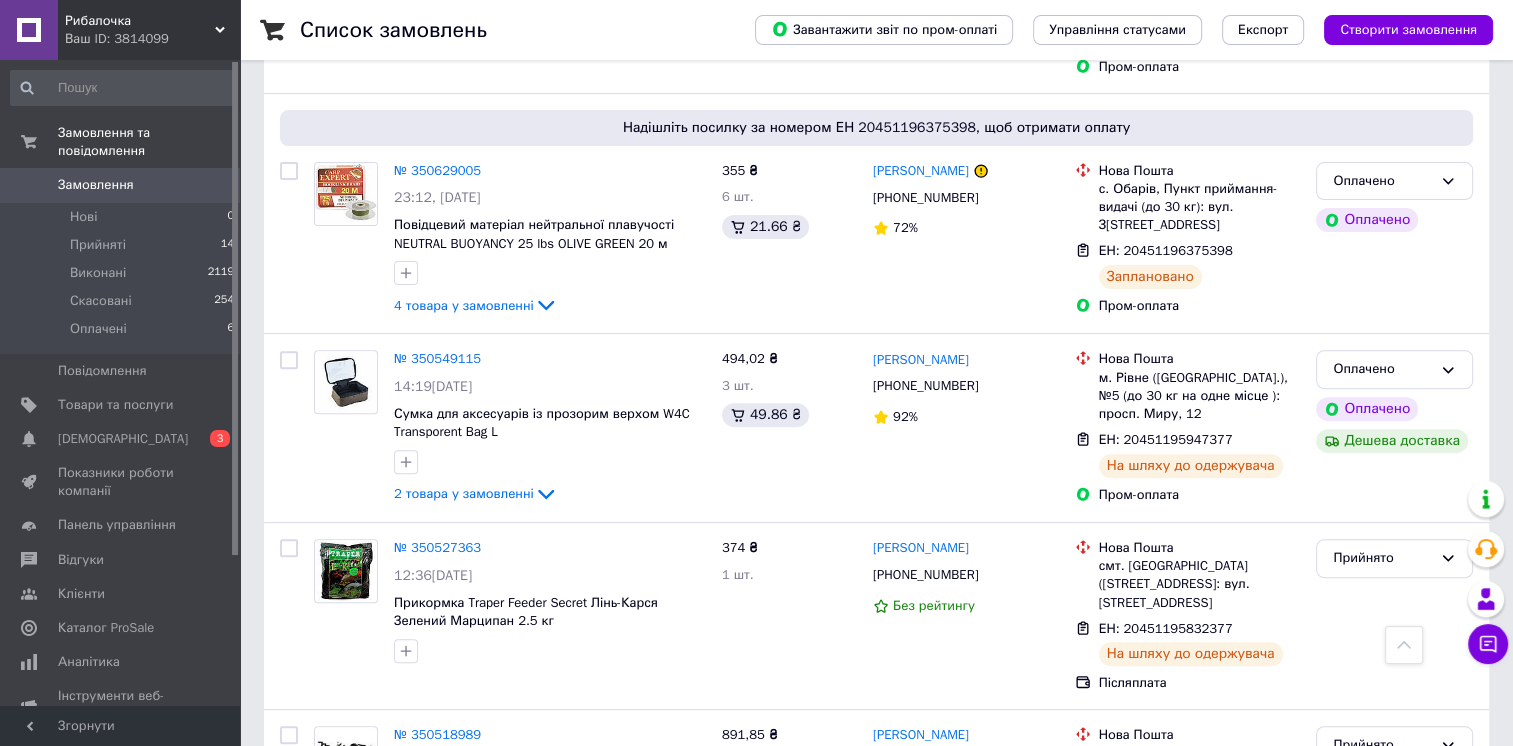 scroll, scrollTop: 600, scrollLeft: 0, axis: vertical 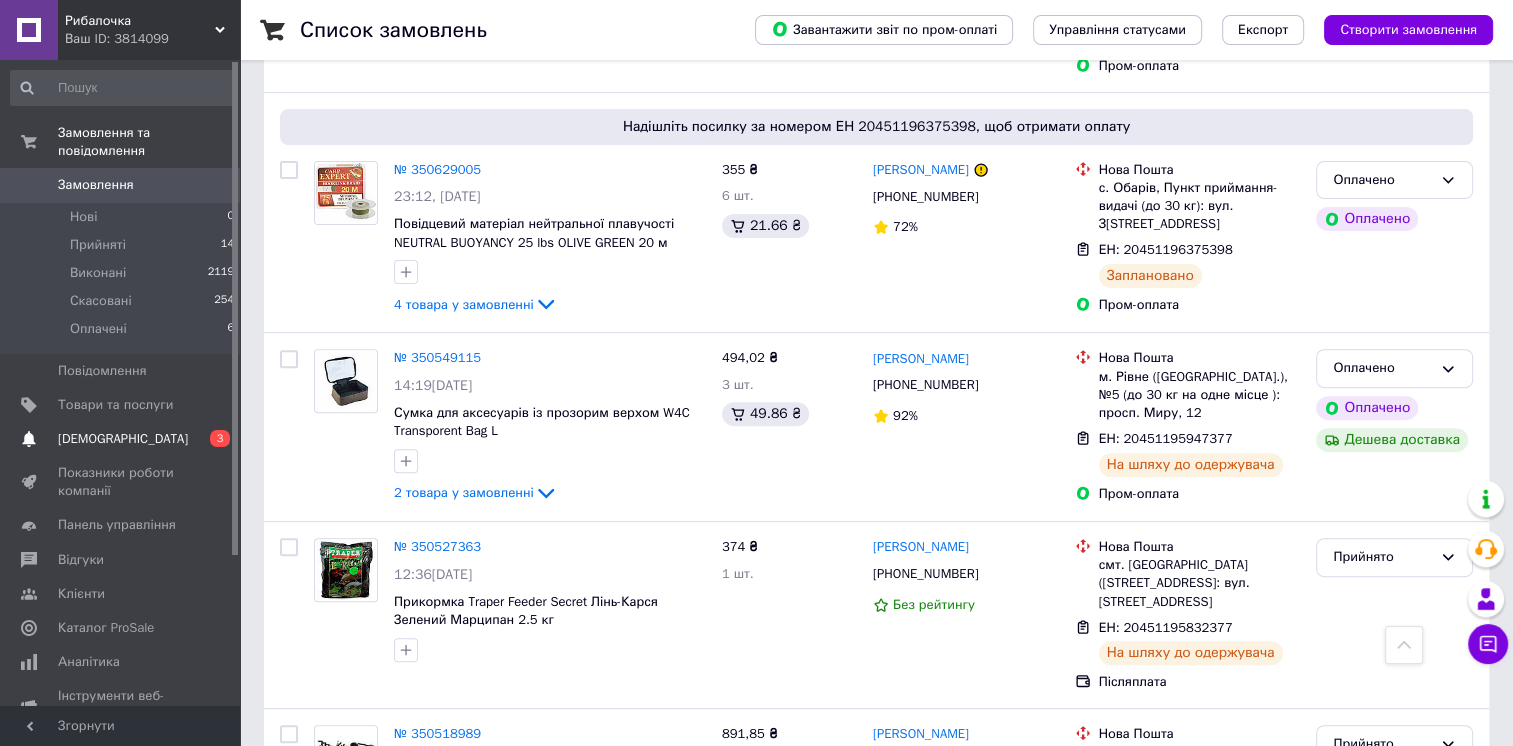 click on "[DEMOGRAPHIC_DATA]" at bounding box center [123, 439] 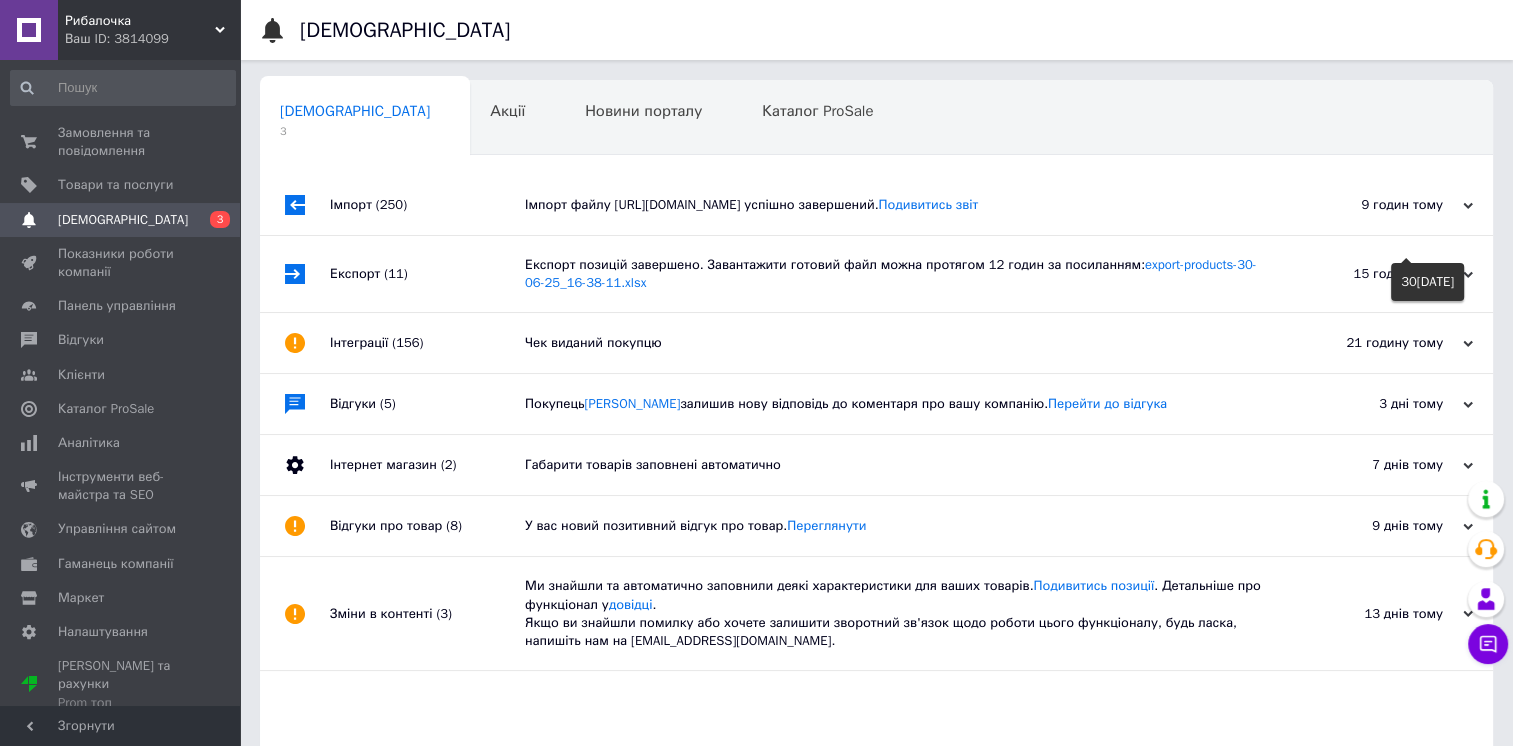 click on "9 годин тому" at bounding box center [1373, 205] 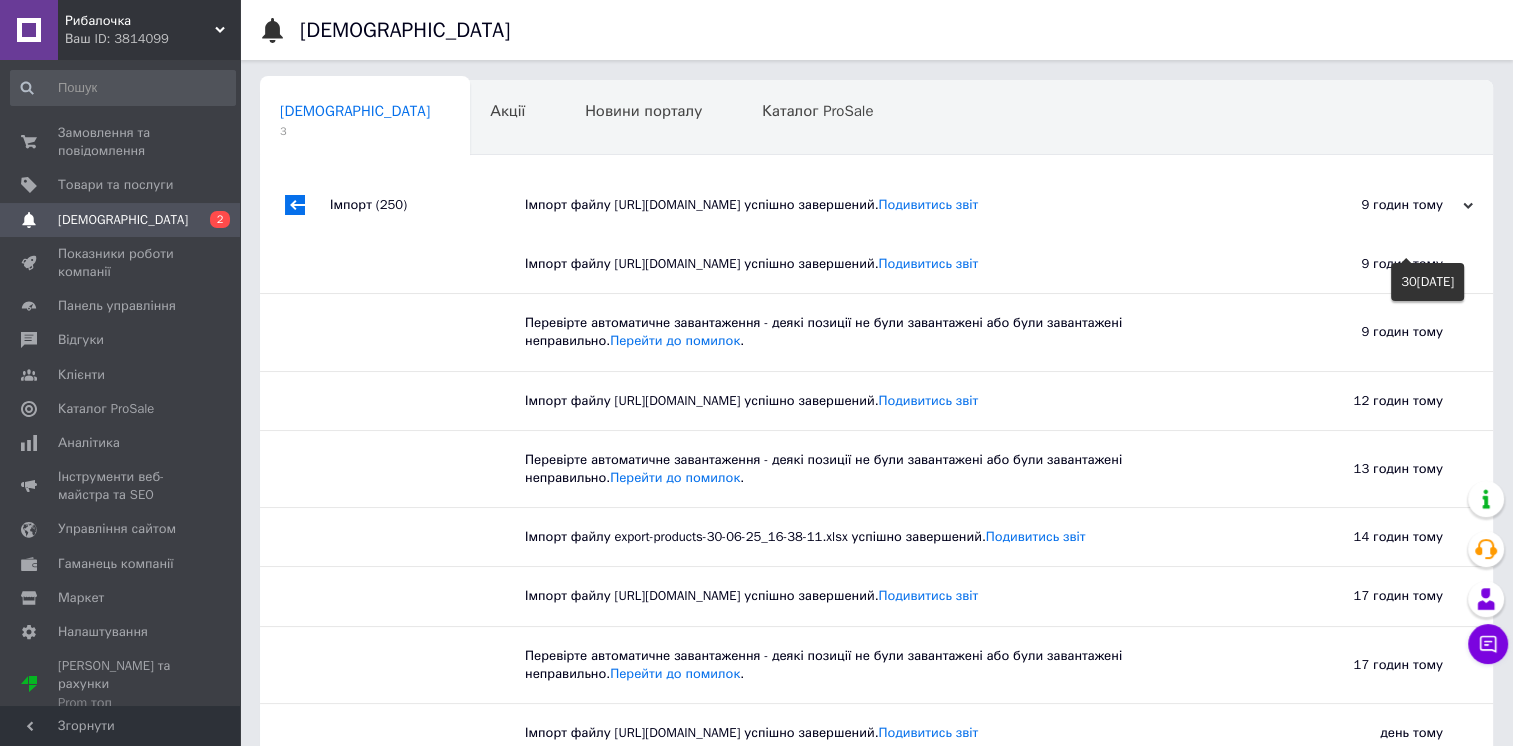 click on "9 годин тому" at bounding box center [1373, 205] 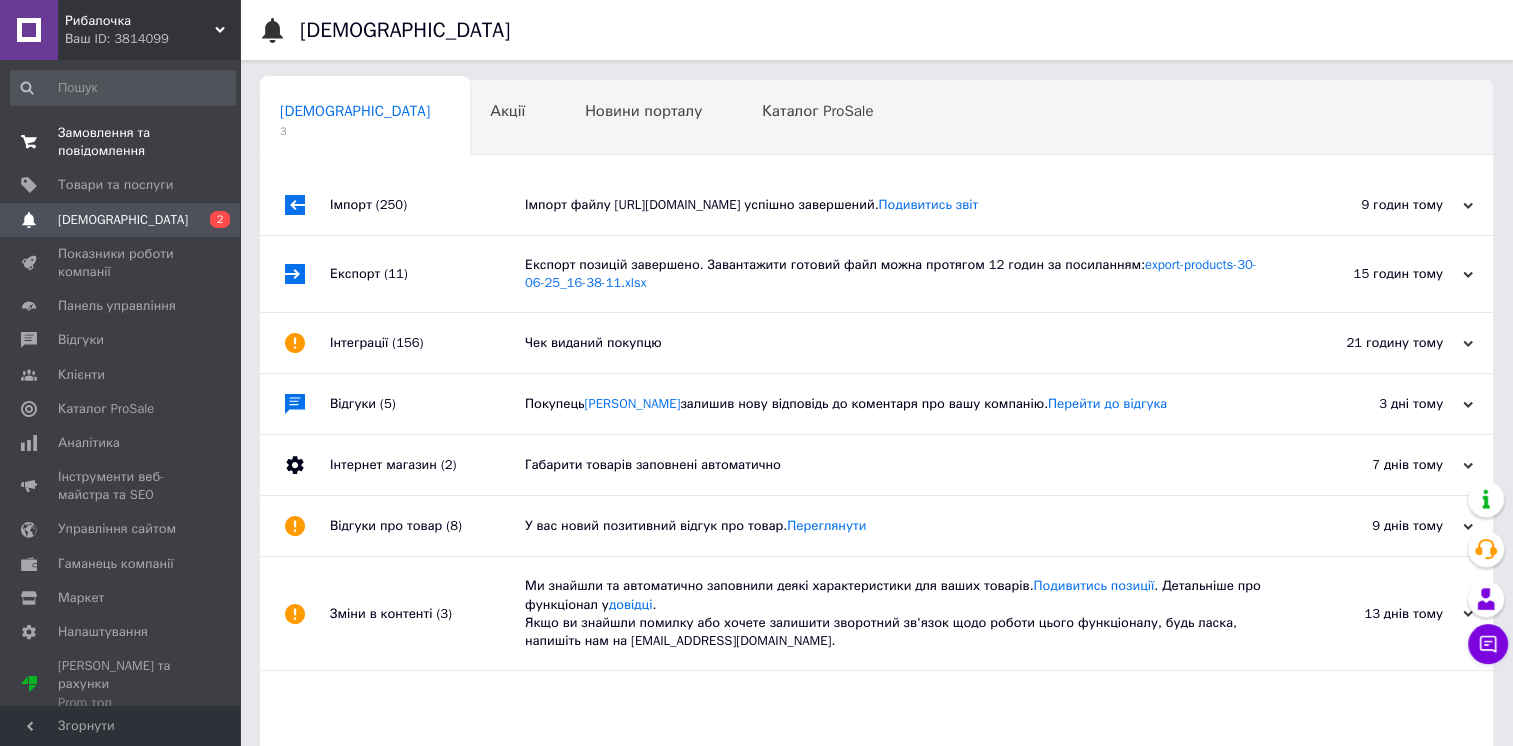 click on "Замовлення та повідомлення" at bounding box center [121, 142] 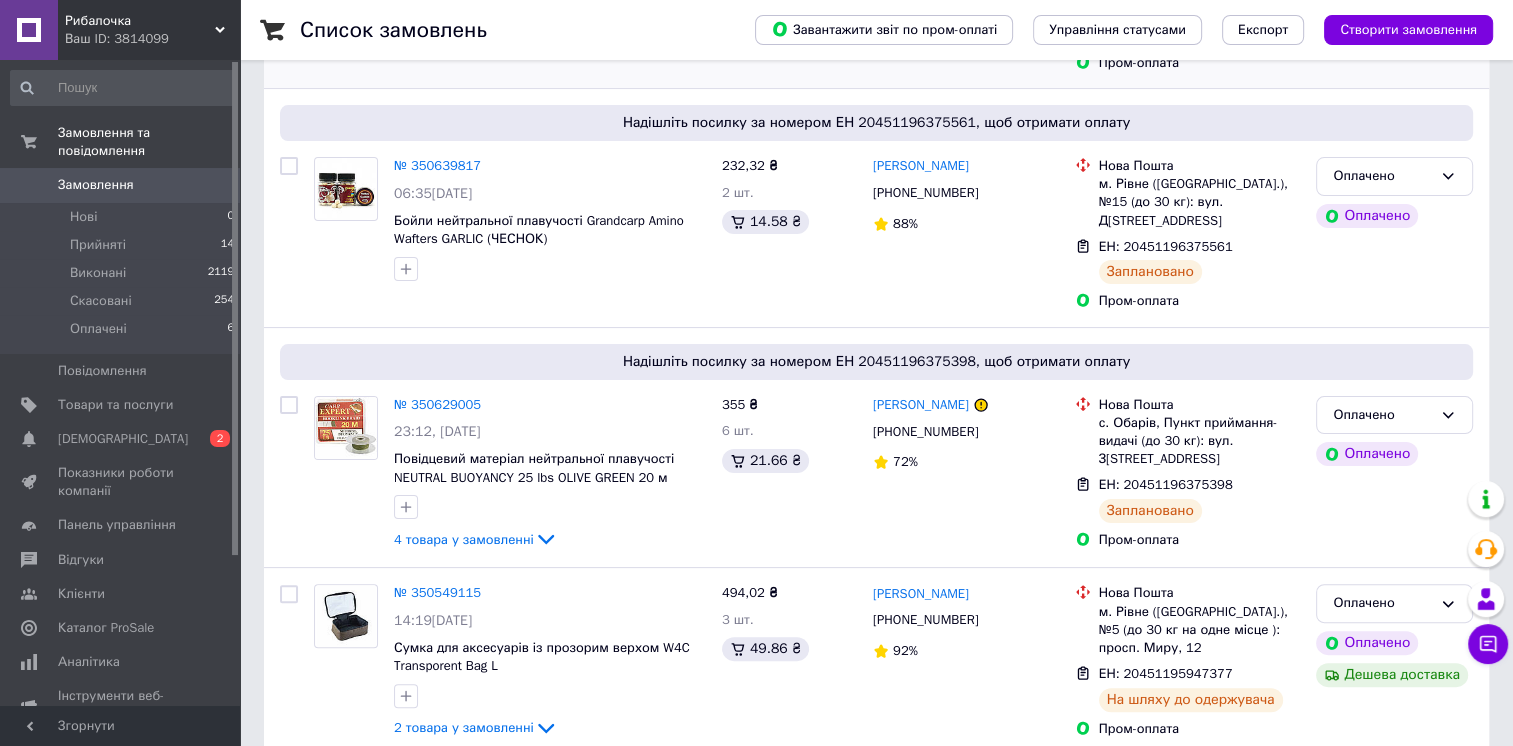 scroll, scrollTop: 400, scrollLeft: 0, axis: vertical 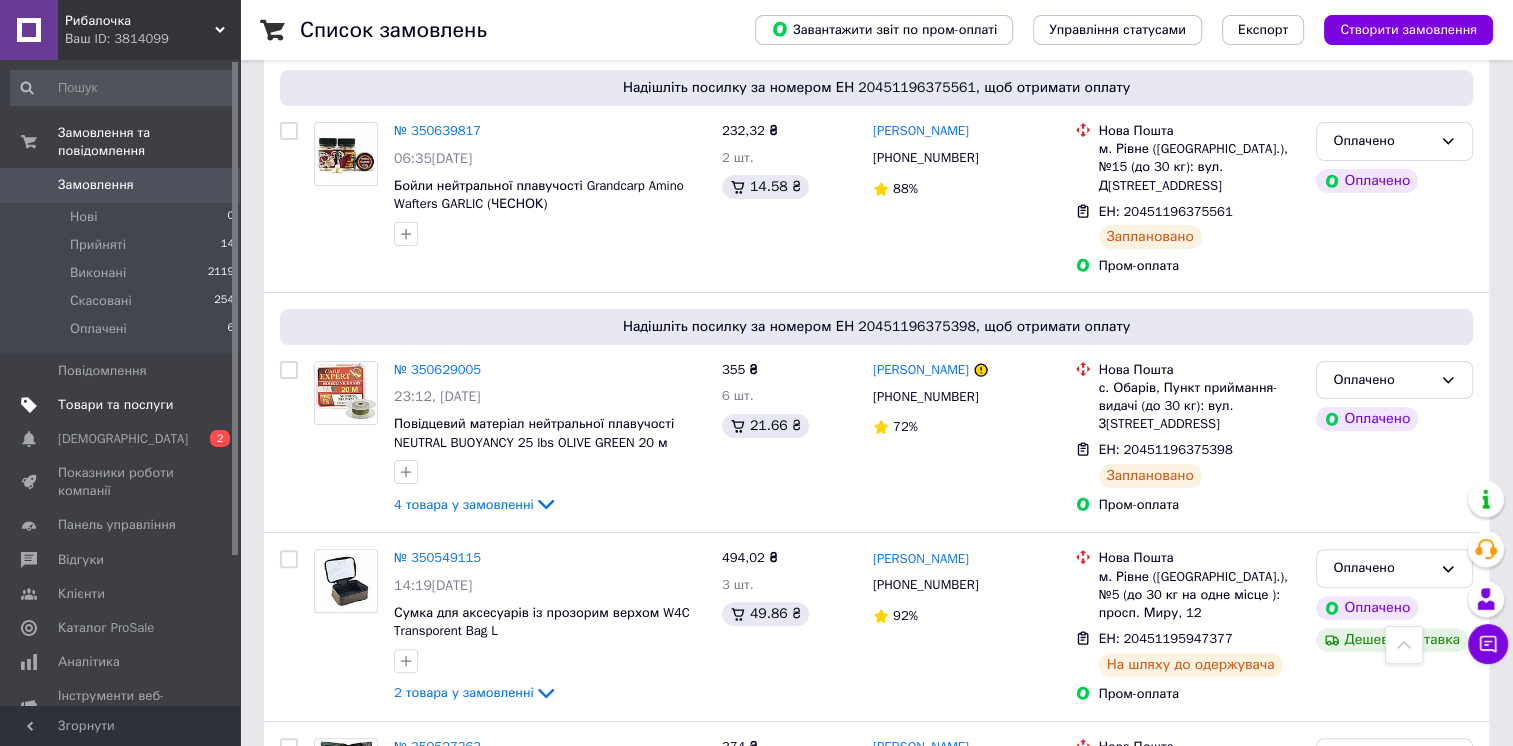 click on "Товари та послуги" at bounding box center (115, 405) 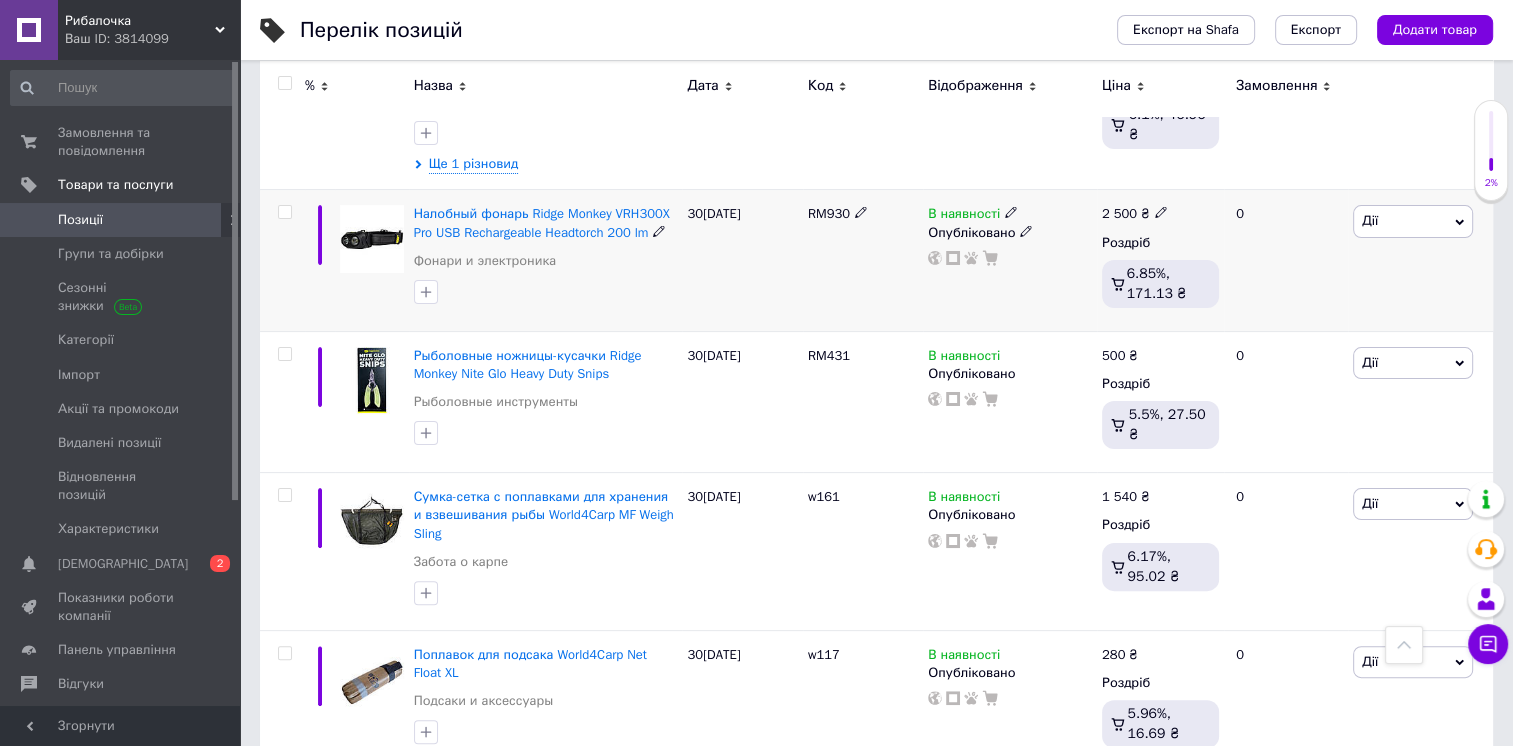 scroll, scrollTop: 100, scrollLeft: 0, axis: vertical 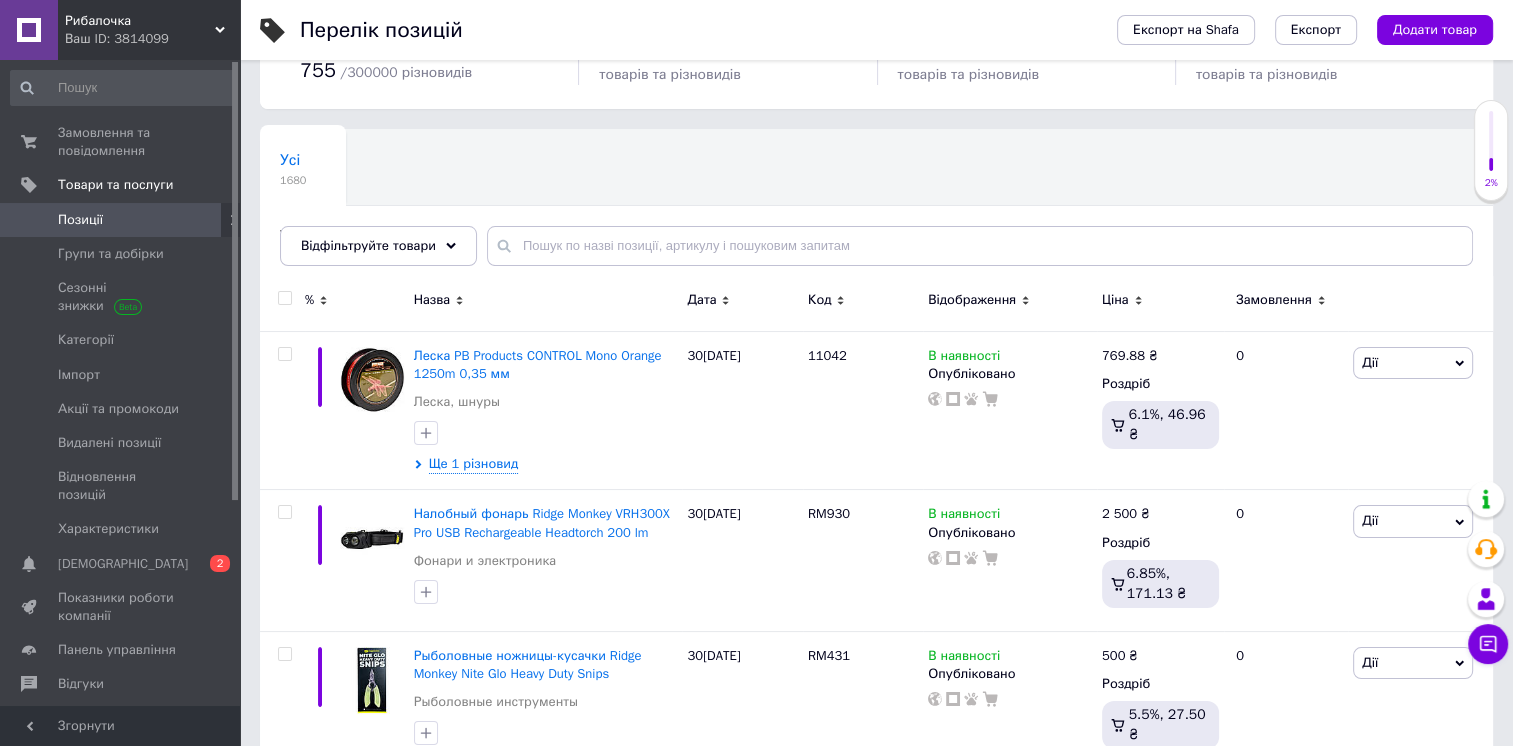 click on "Дата" at bounding box center [701, 300] 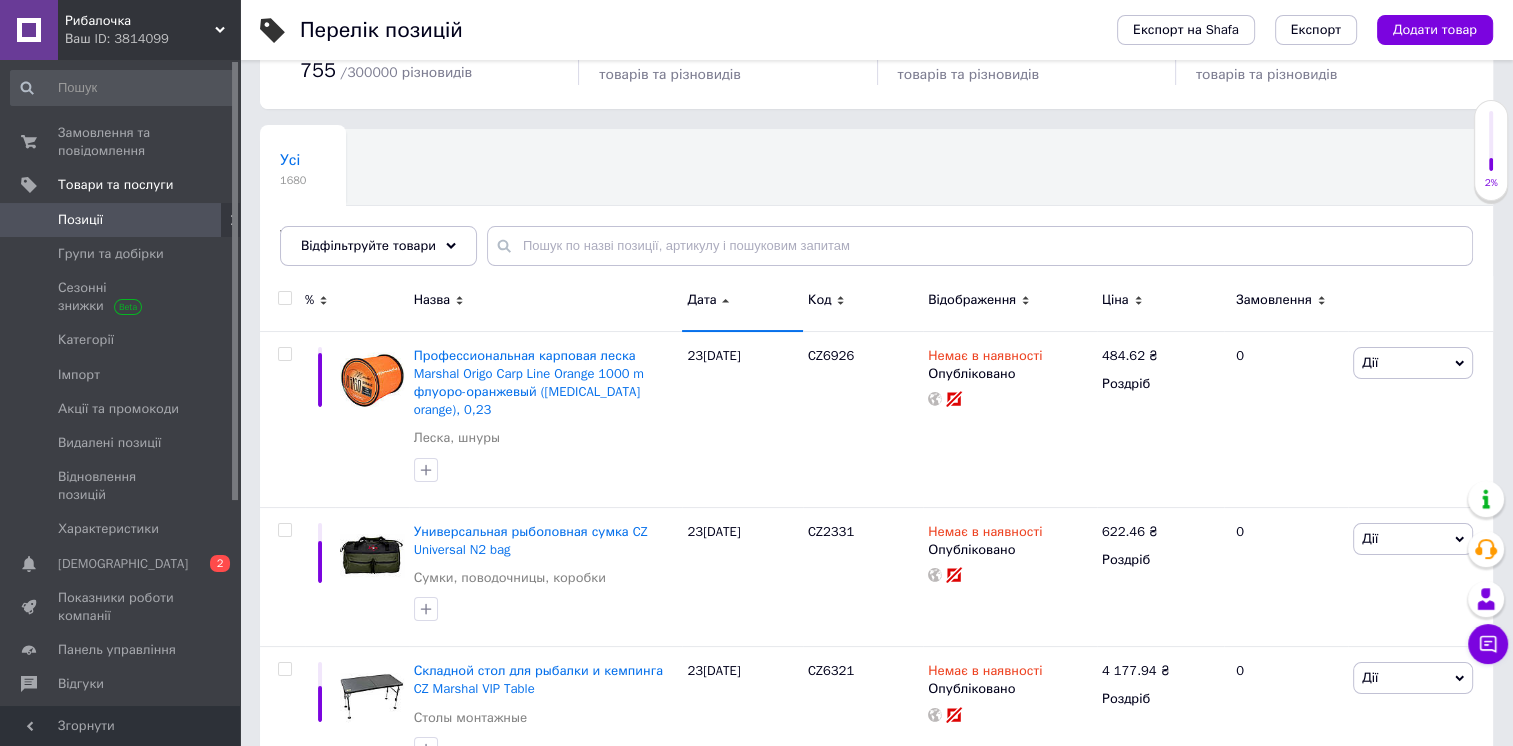 click on "Дата" at bounding box center (701, 300) 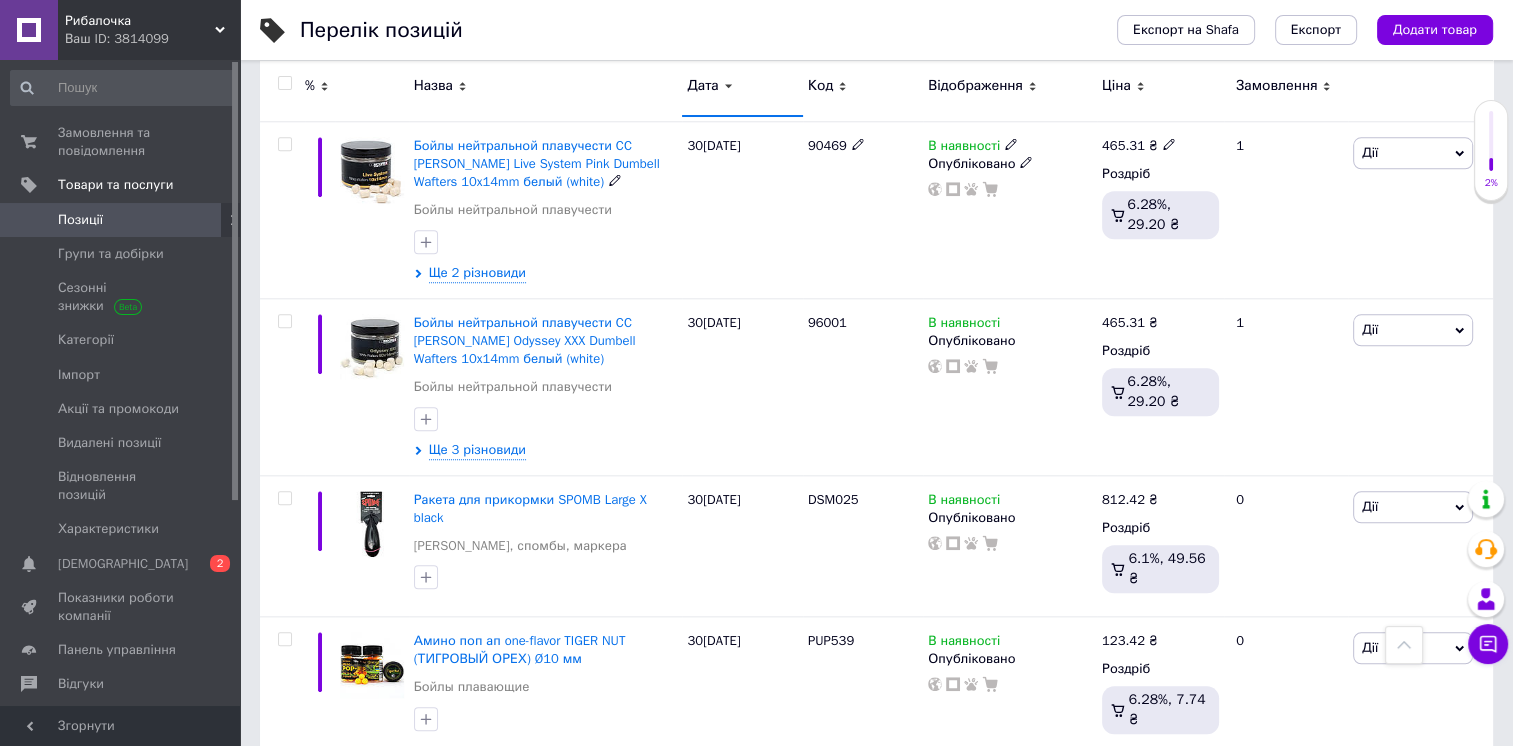 scroll, scrollTop: 2100, scrollLeft: 0, axis: vertical 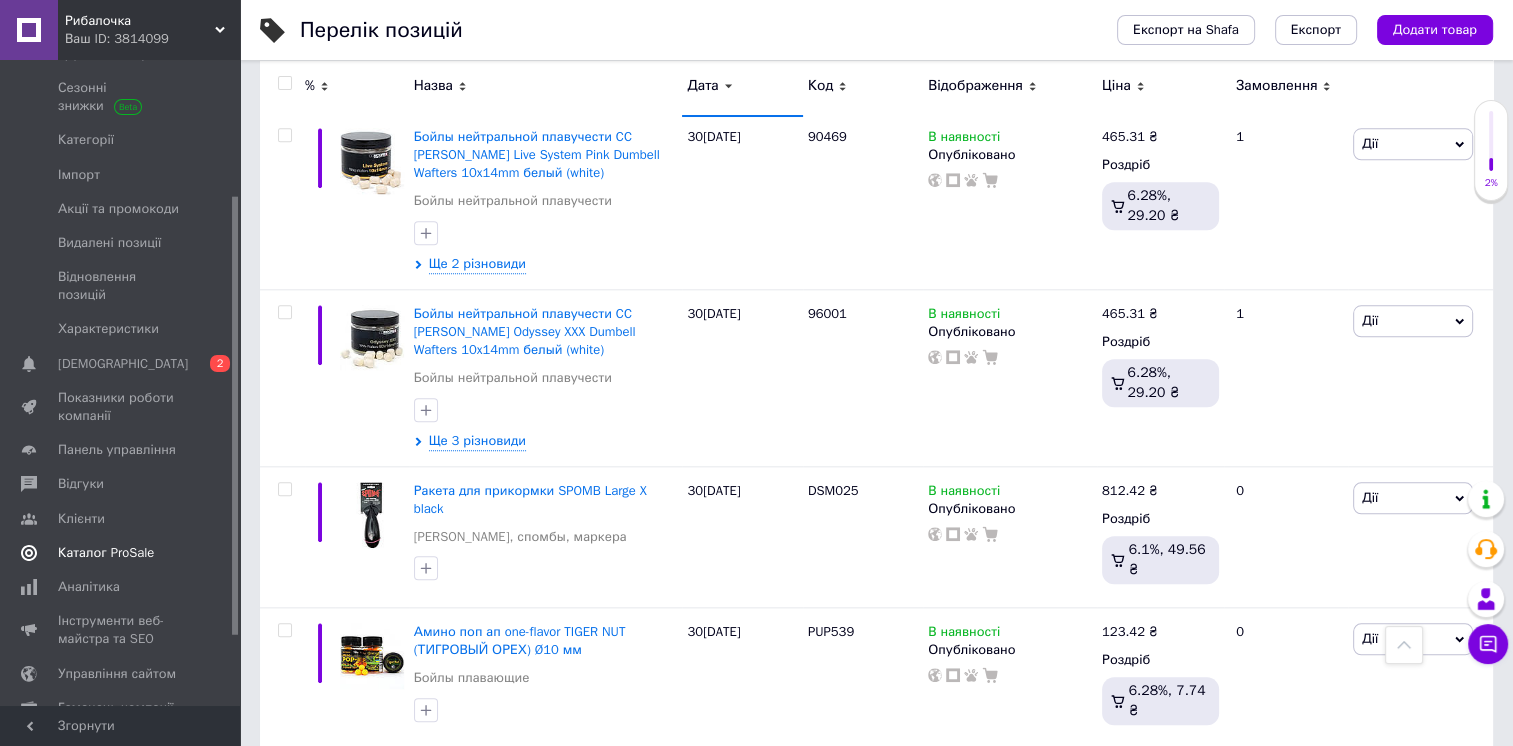 click on "Каталог ProSale" at bounding box center [106, 553] 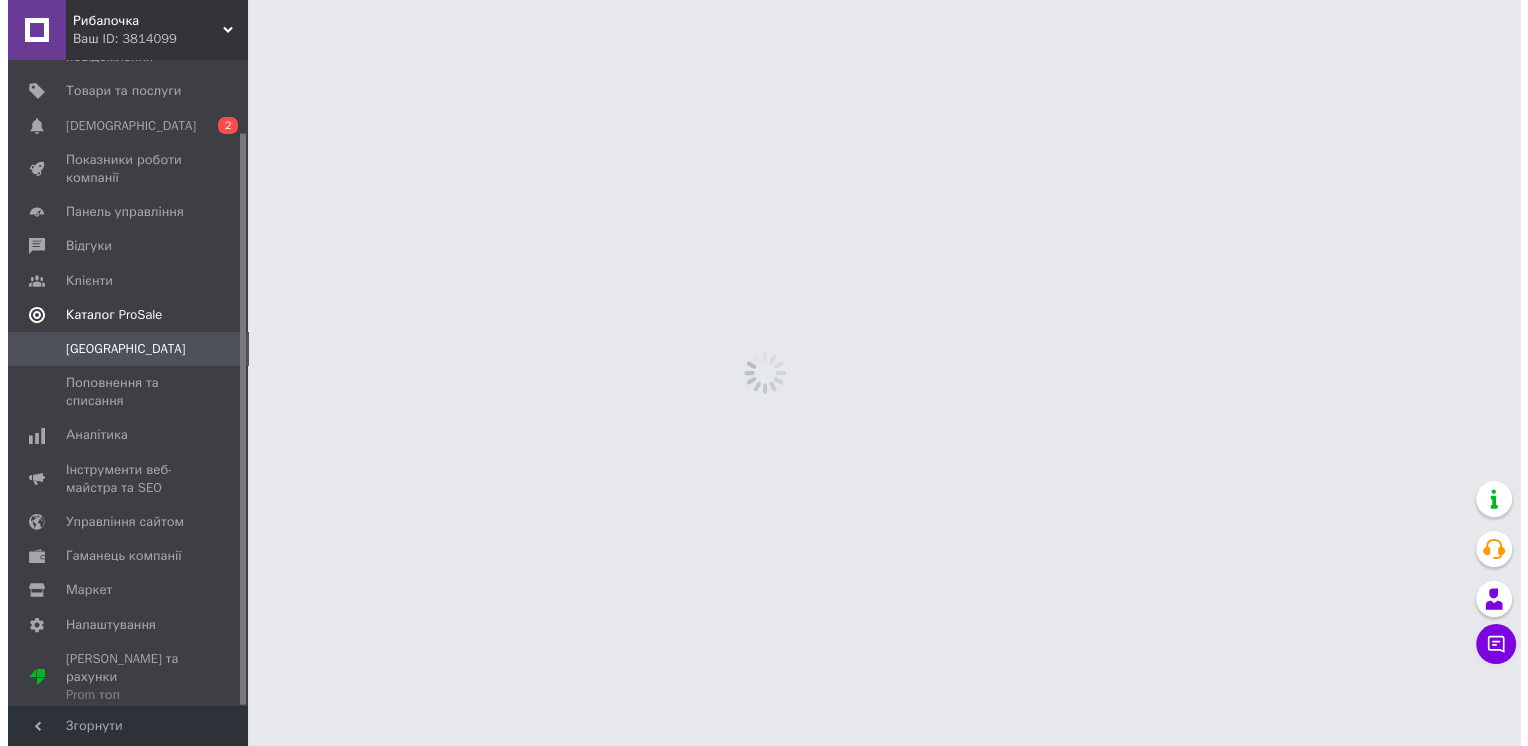 scroll, scrollTop: 0, scrollLeft: 0, axis: both 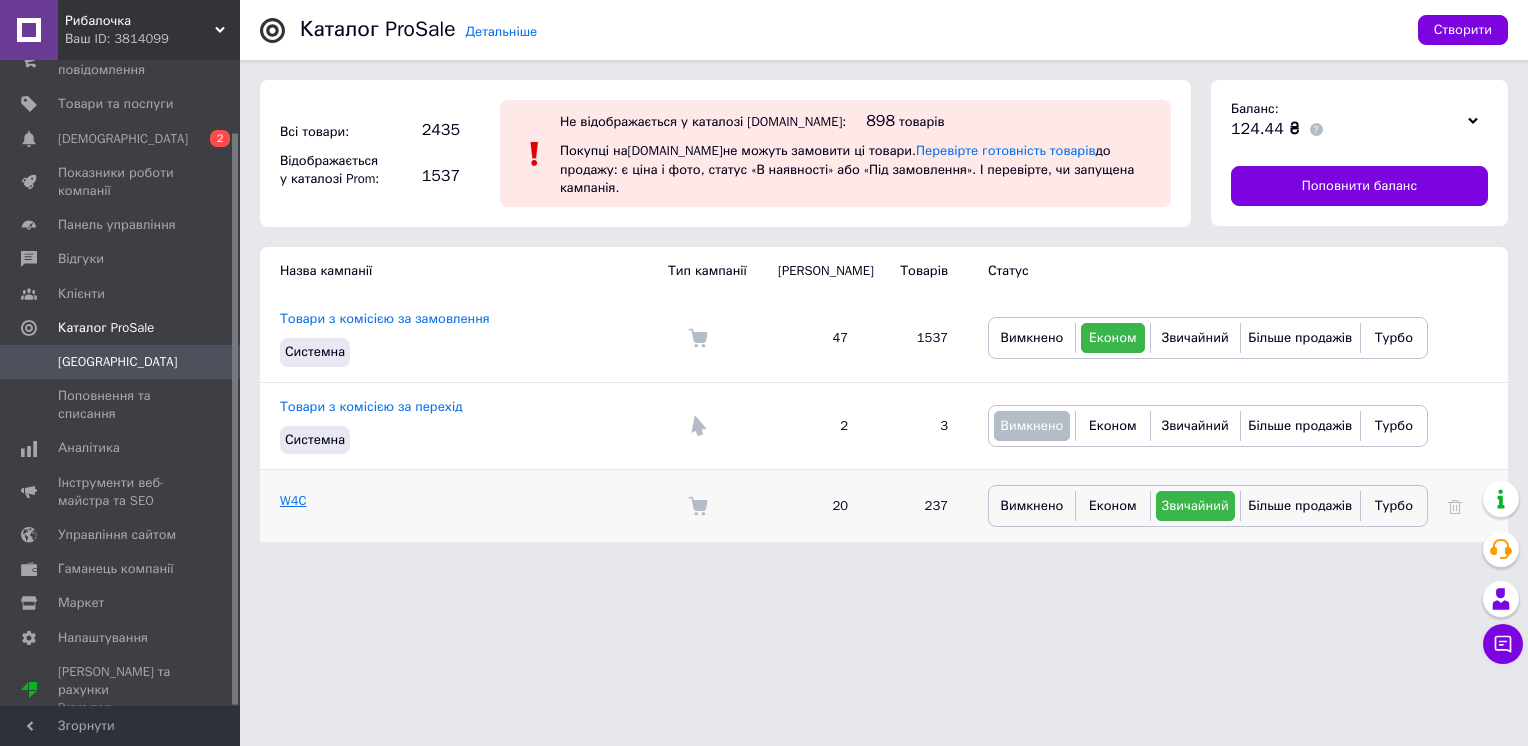 click on "W4C" at bounding box center [293, 500] 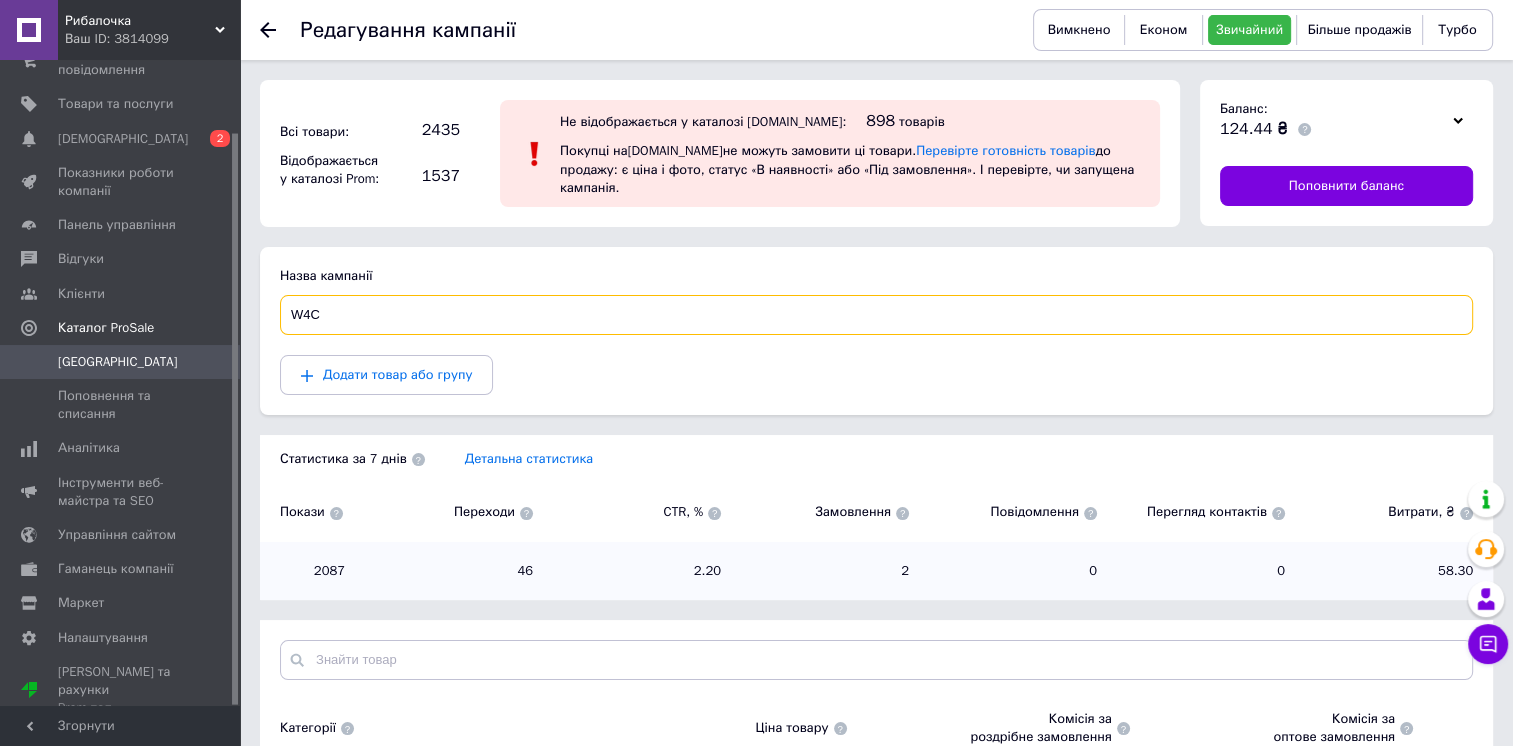 drag, startPoint x: 364, startPoint y: 326, endPoint x: 284, endPoint y: 315, distance: 80.75271 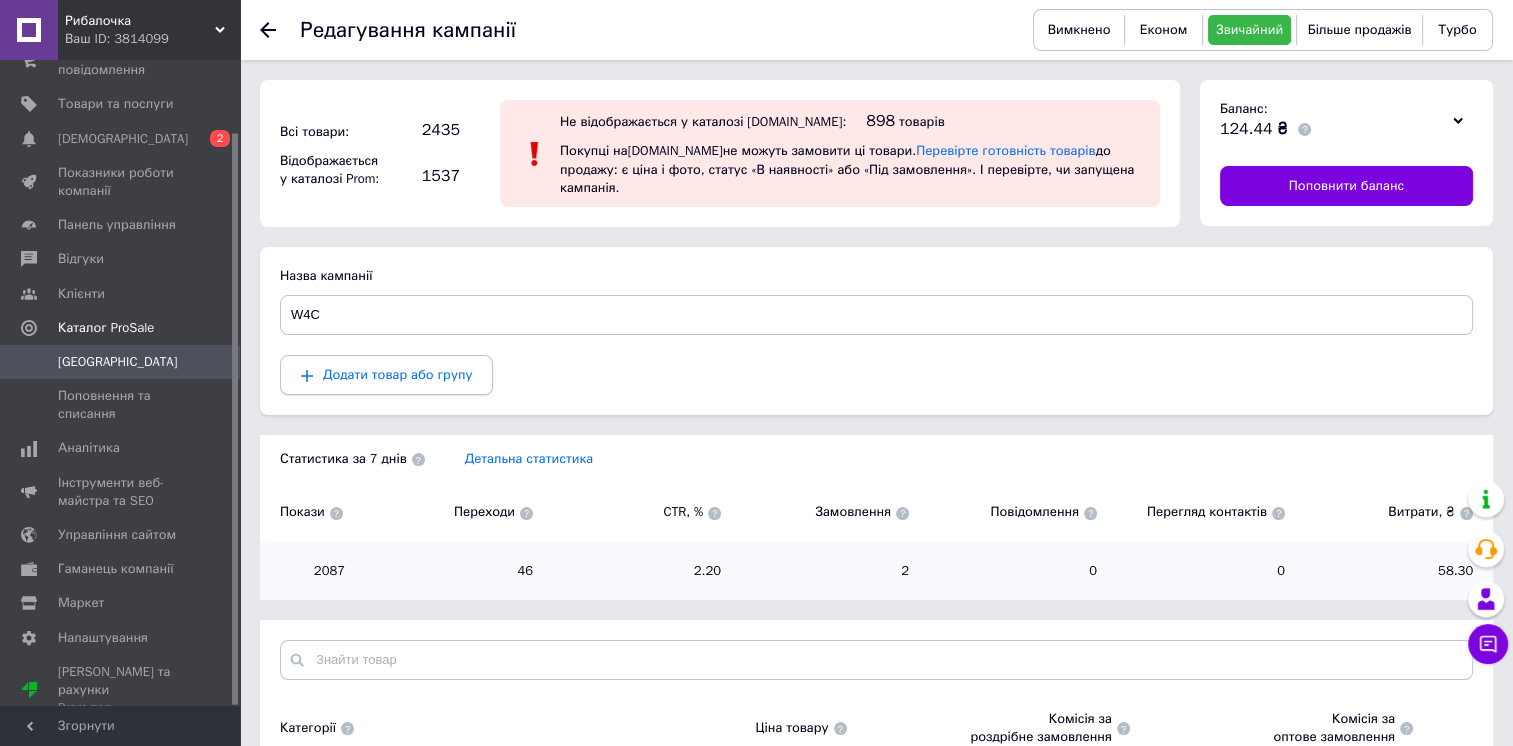 click on "Додати товар або групу" at bounding box center [397, 374] 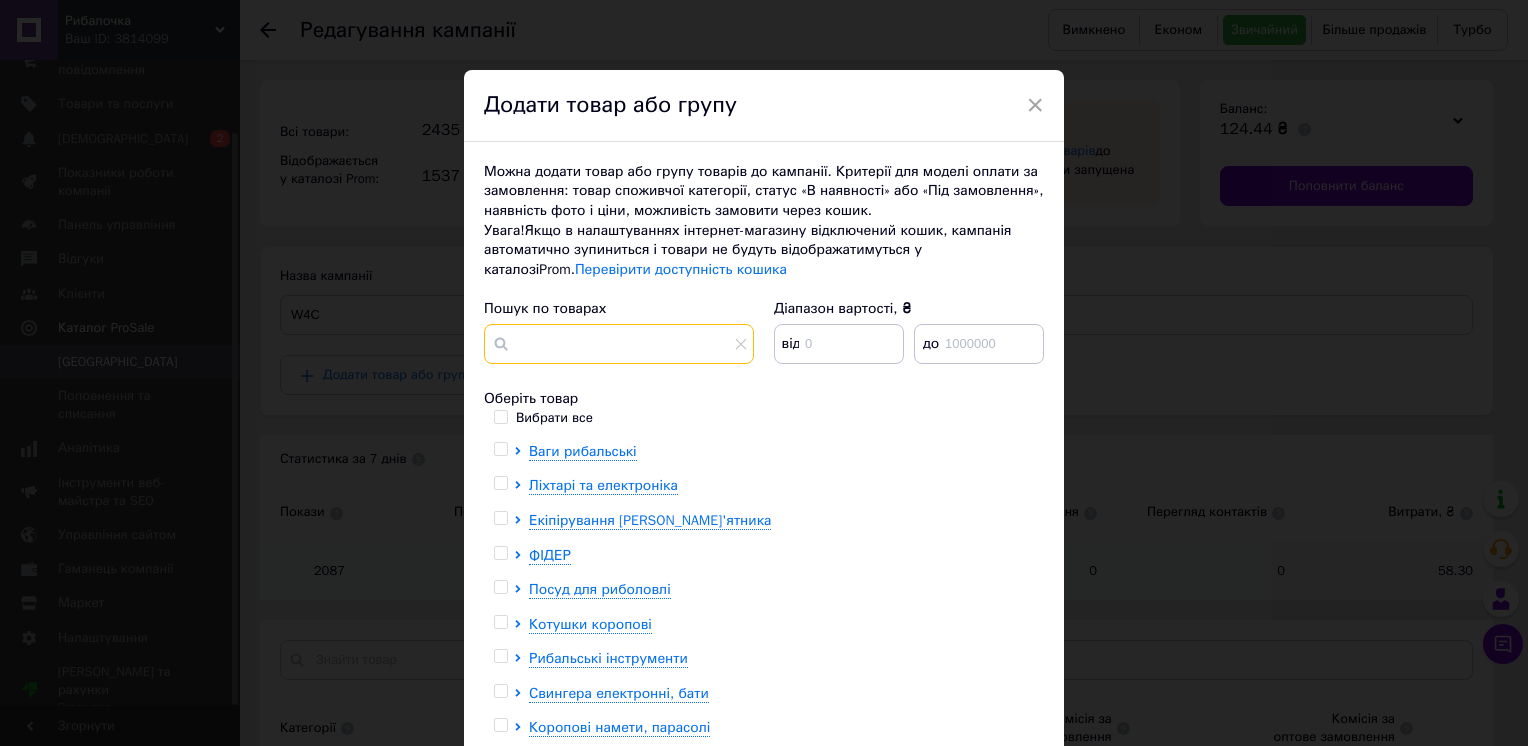 click at bounding box center (619, 344) 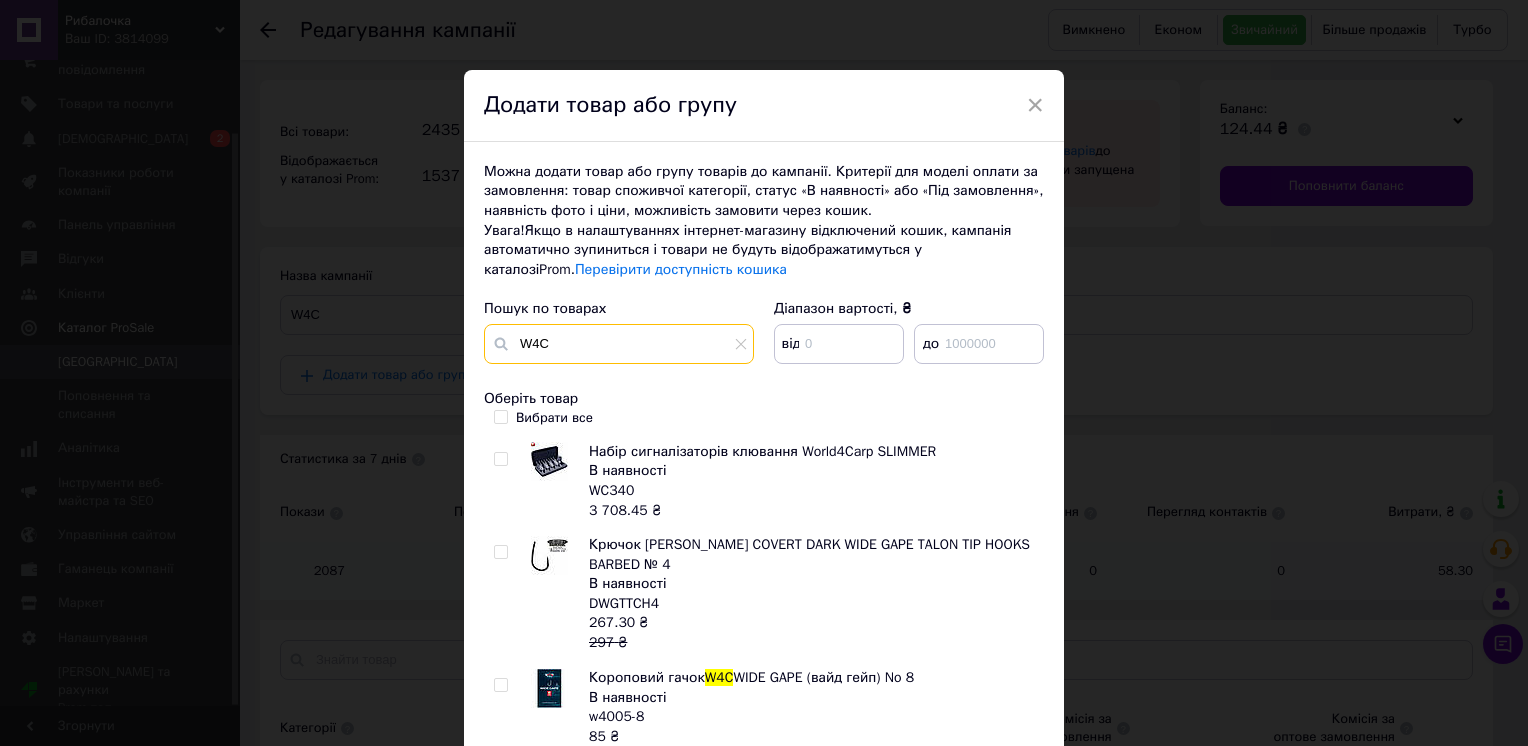 type on "W4C" 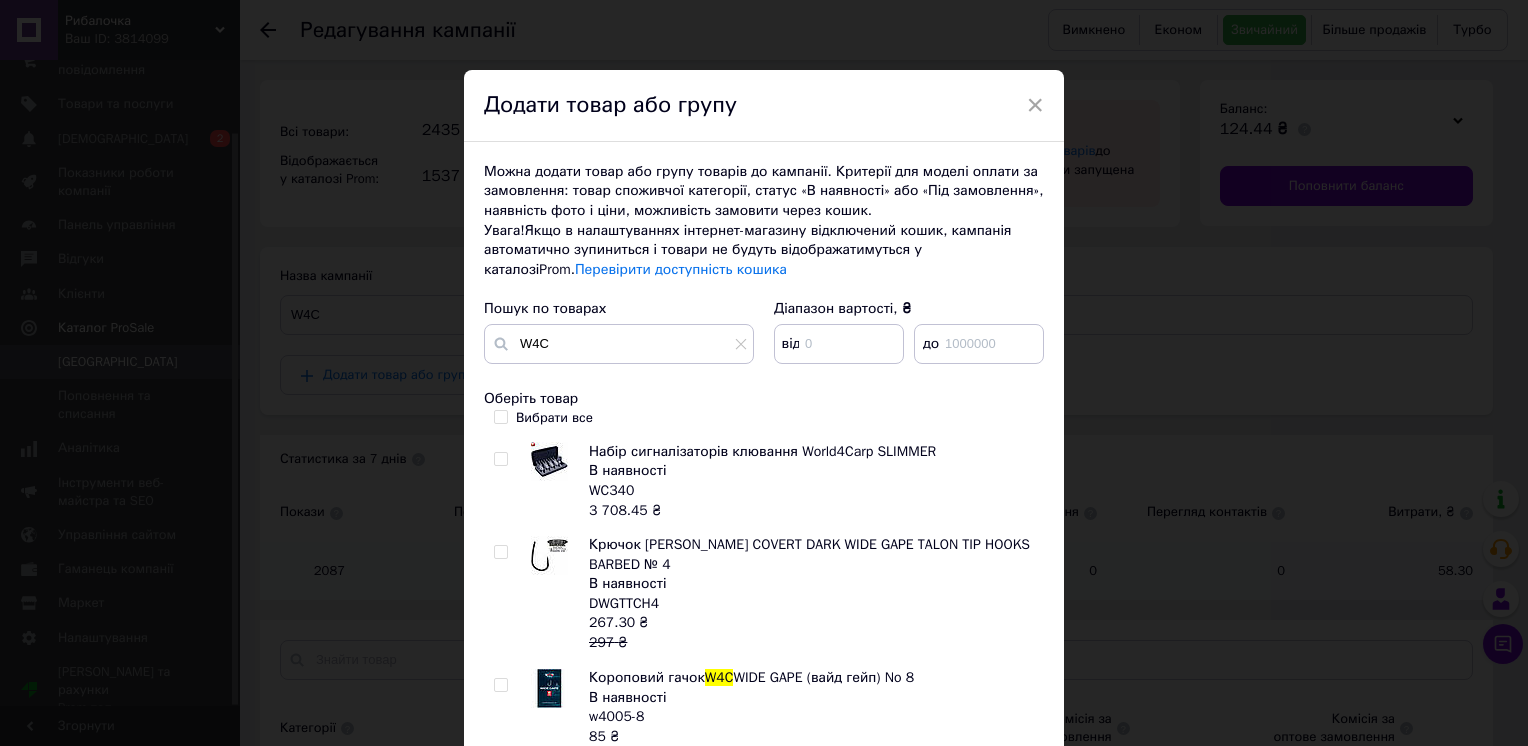 click on "Вибрати все" at bounding box center (500, 416) 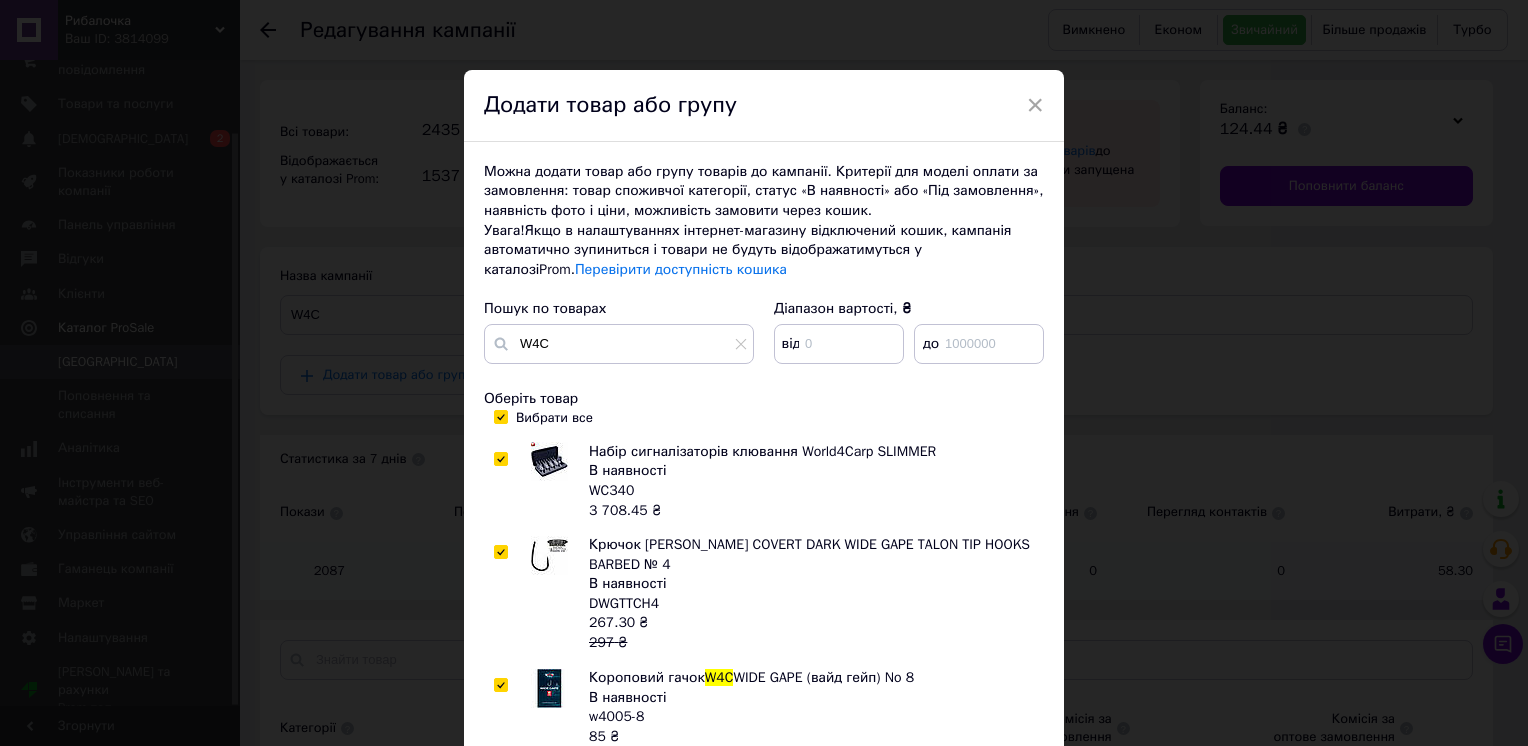 checkbox on "true" 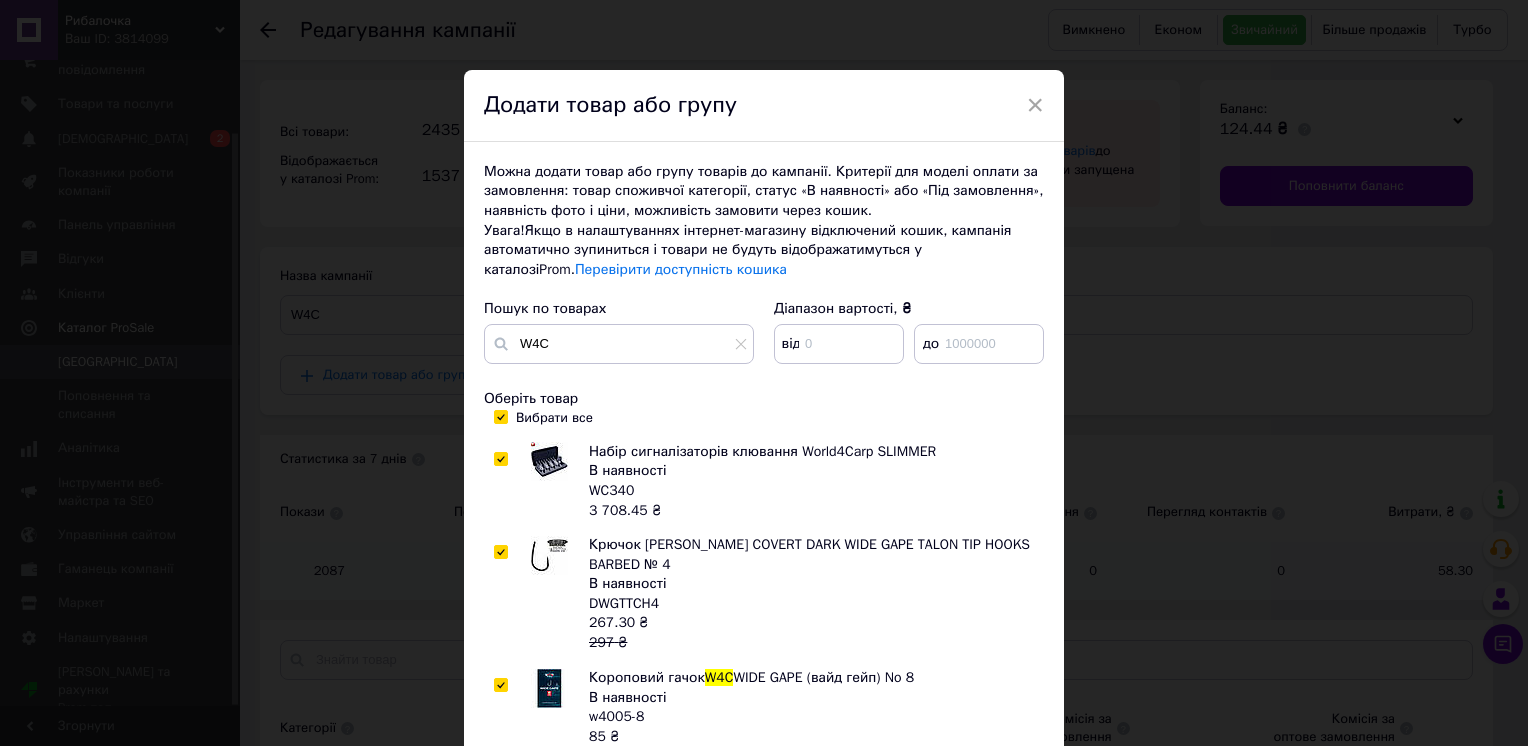 click at bounding box center (500, 552) 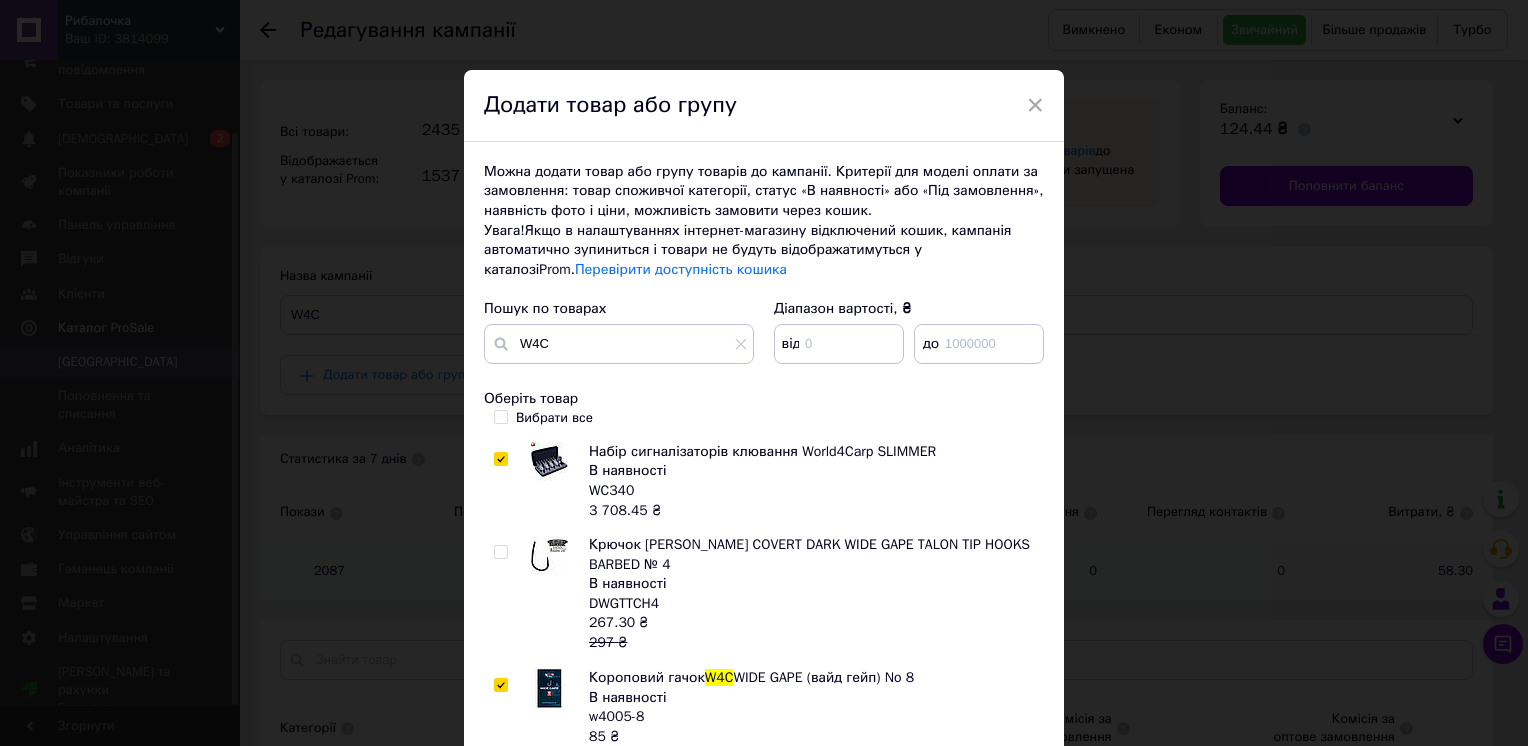 checkbox on "false" 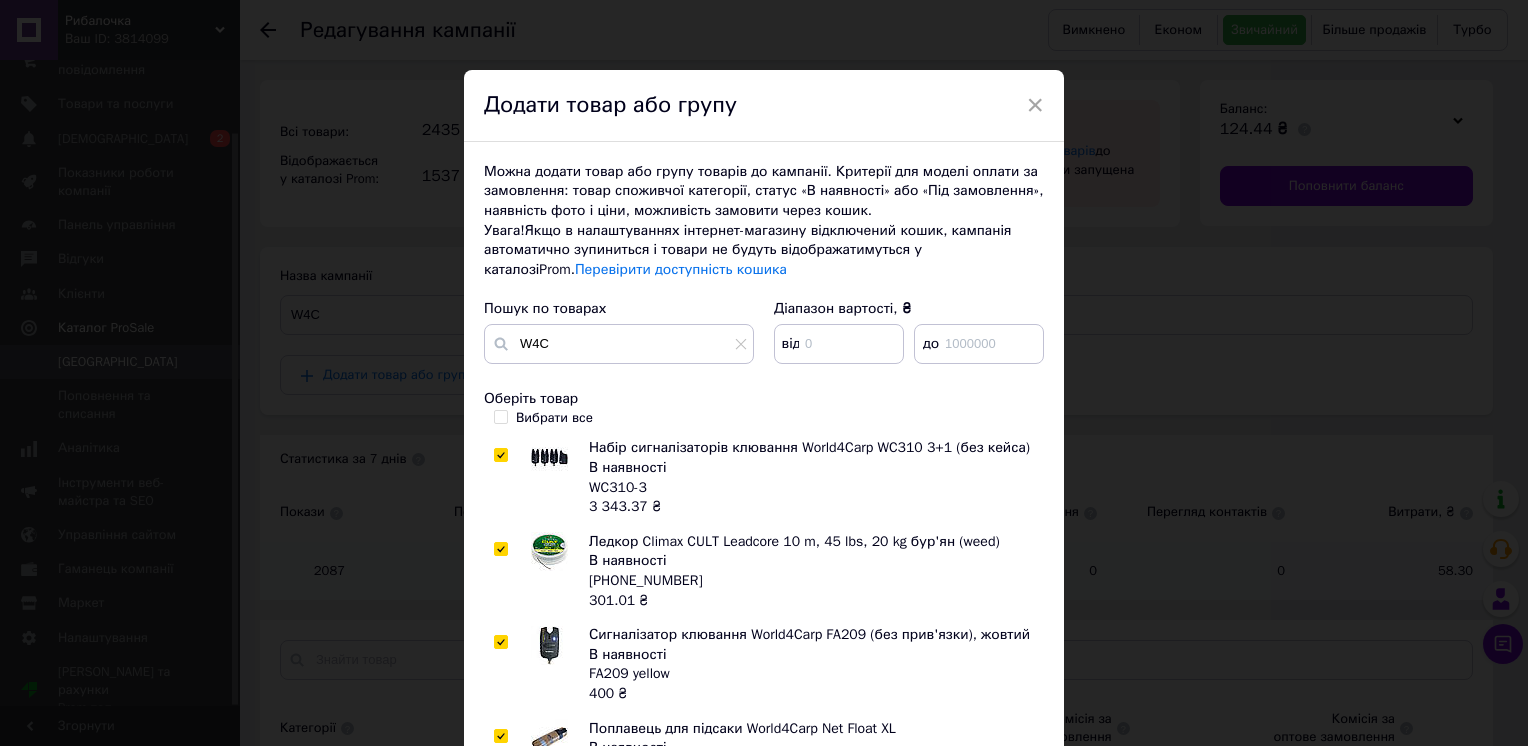 scroll, scrollTop: 1100, scrollLeft: 0, axis: vertical 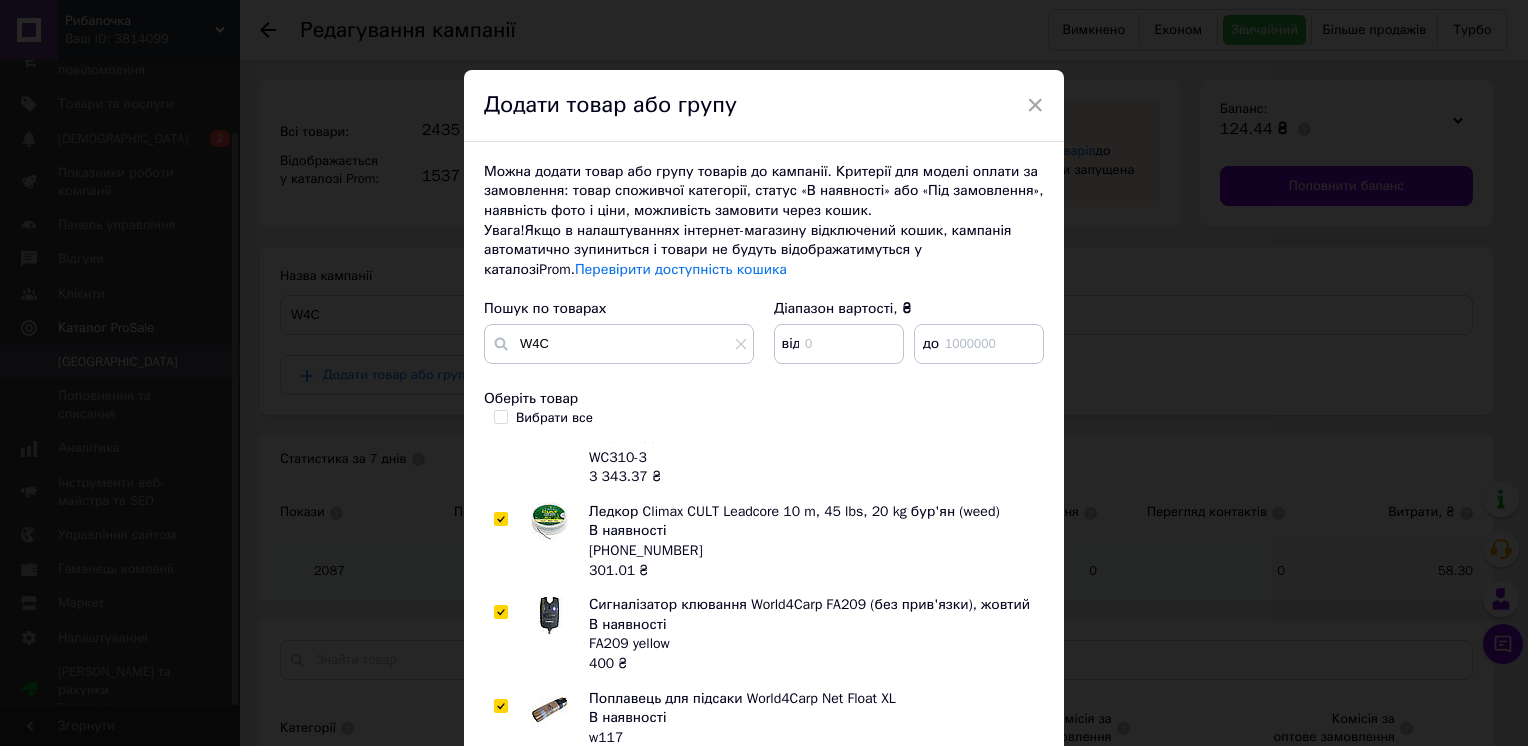 click at bounding box center (500, 519) 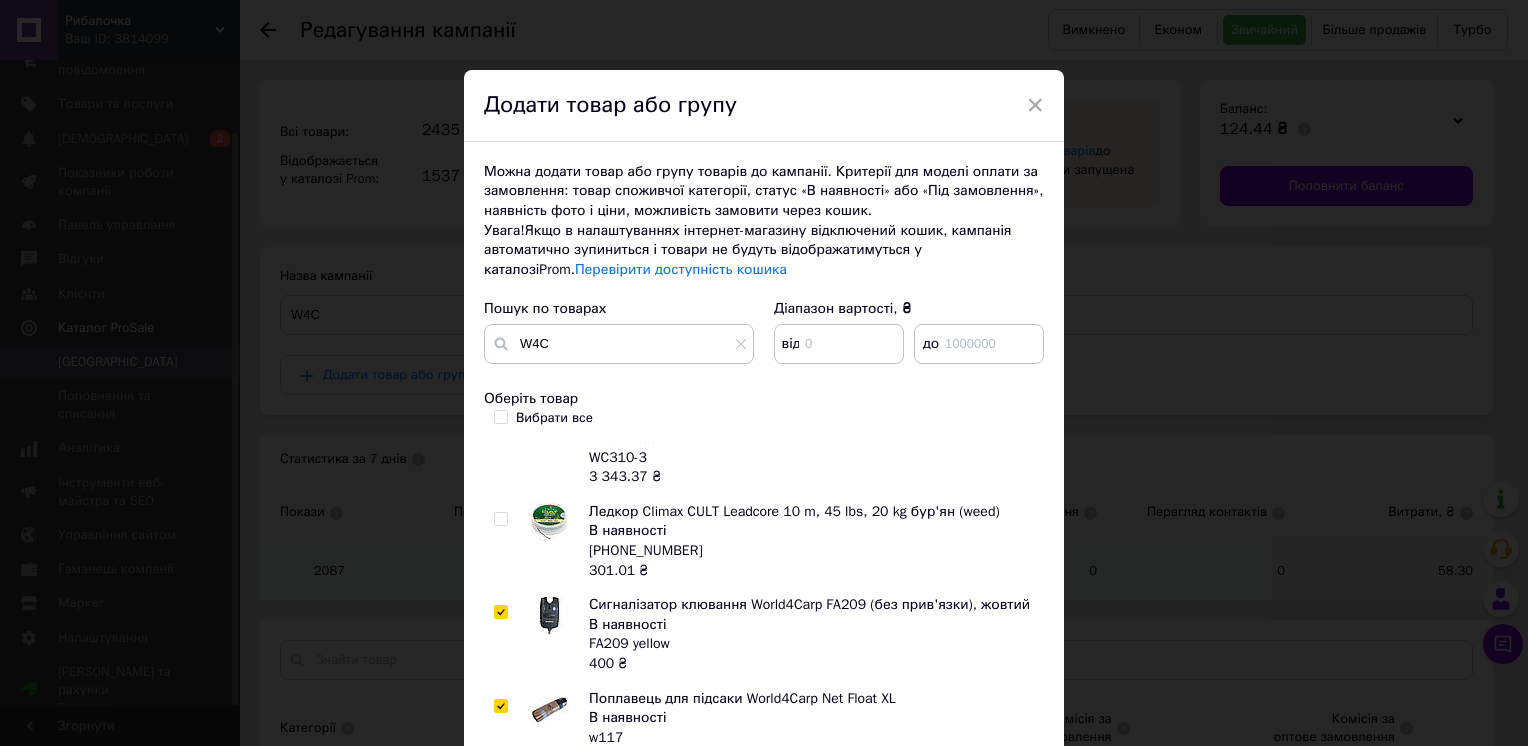 checkbox on "false" 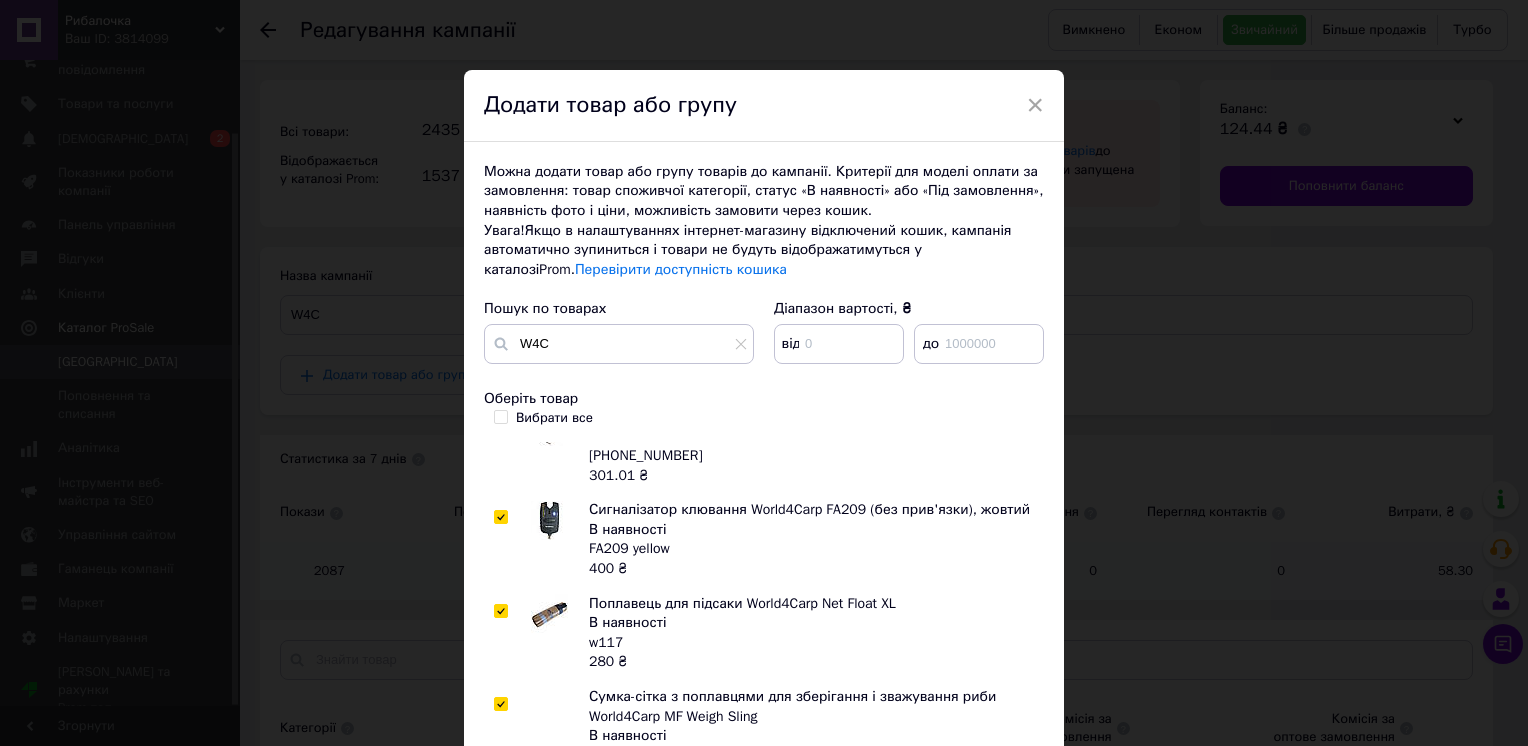 scroll, scrollTop: 1218, scrollLeft: 0, axis: vertical 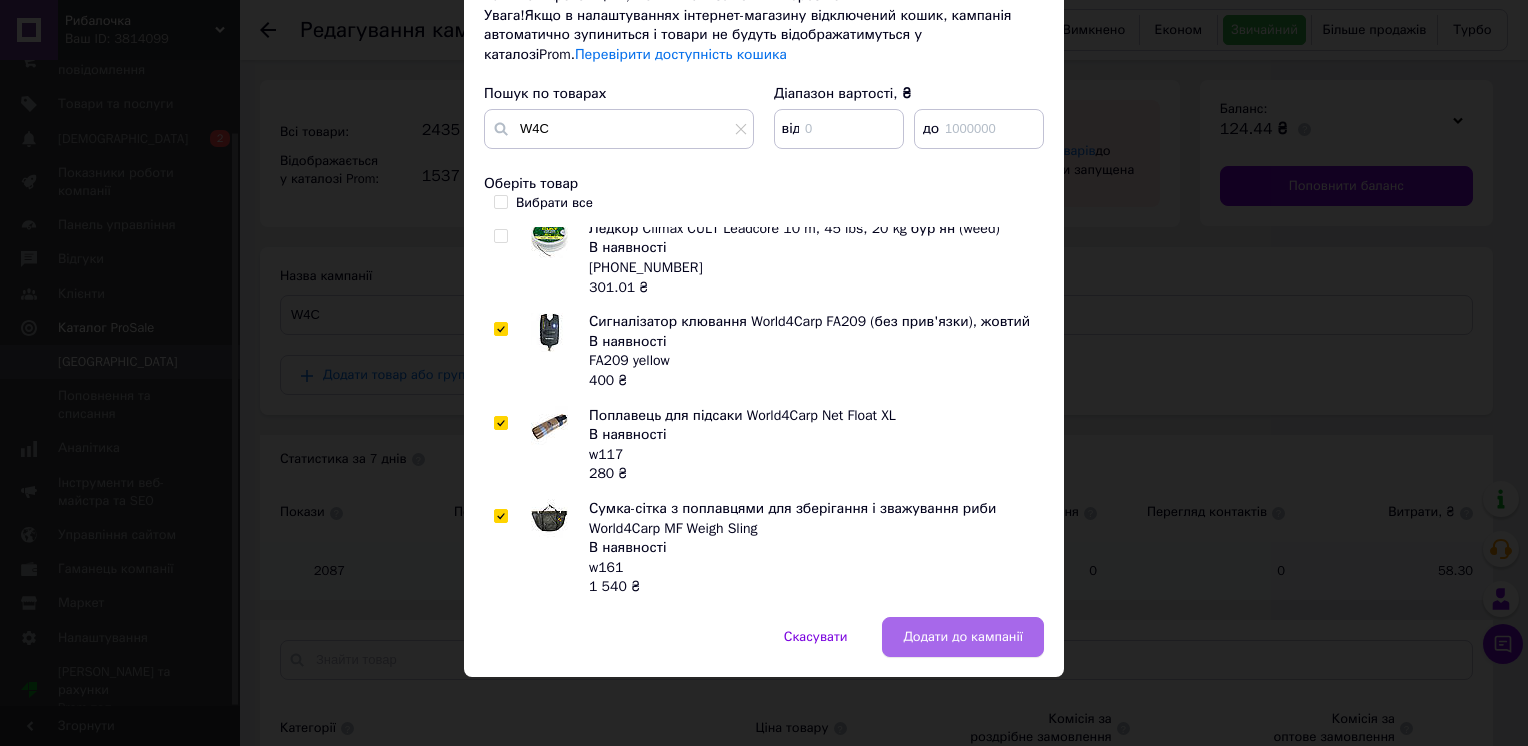 click on "Додати до кампанії" at bounding box center [963, 637] 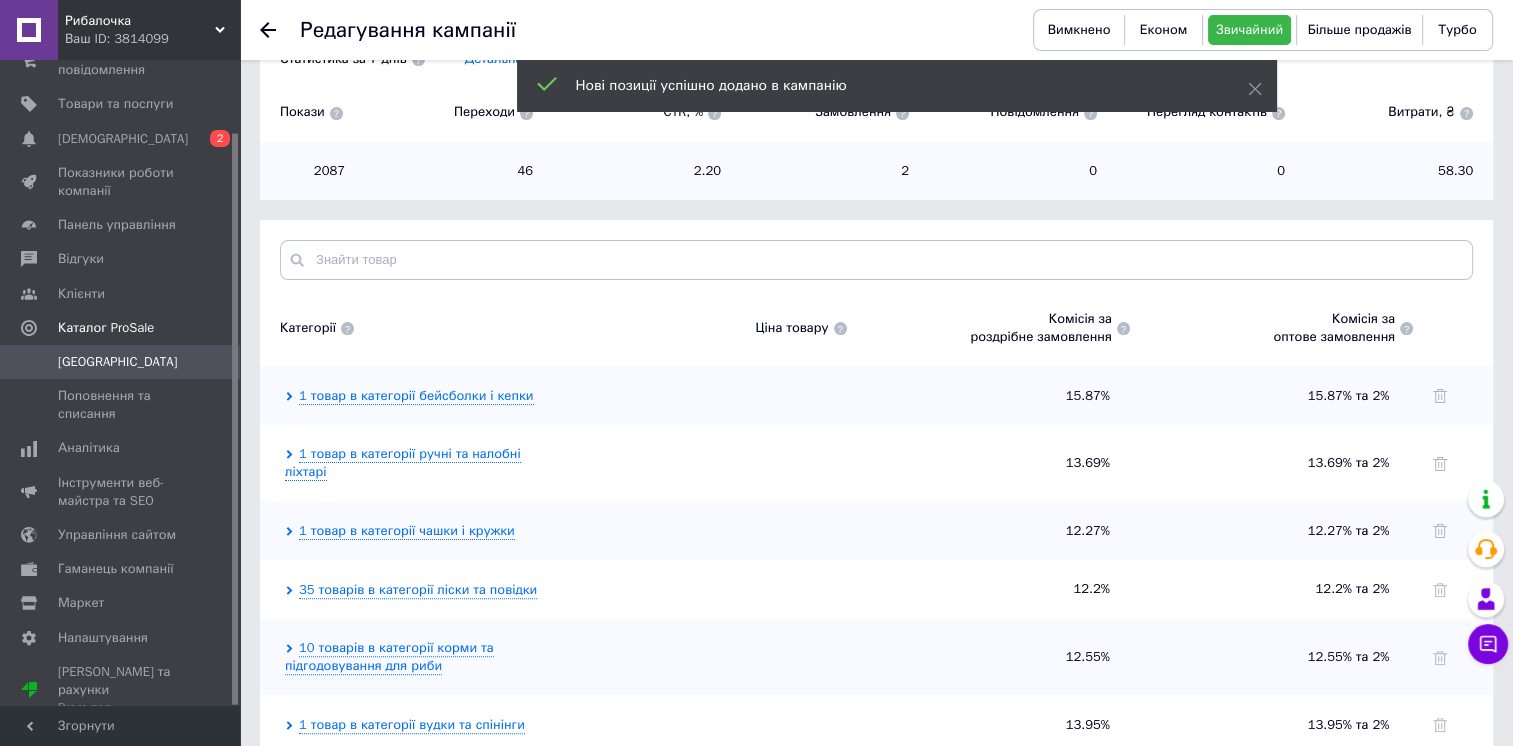 scroll, scrollTop: 800, scrollLeft: 0, axis: vertical 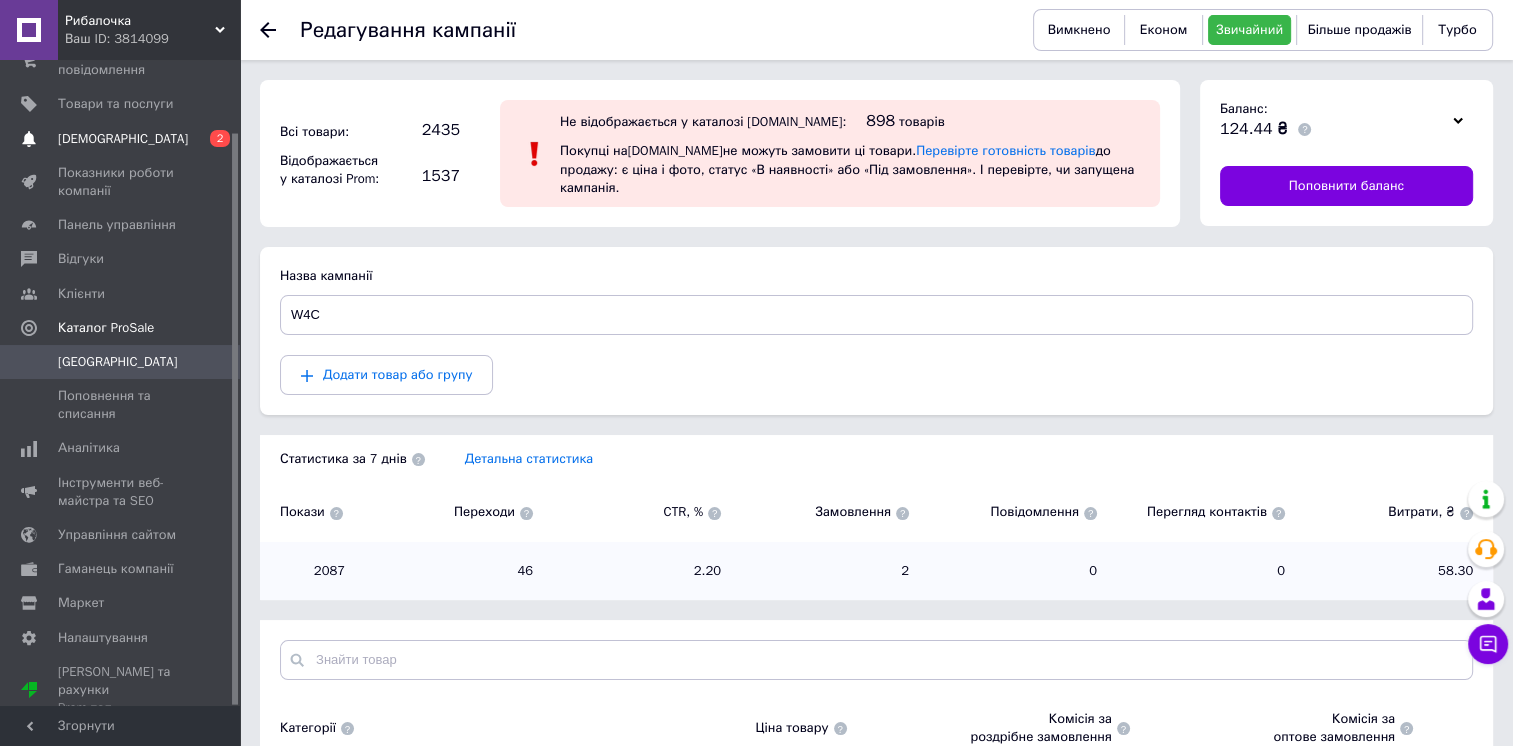 click on "С[DEMOGRAPHIC_DATA] 2" at bounding box center (123, 139) 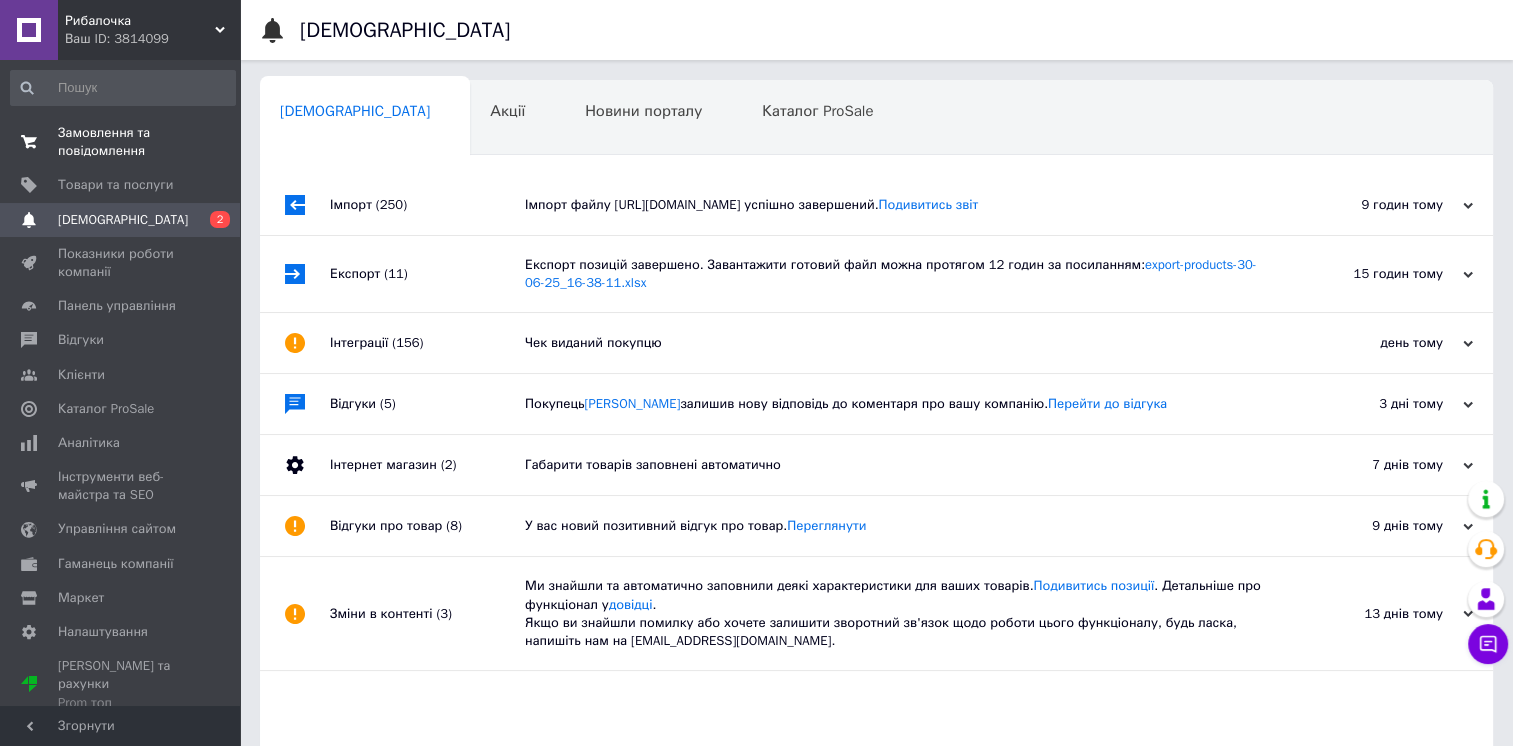 click on "Замовлення та повідомлення" at bounding box center [121, 142] 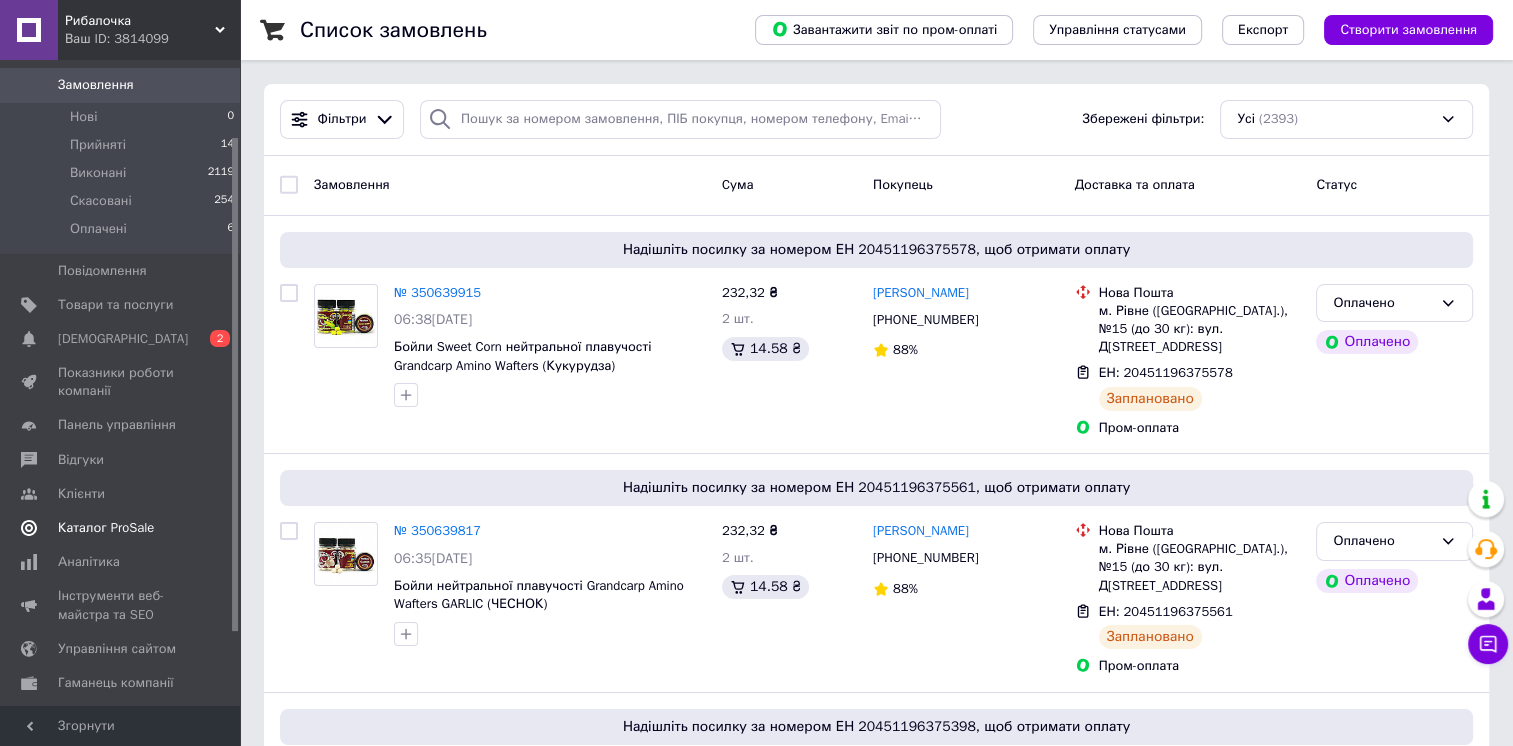 click on "Каталог ProSale" at bounding box center (106, 528) 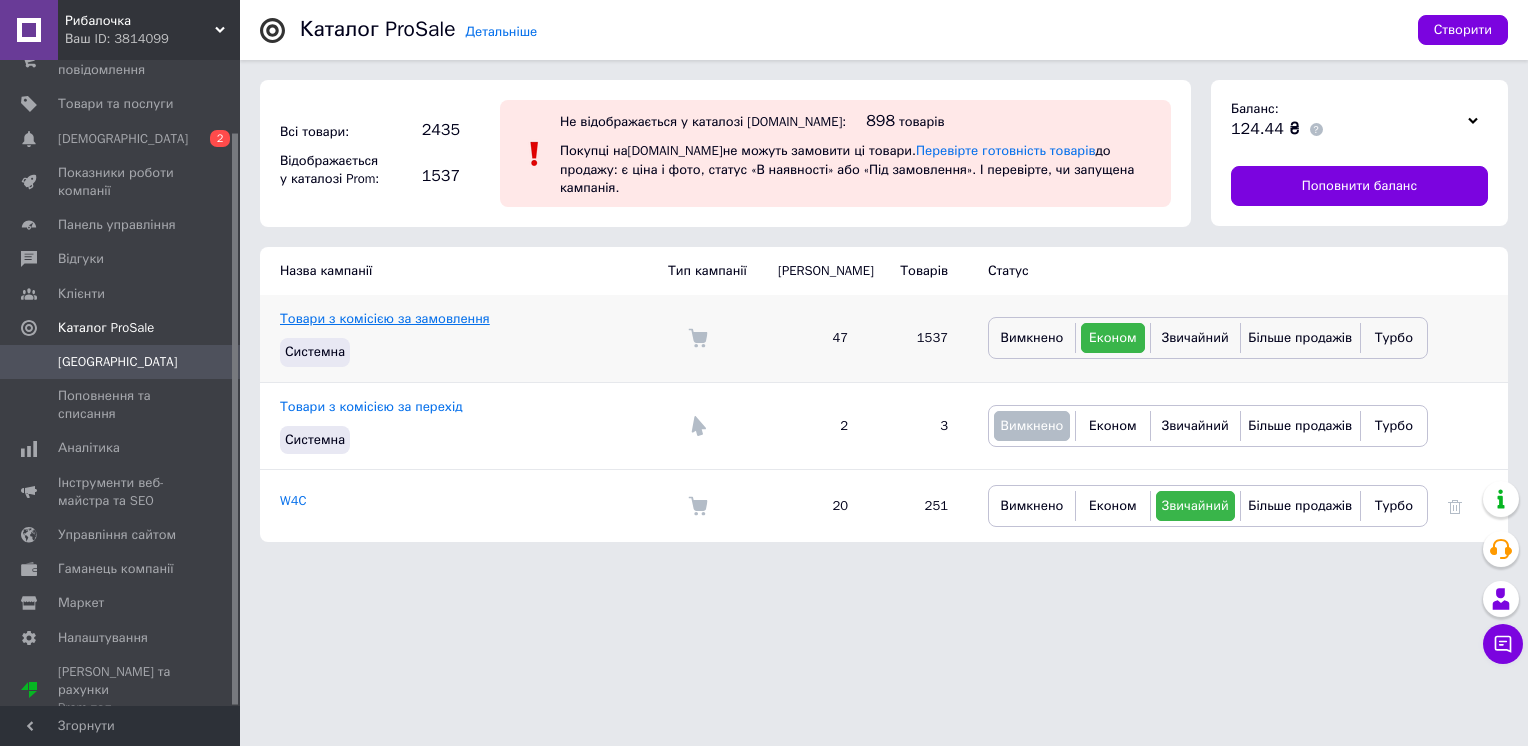 click on "Товари з комісією за замовлення" at bounding box center [385, 318] 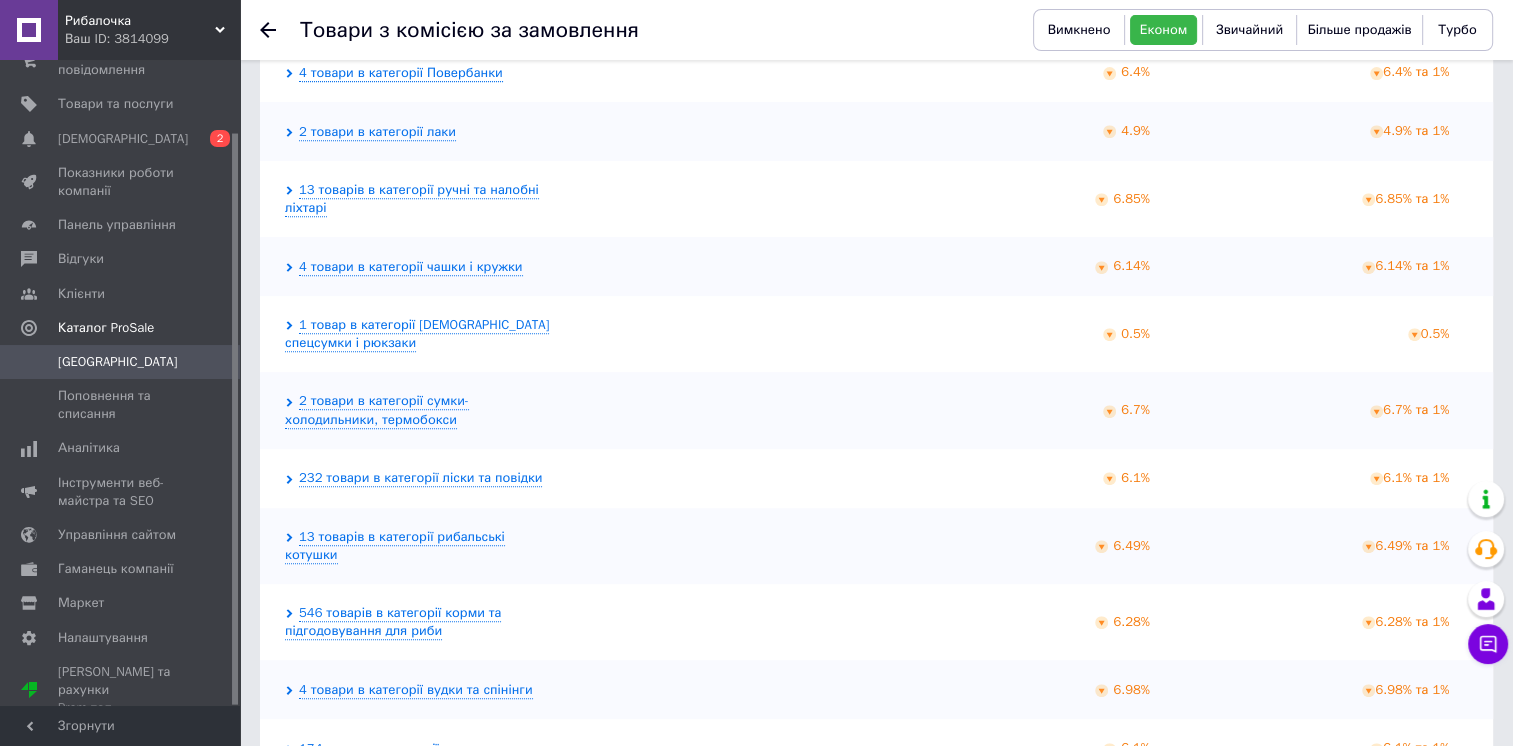 scroll, scrollTop: 900, scrollLeft: 0, axis: vertical 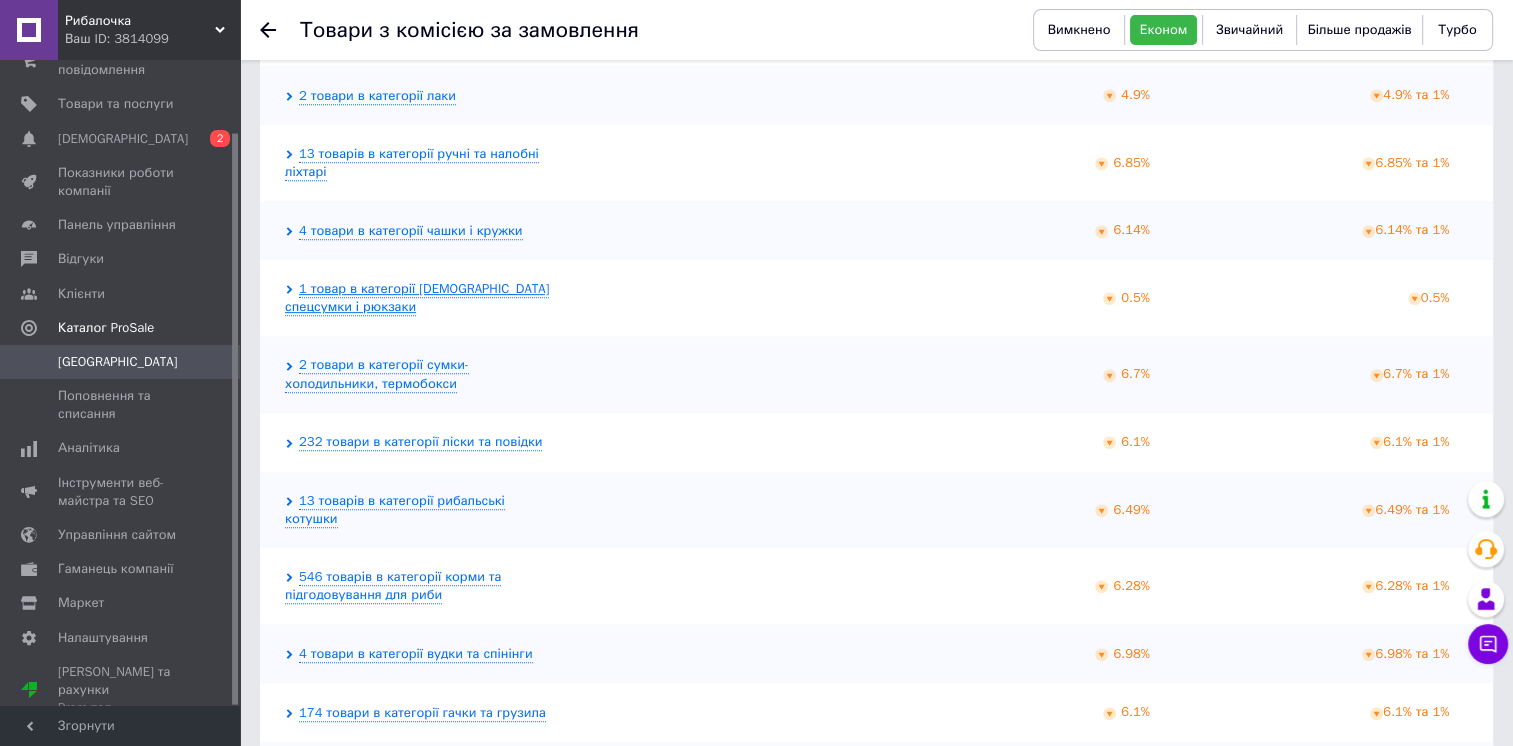 click on "1 товар в категорії [DEMOGRAPHIC_DATA] спецсумки і рюкзаки" at bounding box center [417, 298] 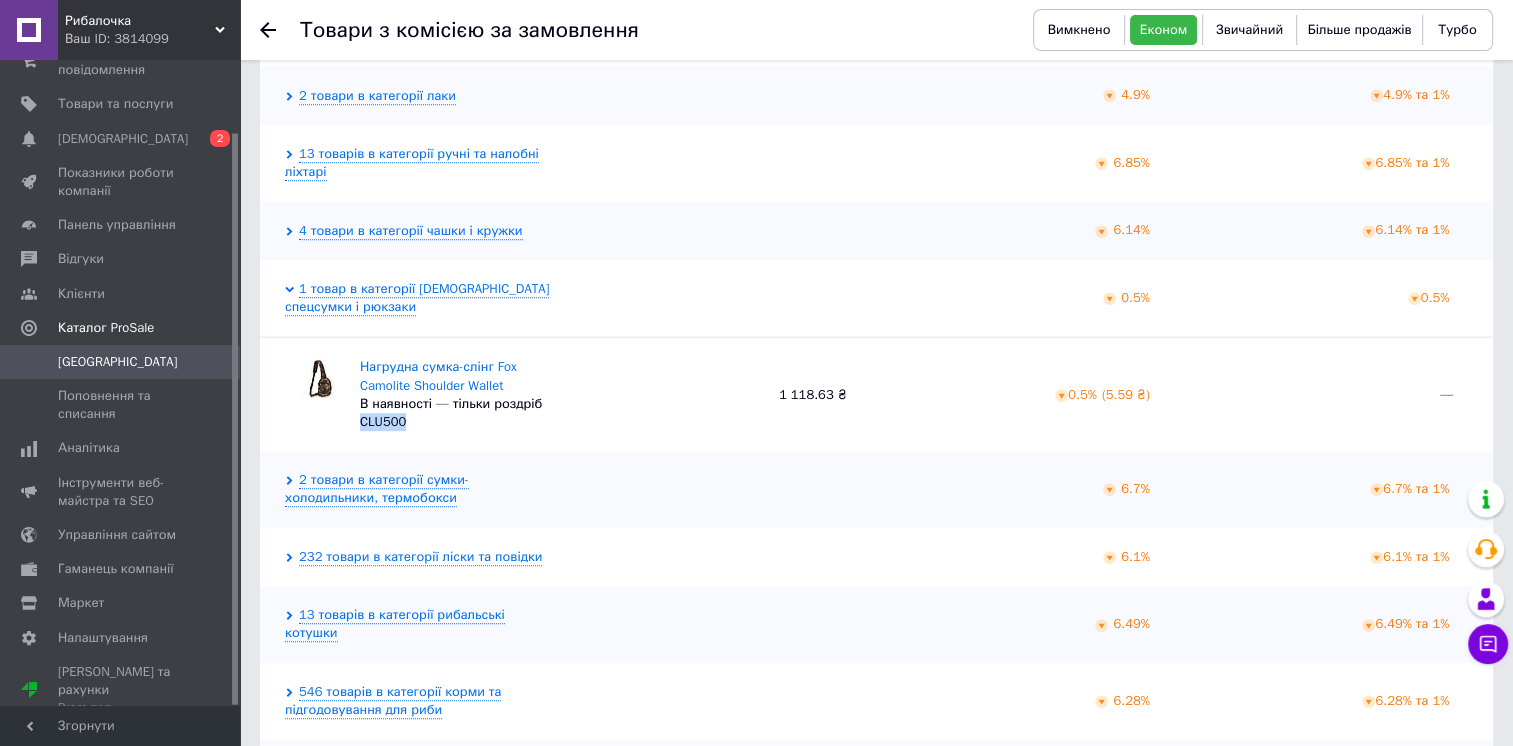 drag, startPoint x: 404, startPoint y: 415, endPoint x: 352, endPoint y: 414, distance: 52.009613 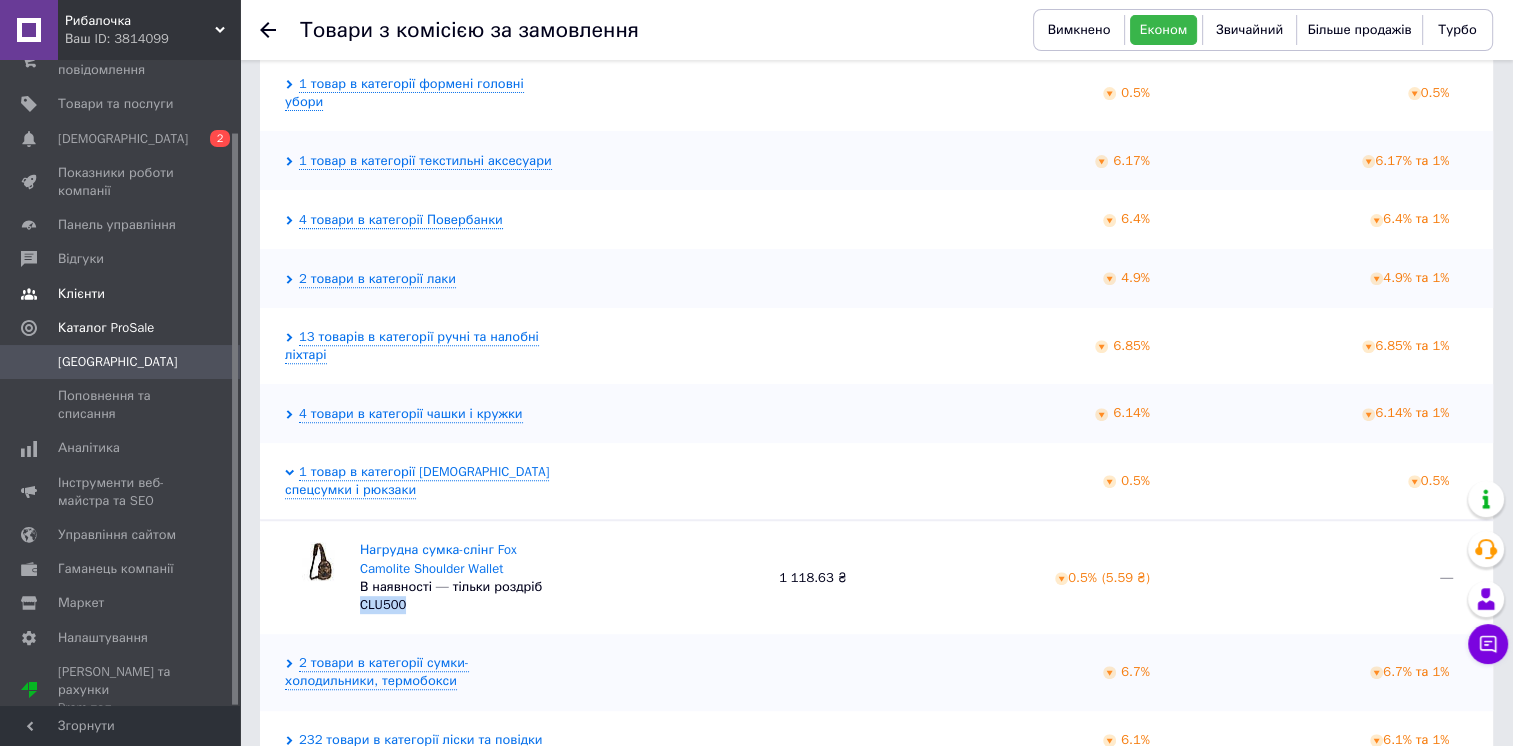 scroll, scrollTop: 500, scrollLeft: 0, axis: vertical 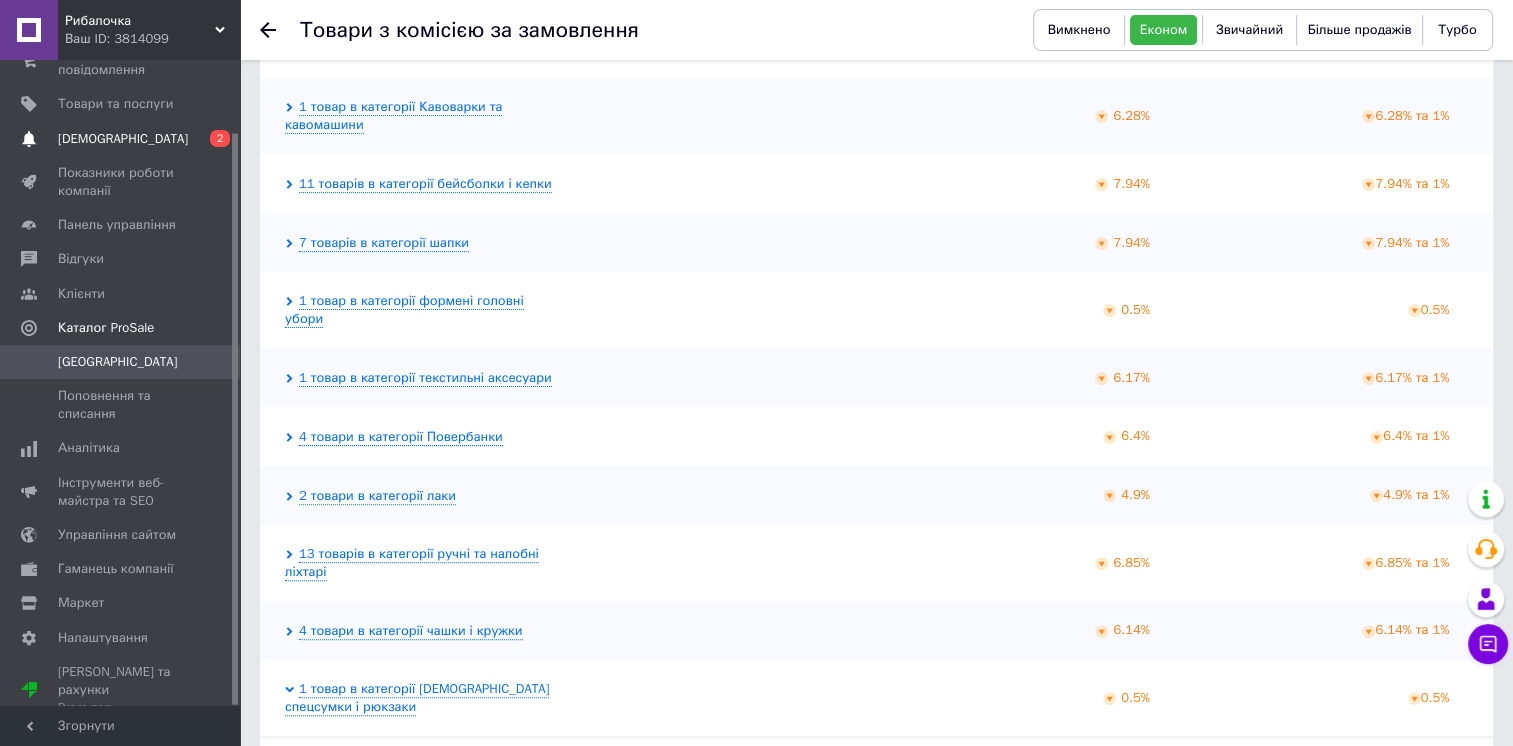 click on "[DEMOGRAPHIC_DATA]" at bounding box center [123, 139] 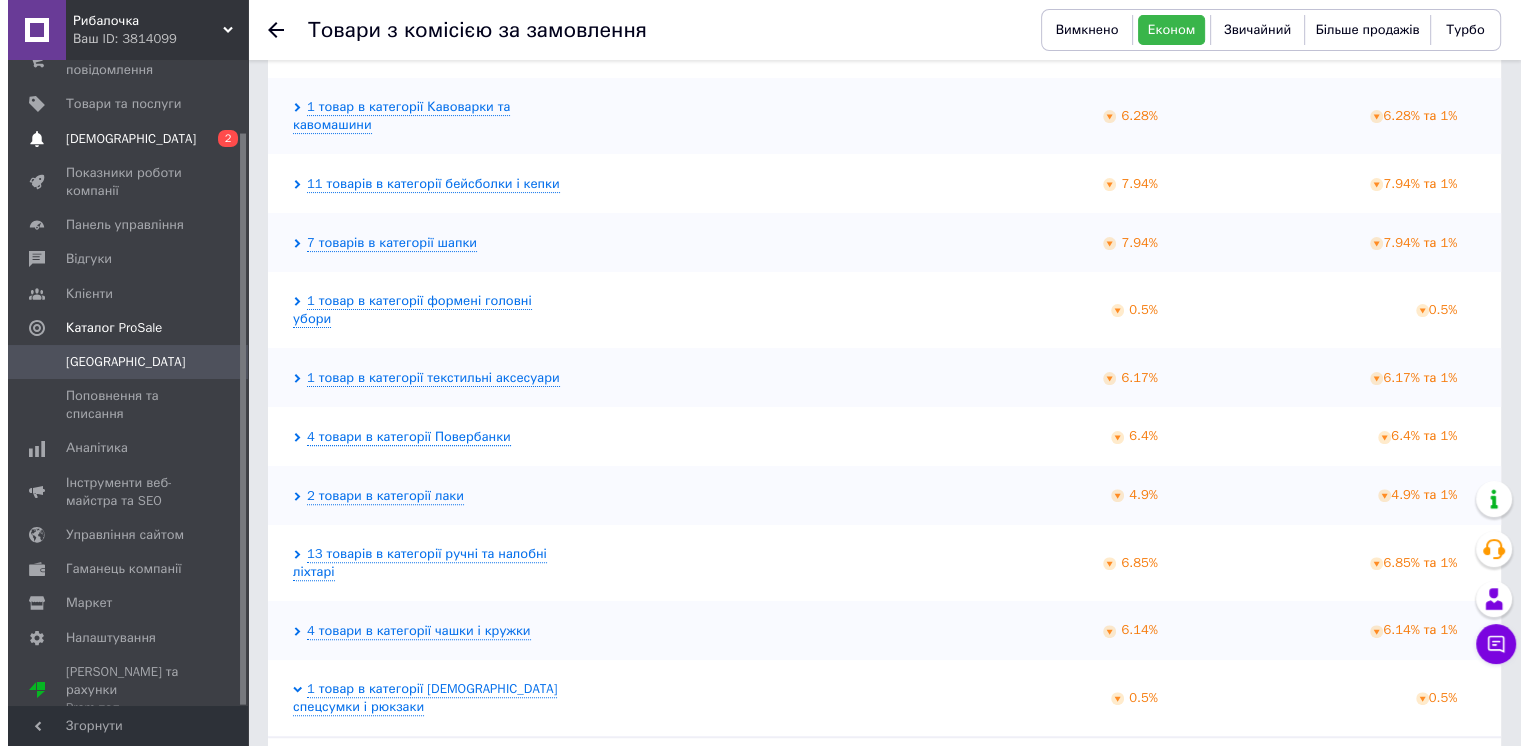 scroll, scrollTop: 0, scrollLeft: 0, axis: both 